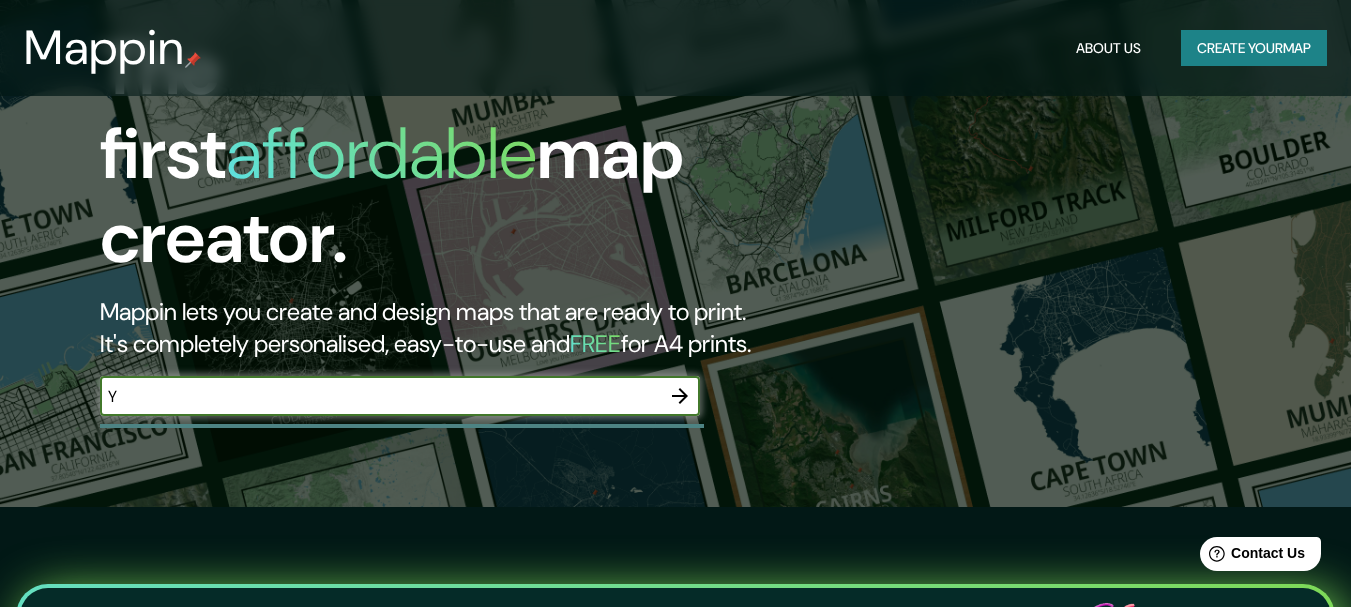 scroll, scrollTop: 0, scrollLeft: 0, axis: both 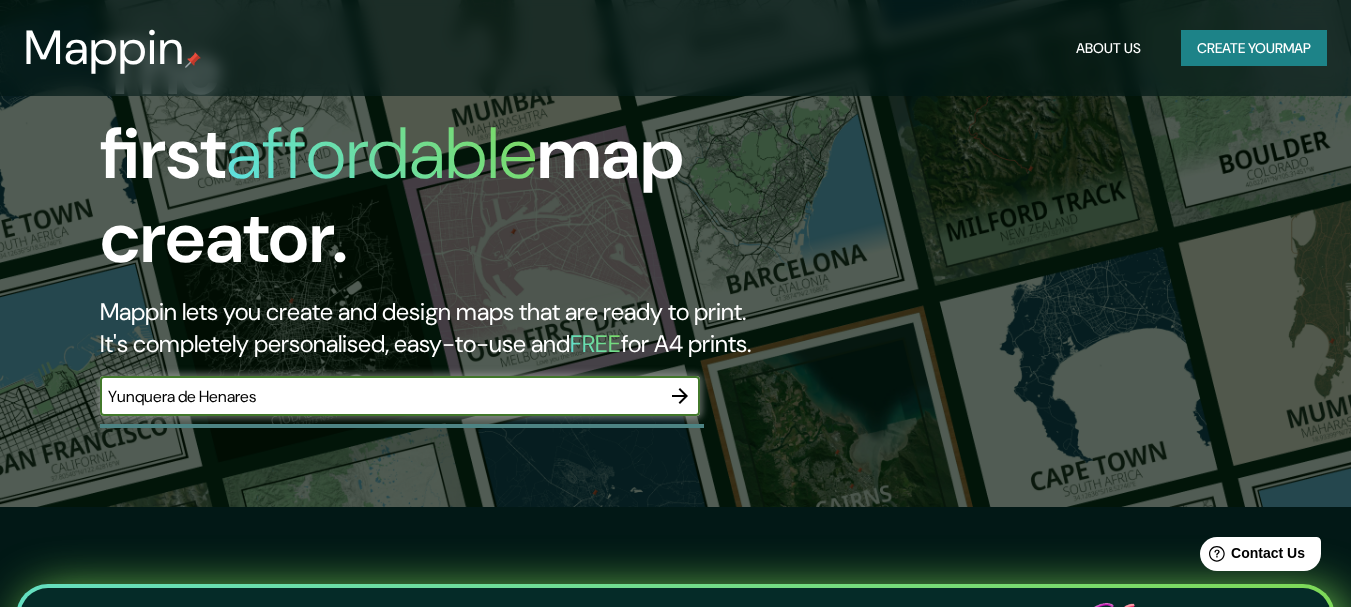 type on "Yunquera de Henares" 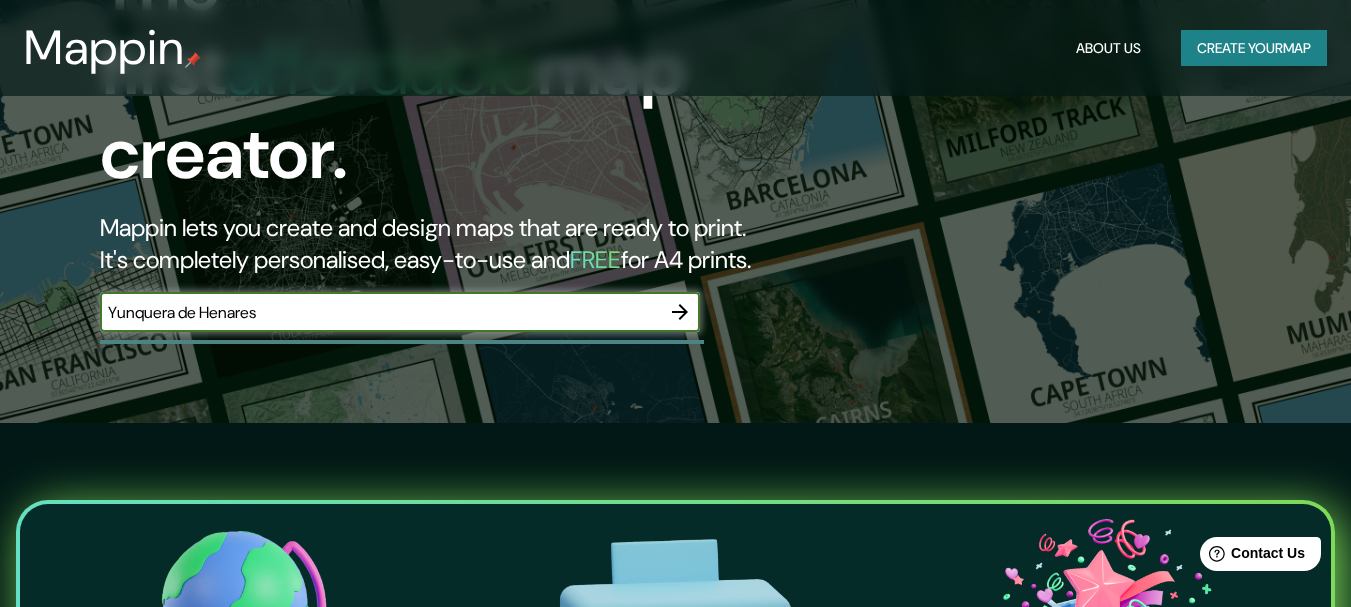 scroll, scrollTop: 300, scrollLeft: 0, axis: vertical 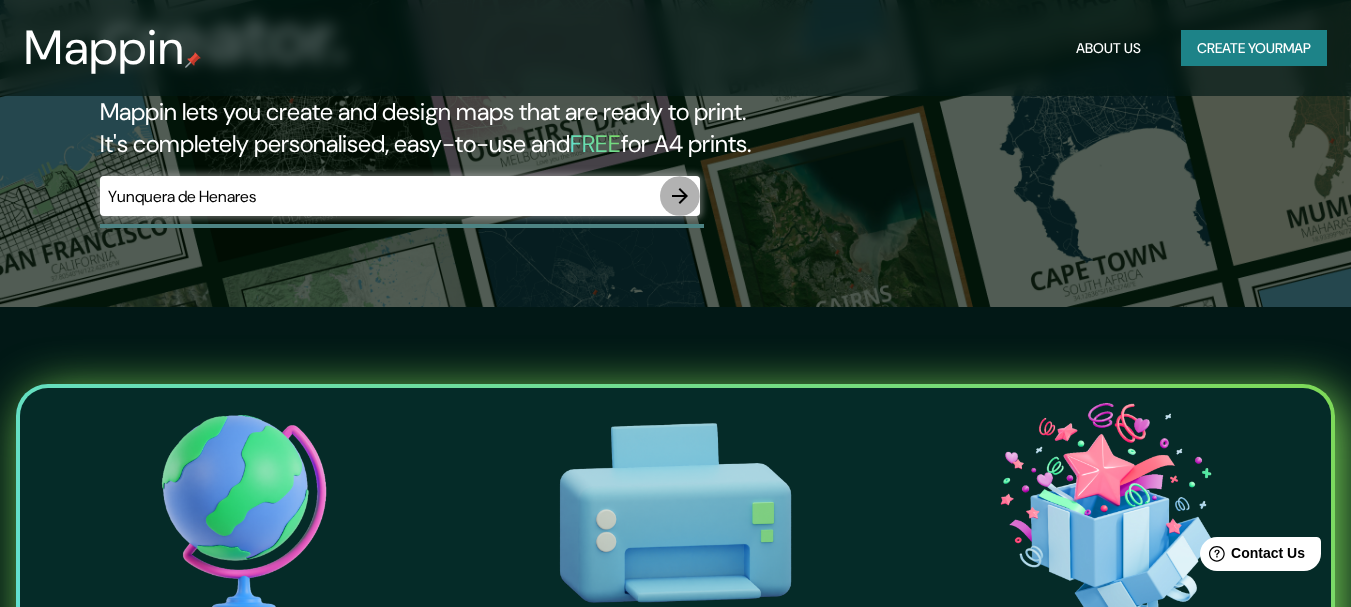 click 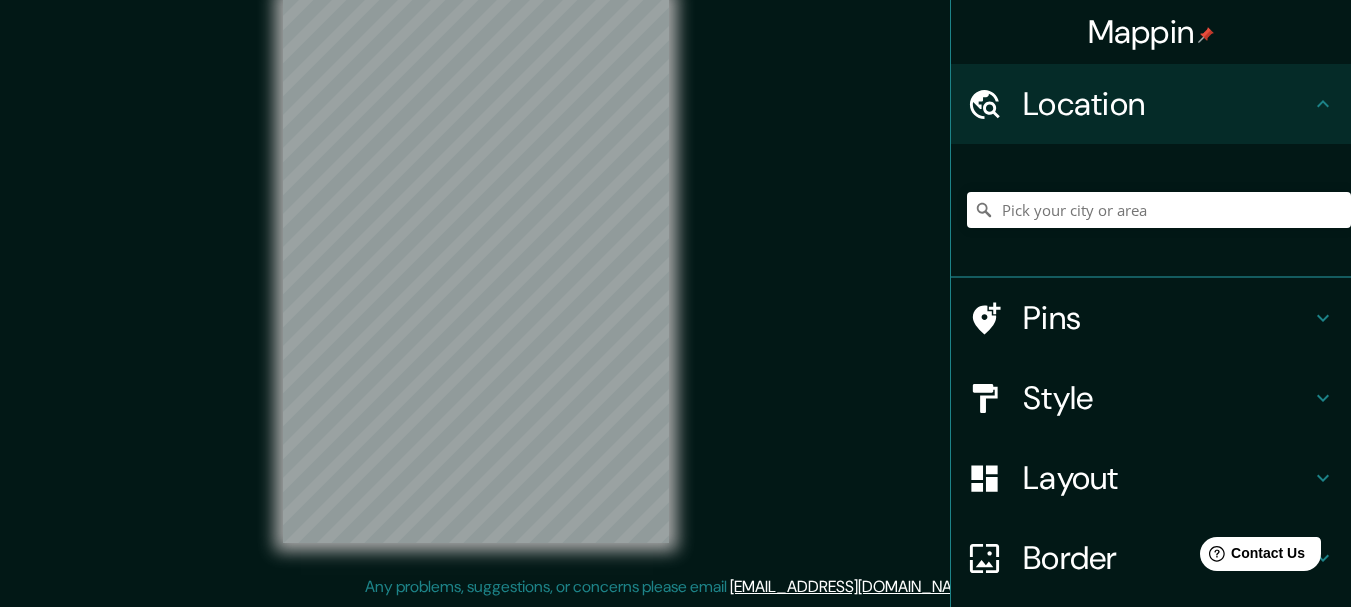 scroll, scrollTop: 0, scrollLeft: 0, axis: both 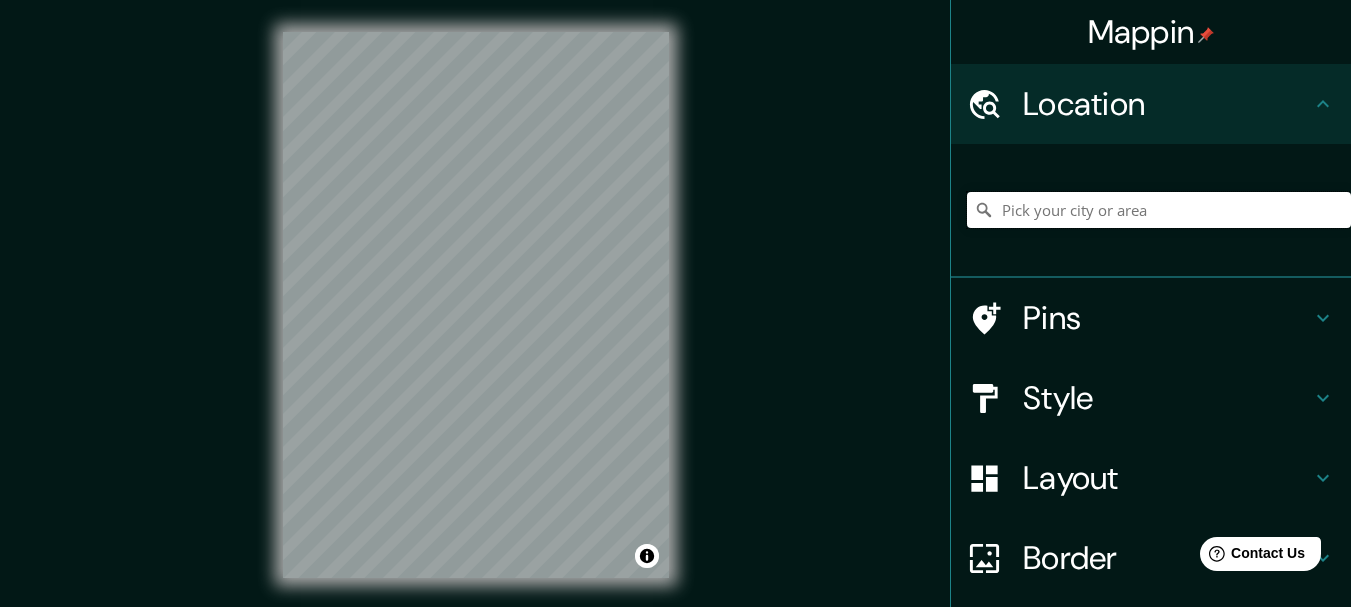 click at bounding box center [1159, 210] 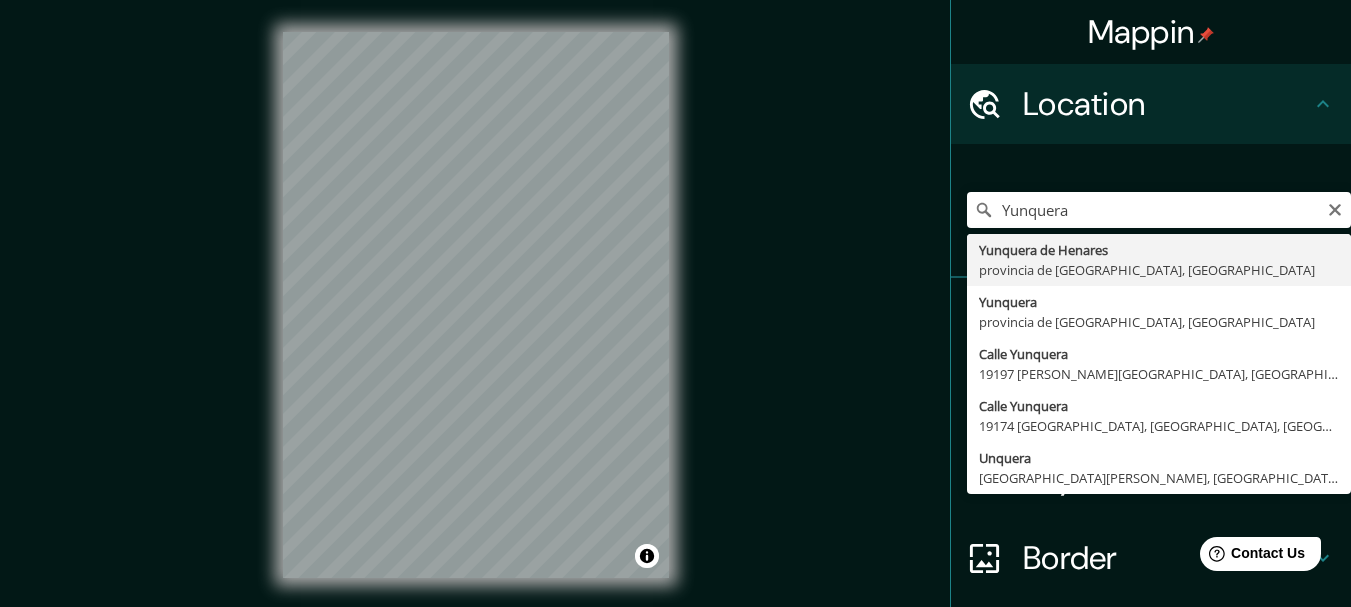 type on "Yunquera de Henares, provincia de Guadalajara, España" 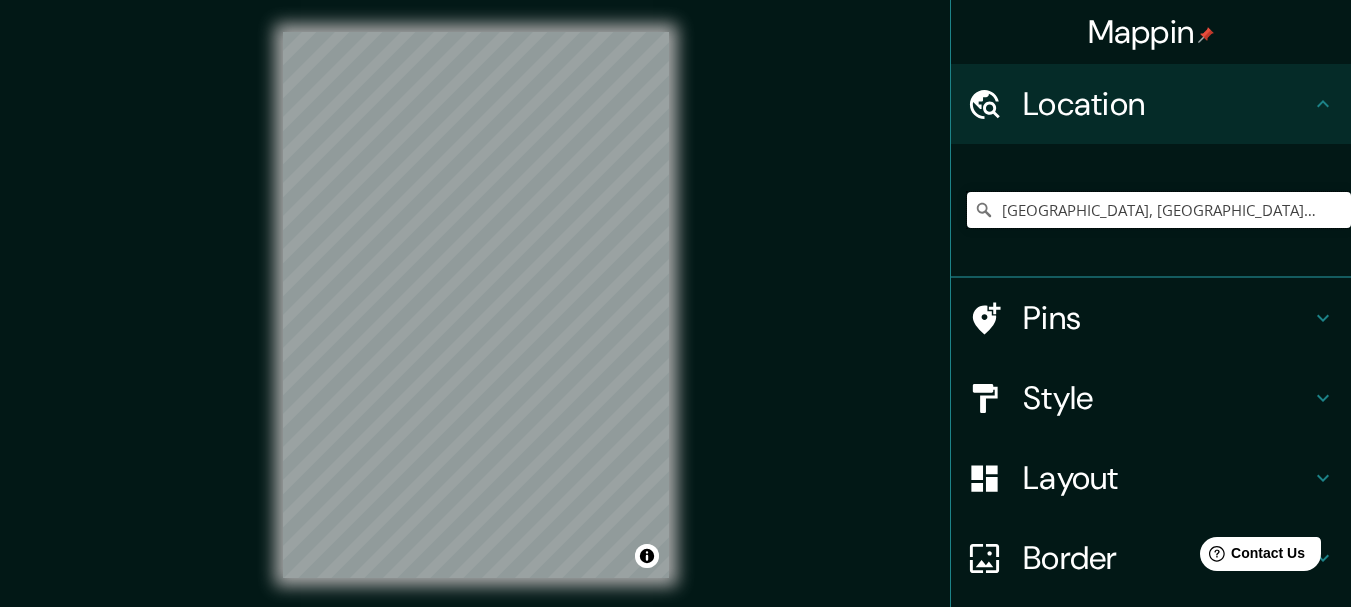 scroll, scrollTop: 0, scrollLeft: 0, axis: both 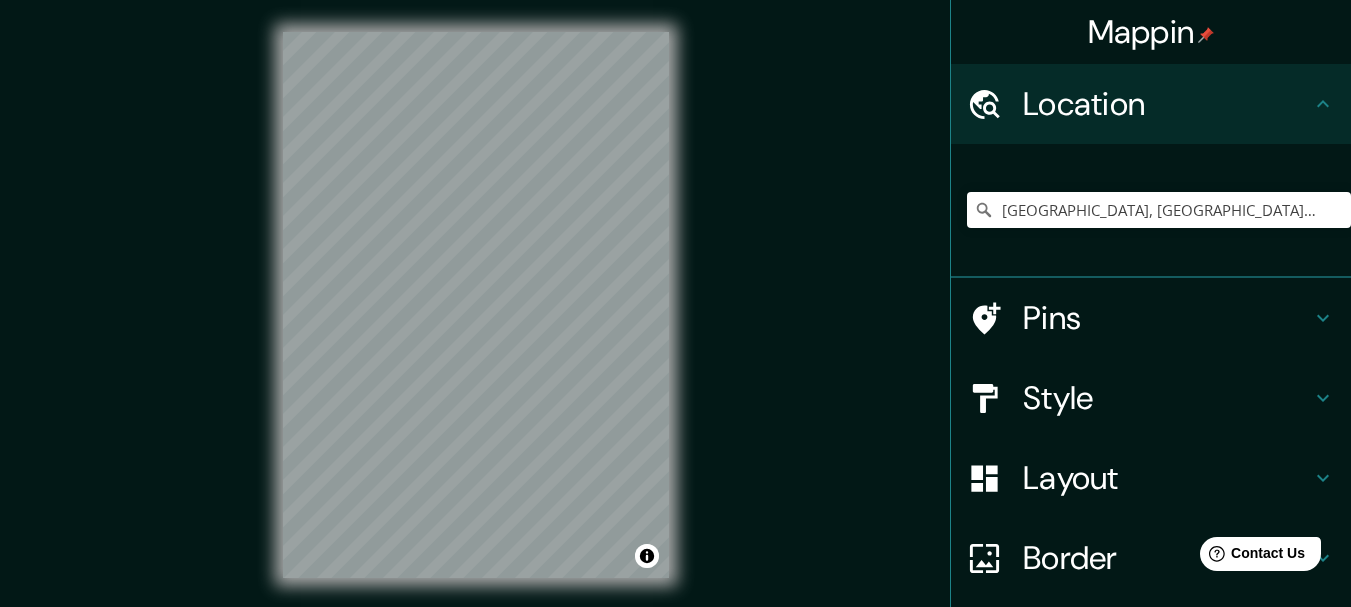 click on "Pins" at bounding box center [1167, 318] 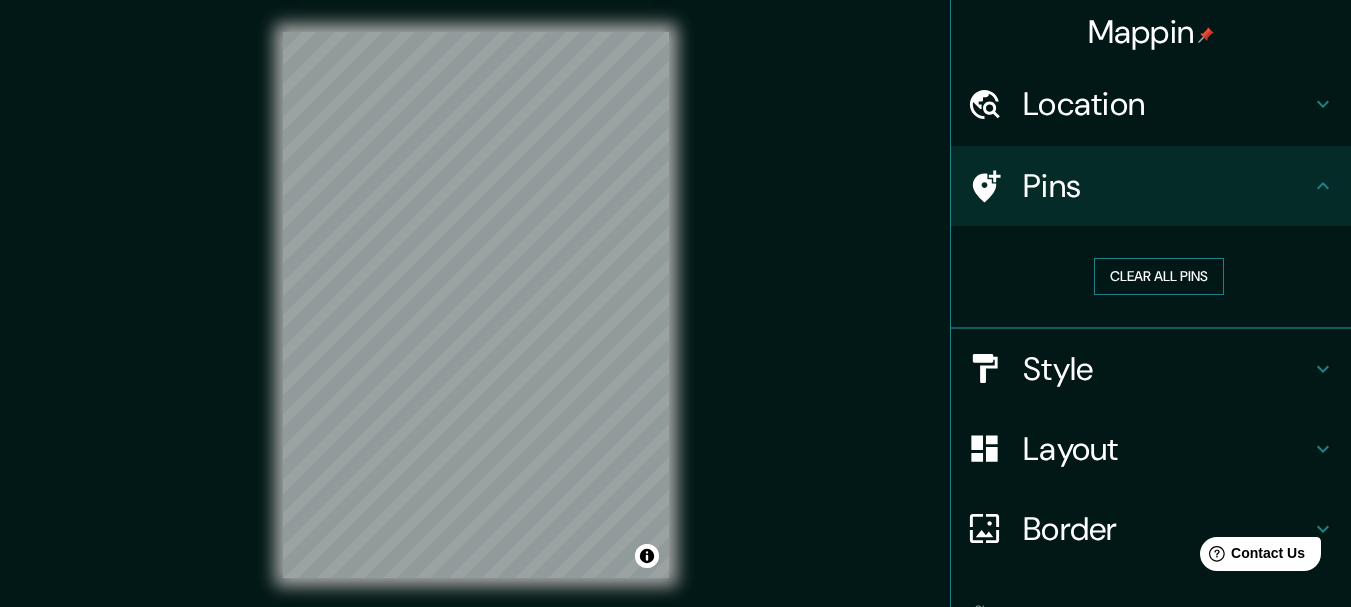 click on "Clear all pins" at bounding box center [1159, 276] 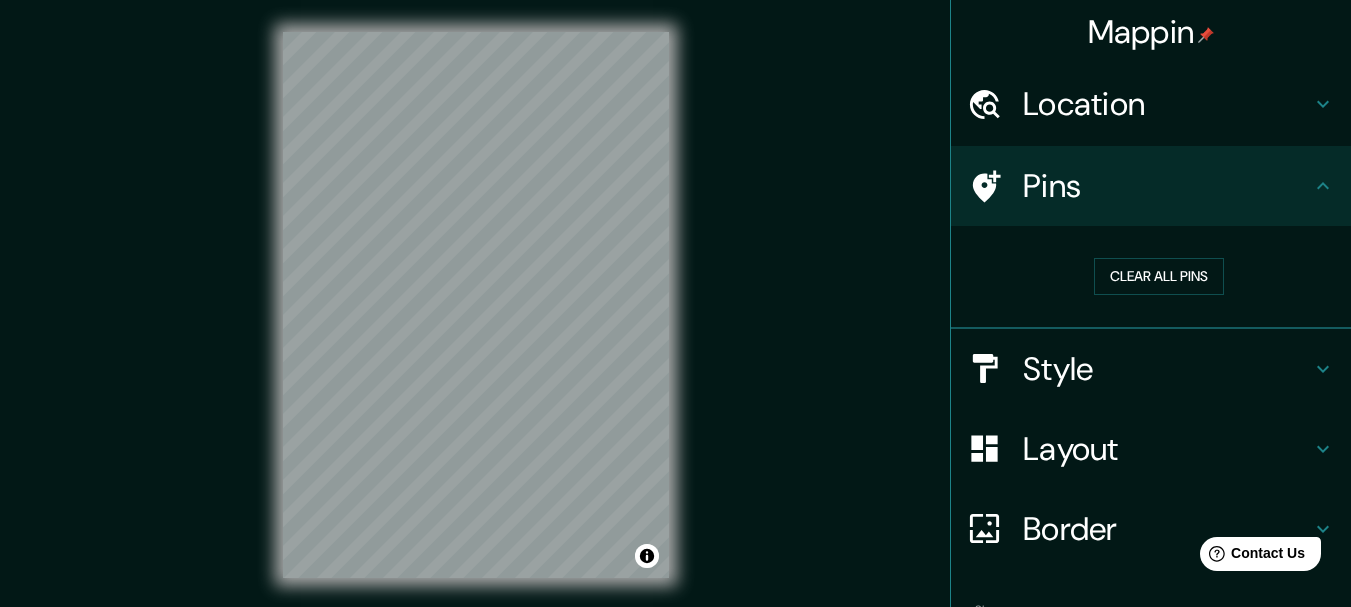 click on "Style" at bounding box center [1167, 369] 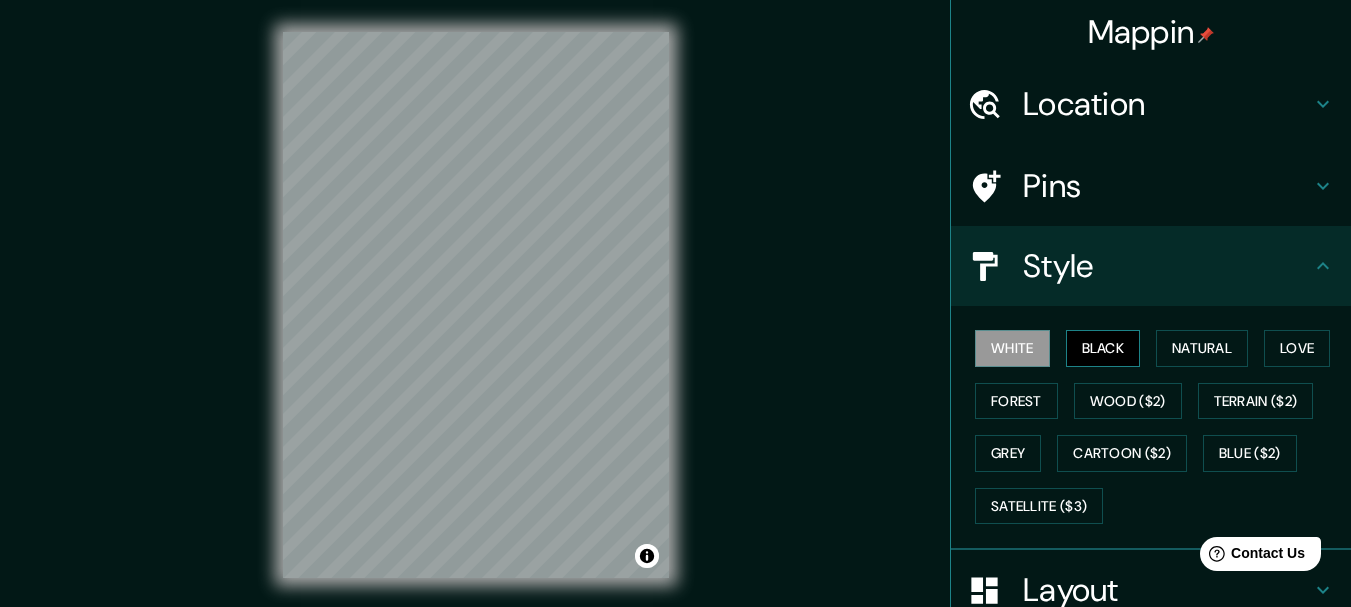 click on "Black" at bounding box center (1103, 348) 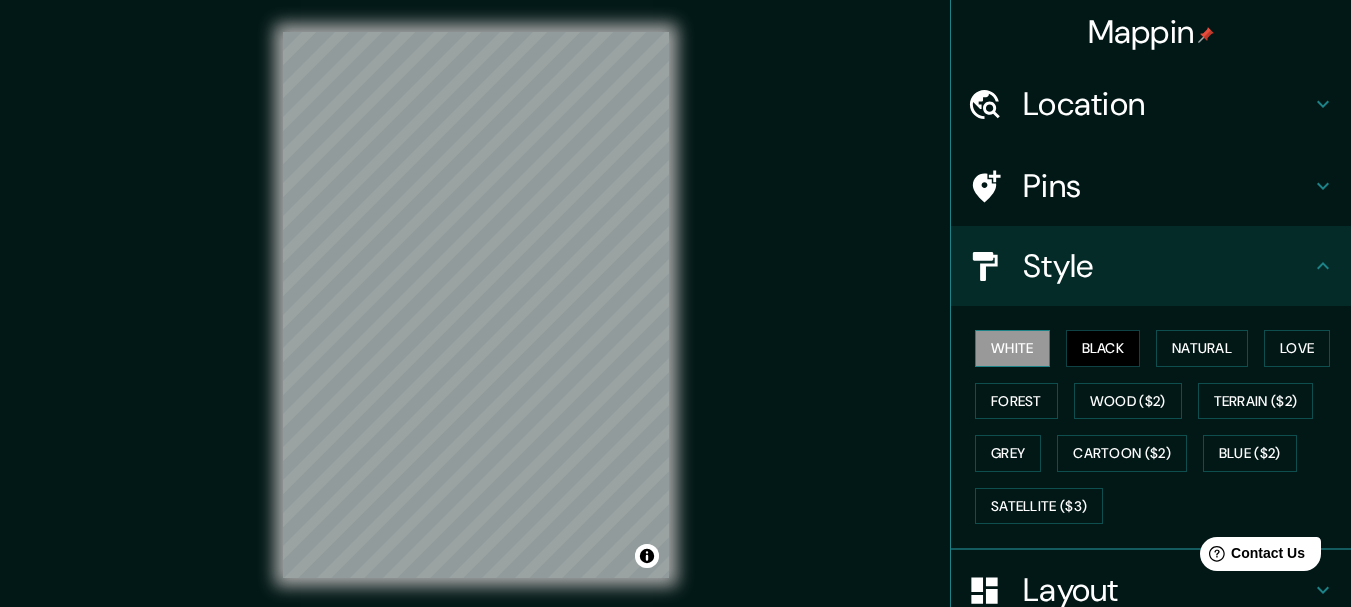 click on "White" at bounding box center [1012, 348] 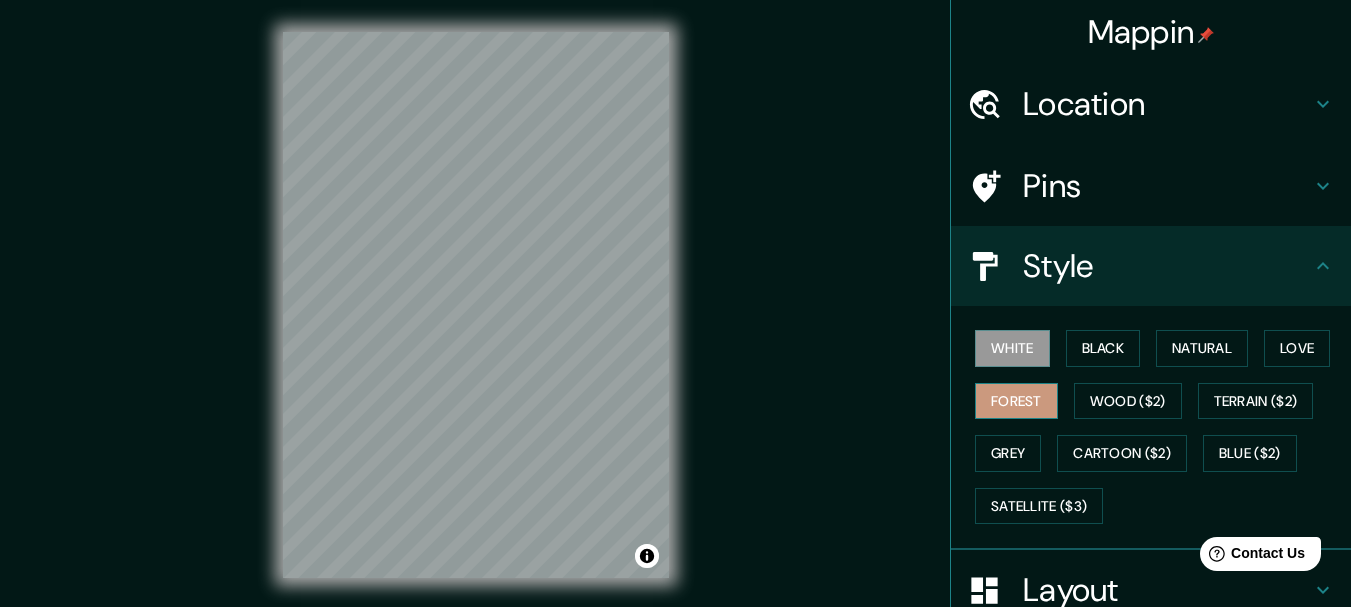 click on "Forest" at bounding box center [1016, 401] 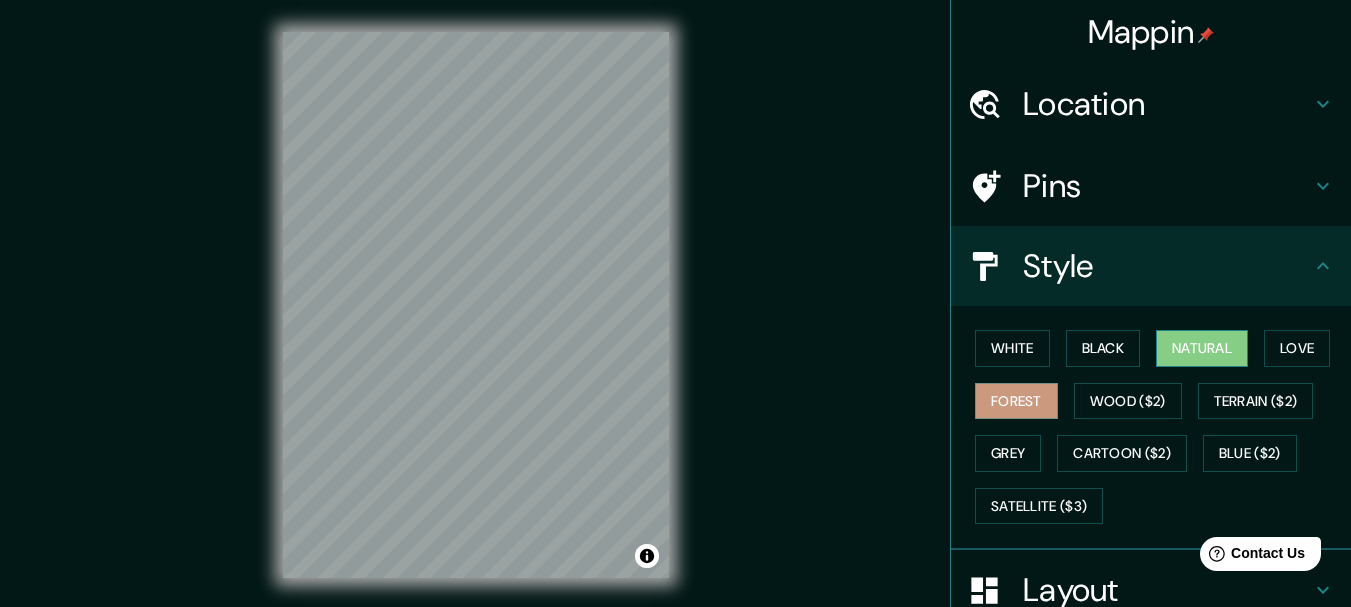 click on "Natural" at bounding box center [1202, 348] 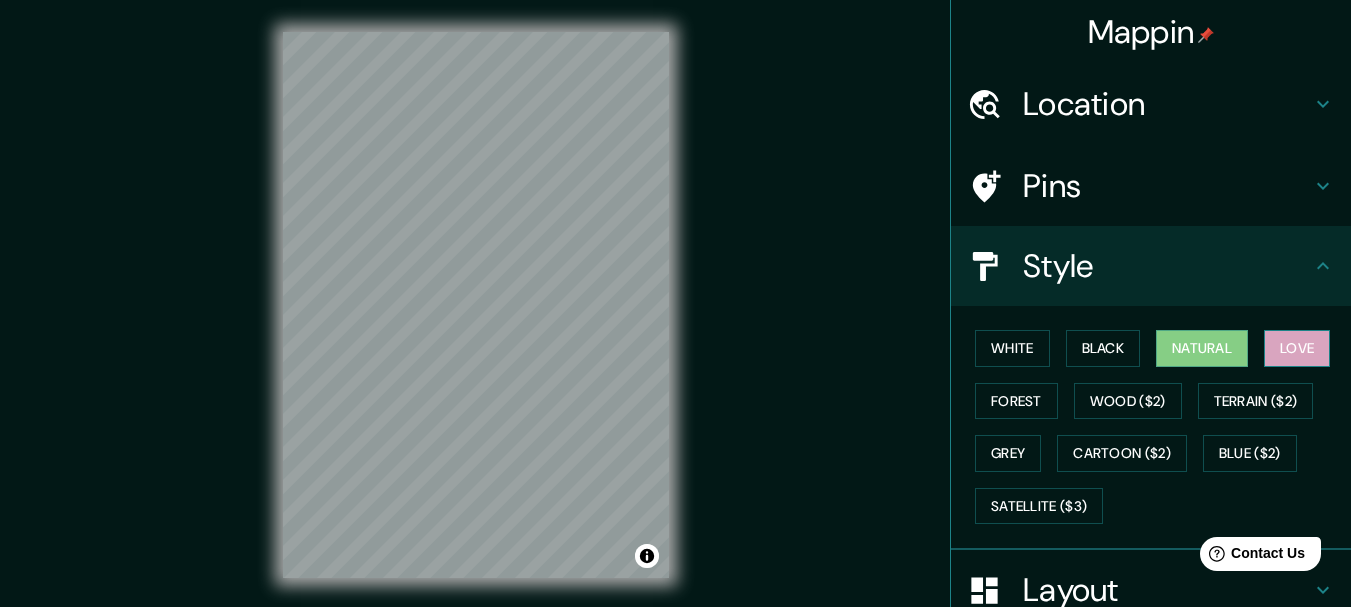 click on "Love" at bounding box center (1297, 348) 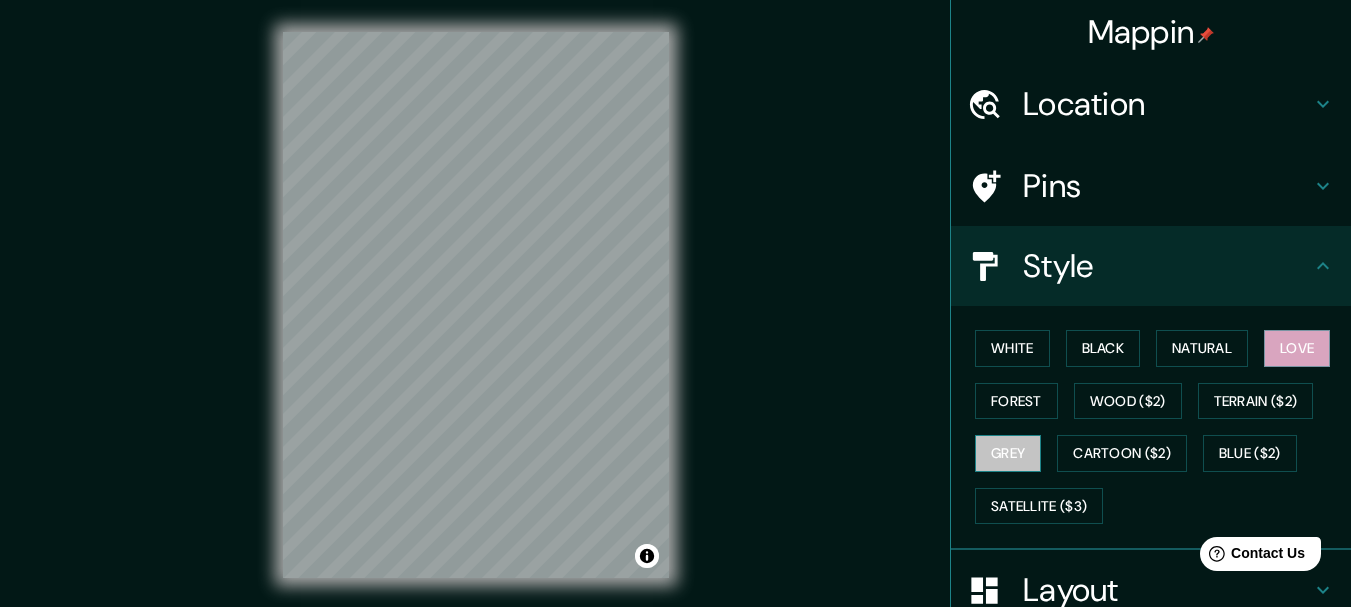 click on "Grey" at bounding box center [1008, 453] 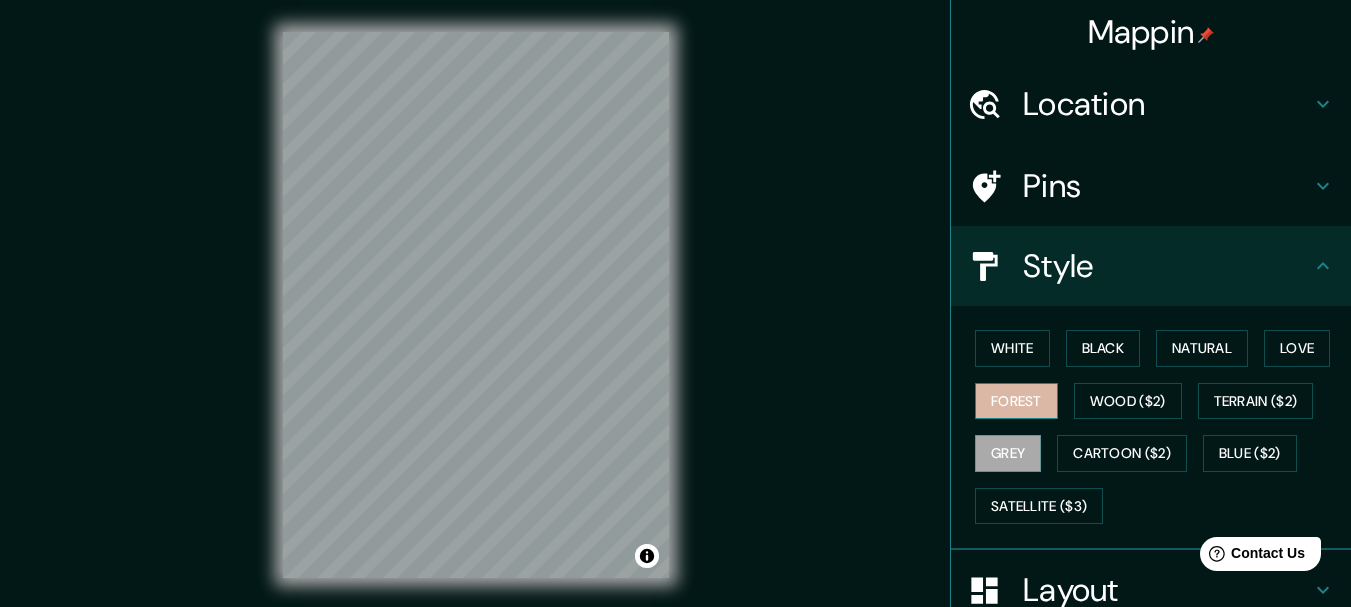 click on "Forest" at bounding box center (1016, 401) 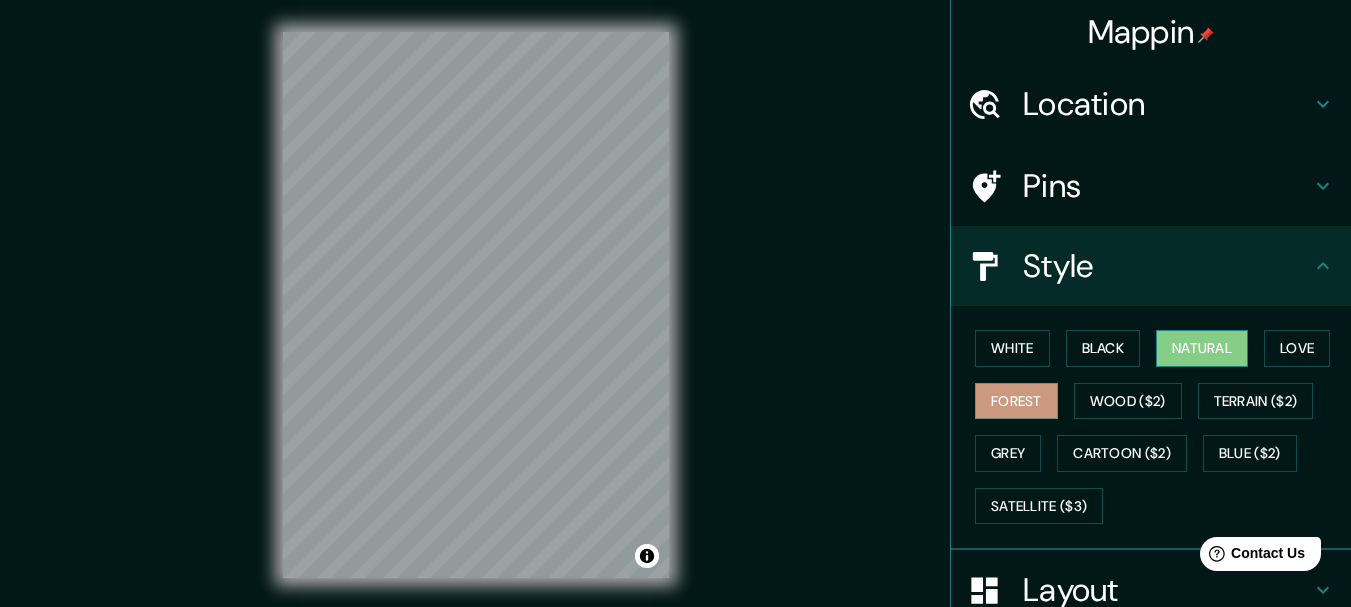 click on "Natural" at bounding box center [1202, 348] 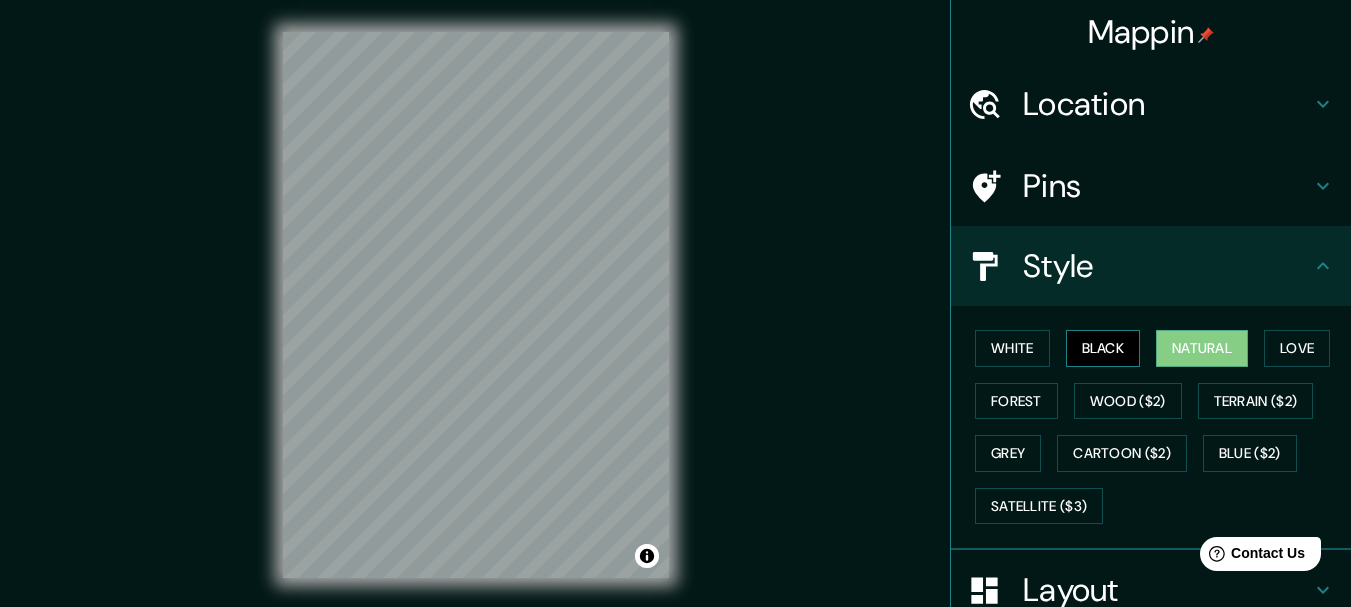 click on "Black" at bounding box center (1103, 348) 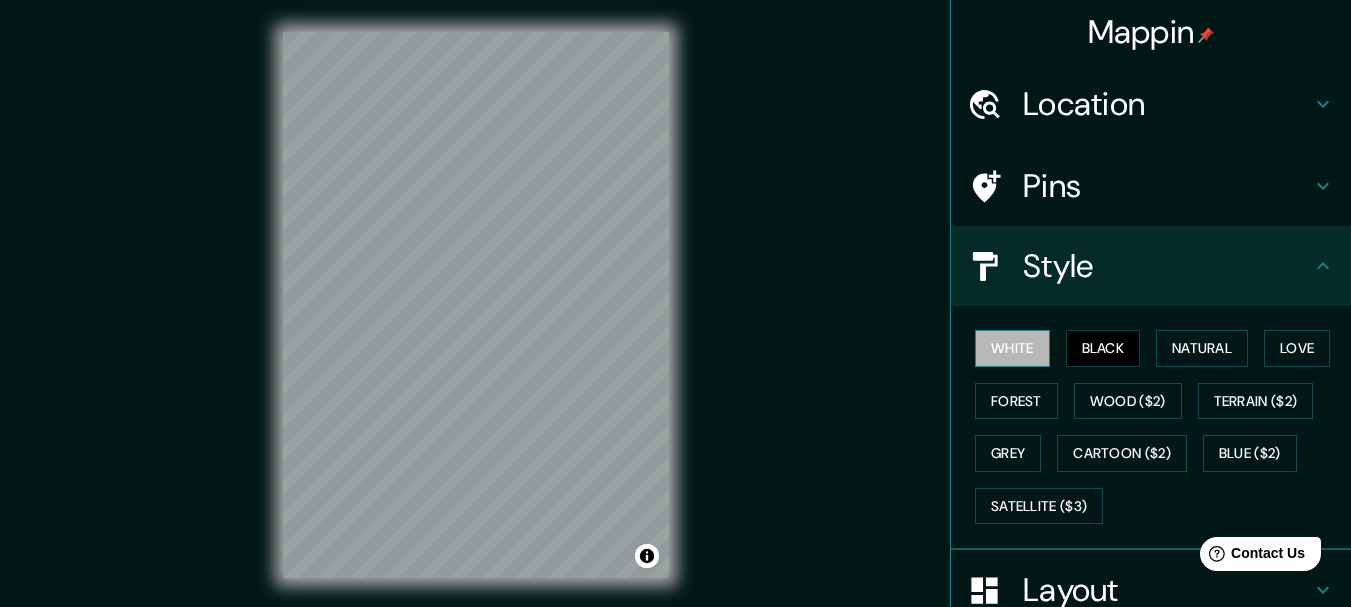 click on "White" at bounding box center (1012, 348) 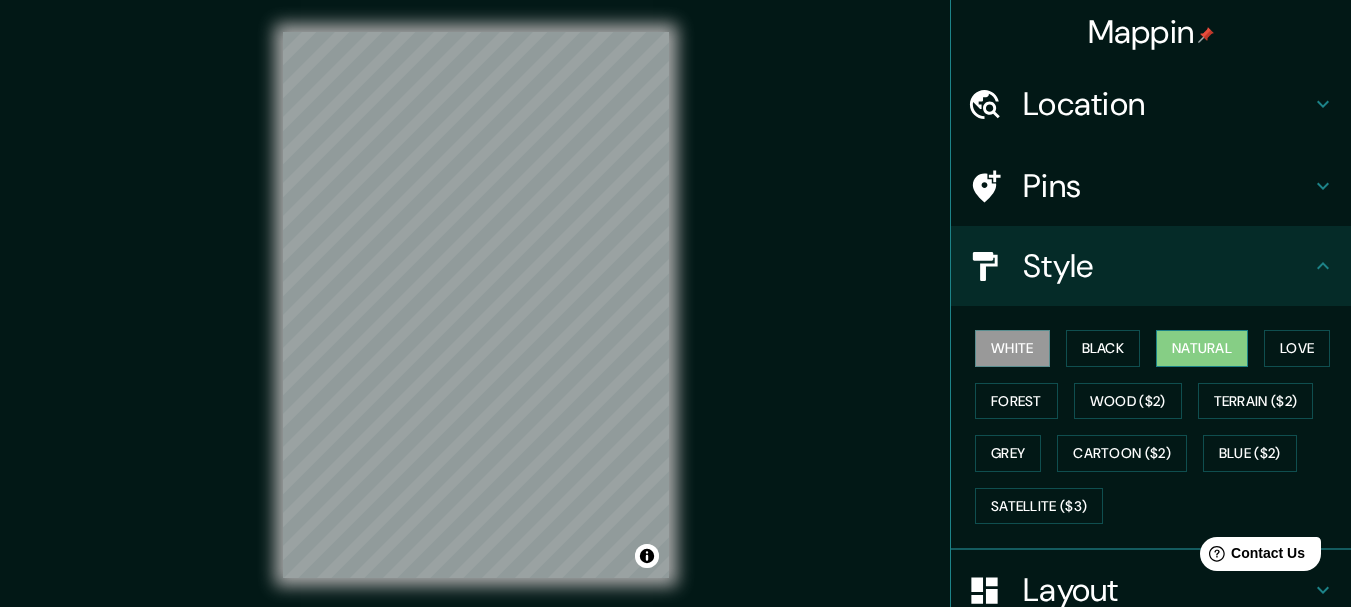 click on "Natural" at bounding box center [1202, 348] 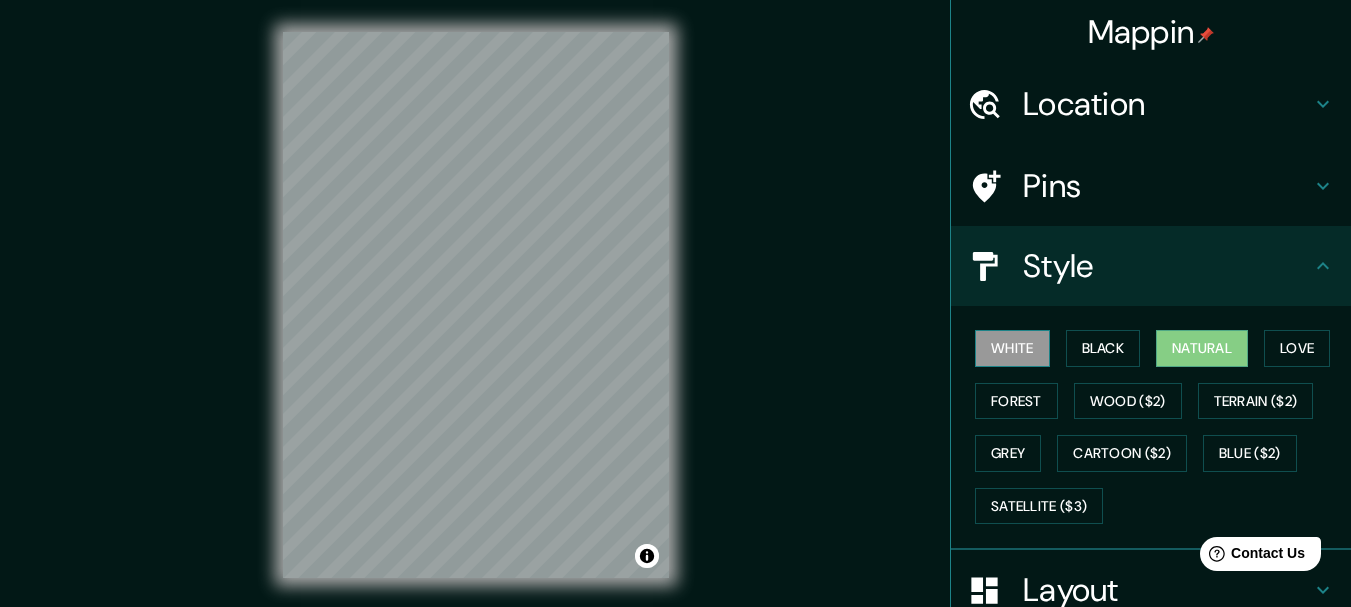 click on "White" at bounding box center (1012, 348) 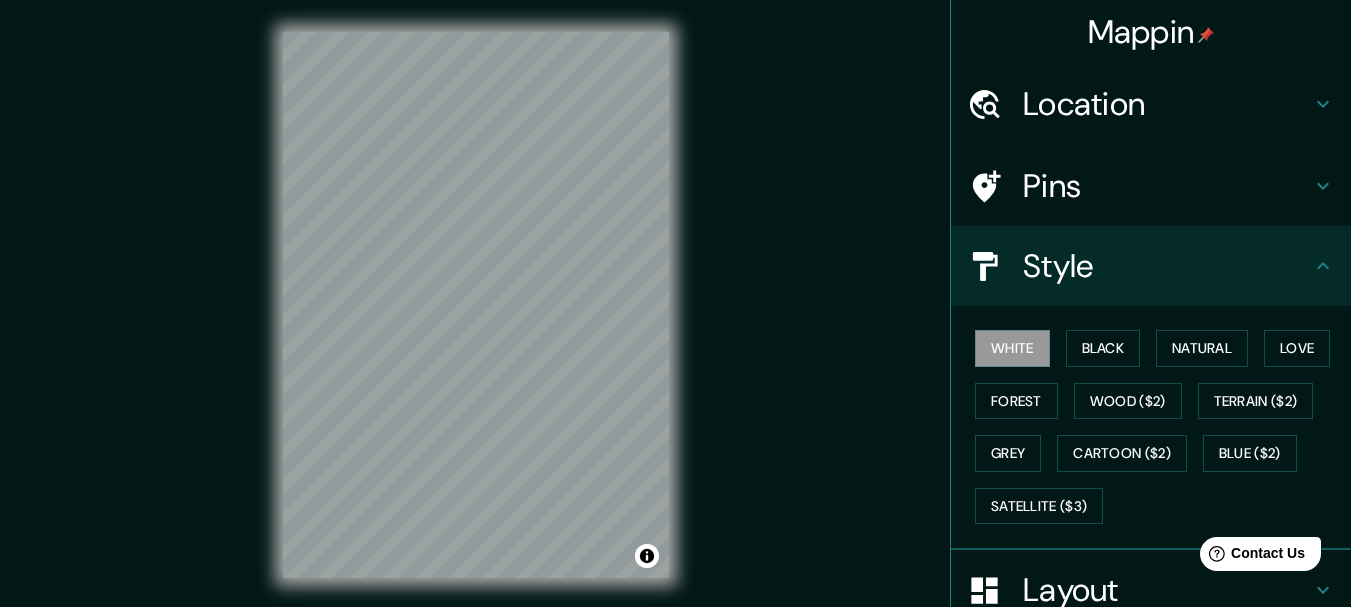 scroll, scrollTop: 35, scrollLeft: 0, axis: vertical 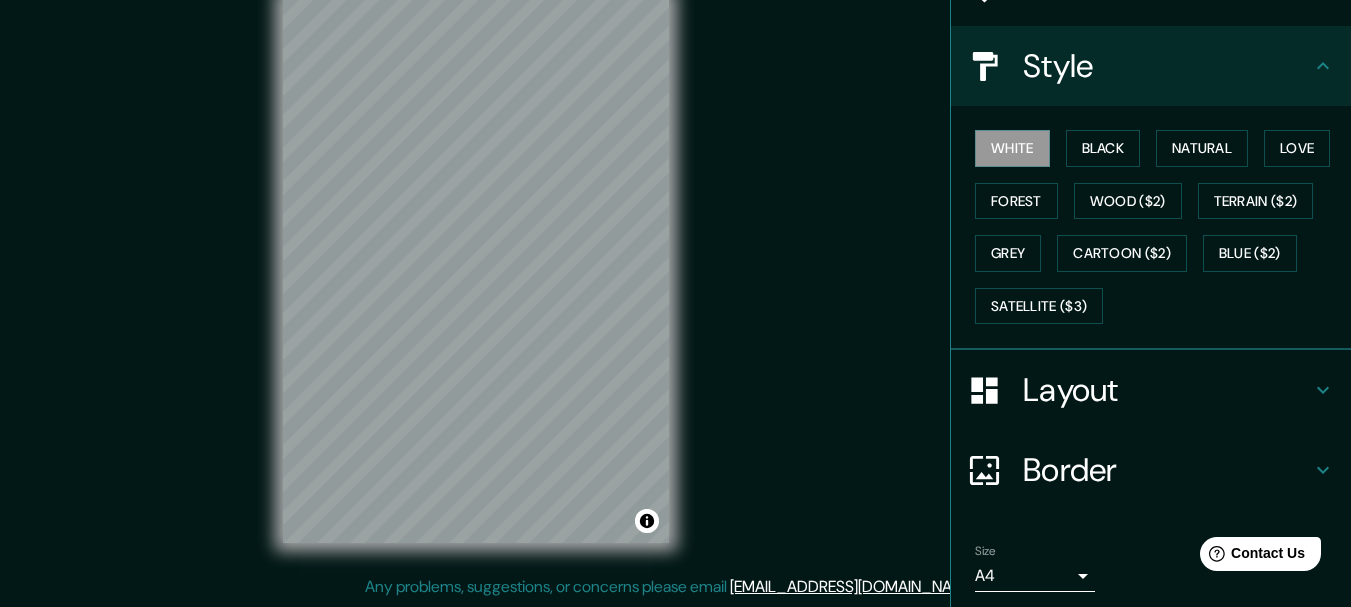 click on "Layout" at bounding box center [1167, 390] 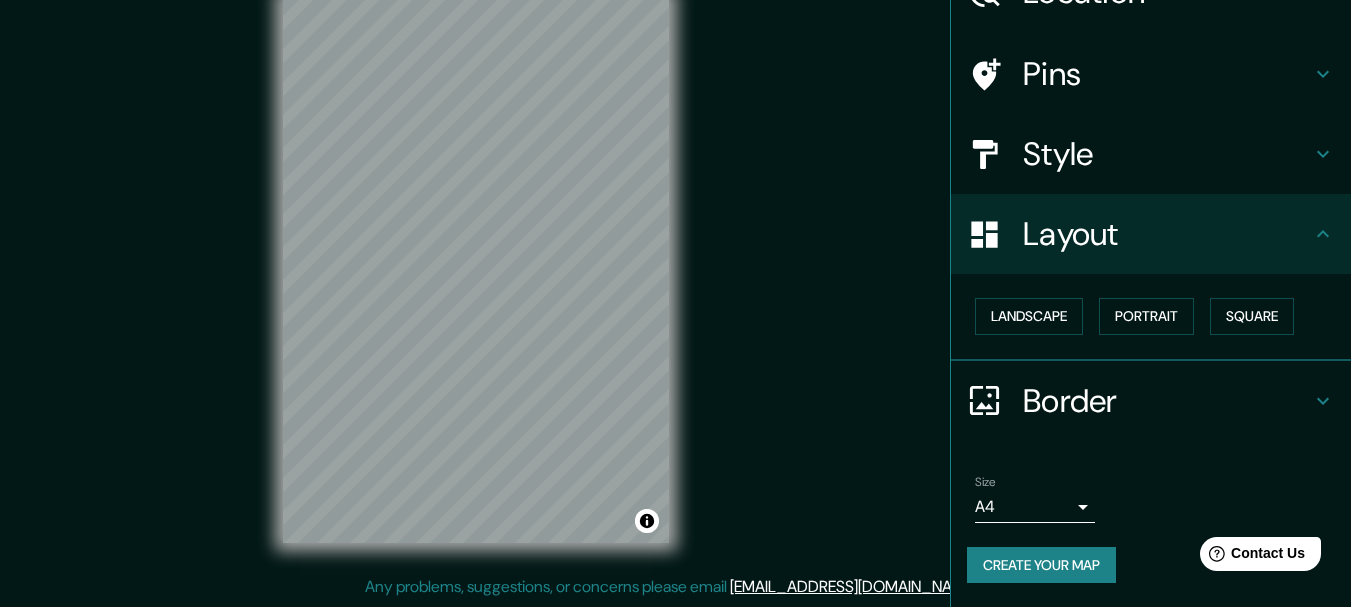 scroll, scrollTop: 112, scrollLeft: 0, axis: vertical 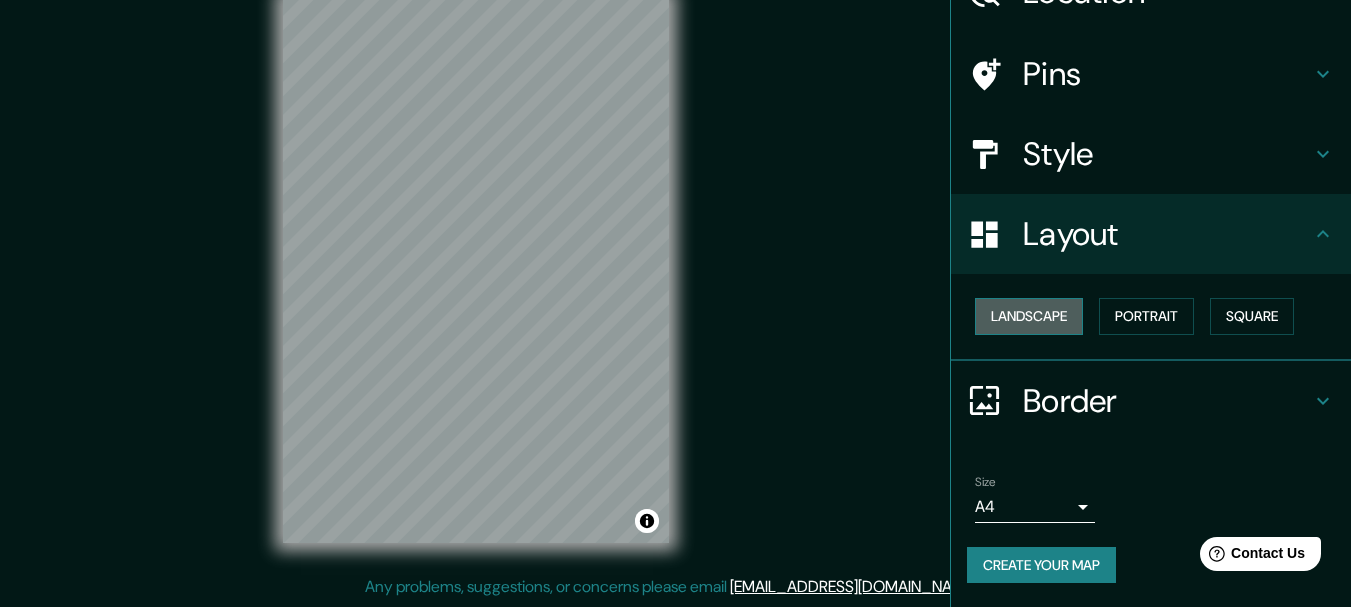 click on "Landscape" at bounding box center [1029, 316] 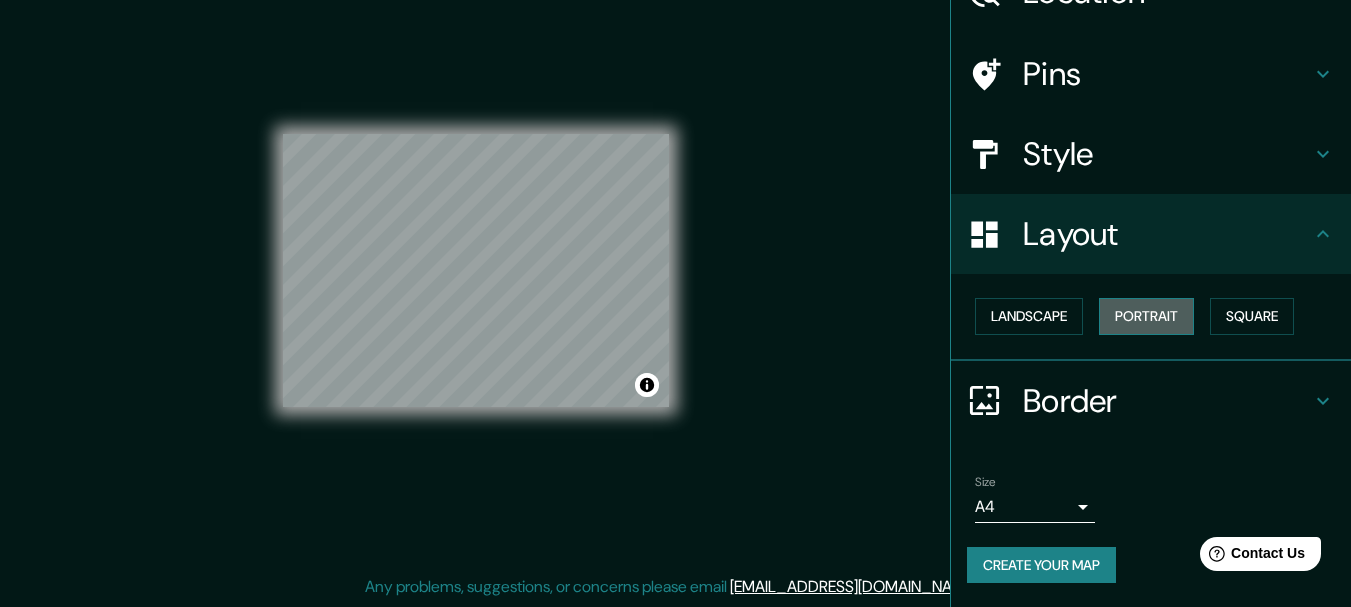 click on "Portrait" at bounding box center (1146, 316) 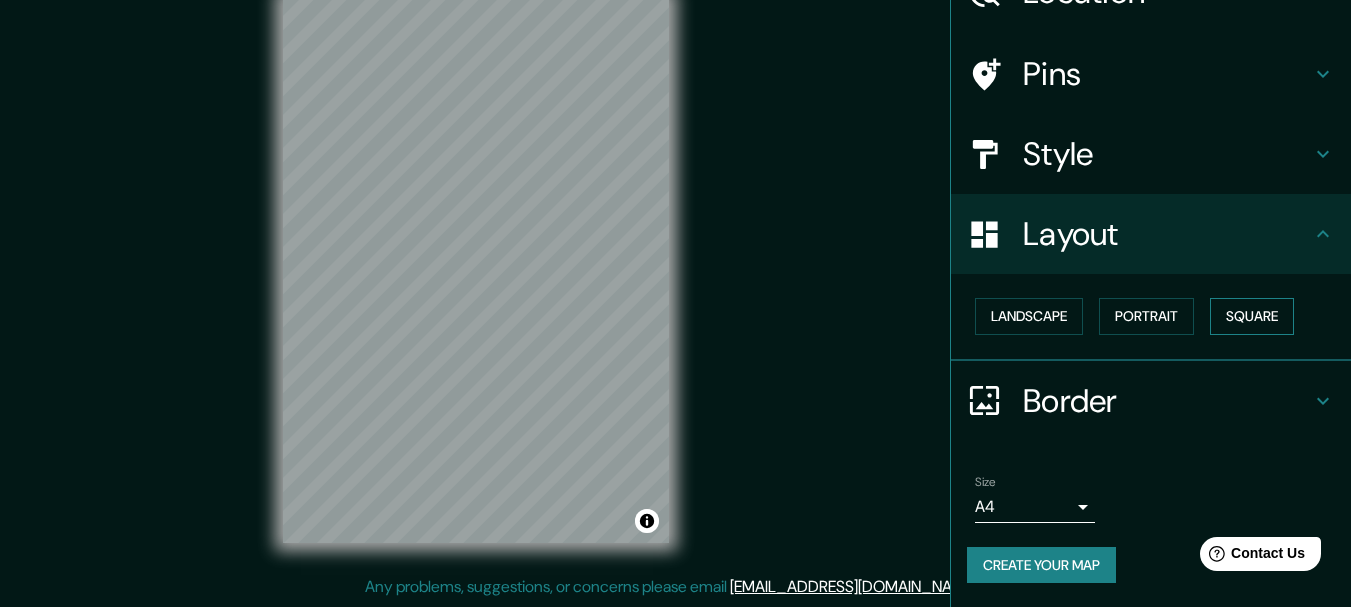 click on "Square" at bounding box center [1252, 316] 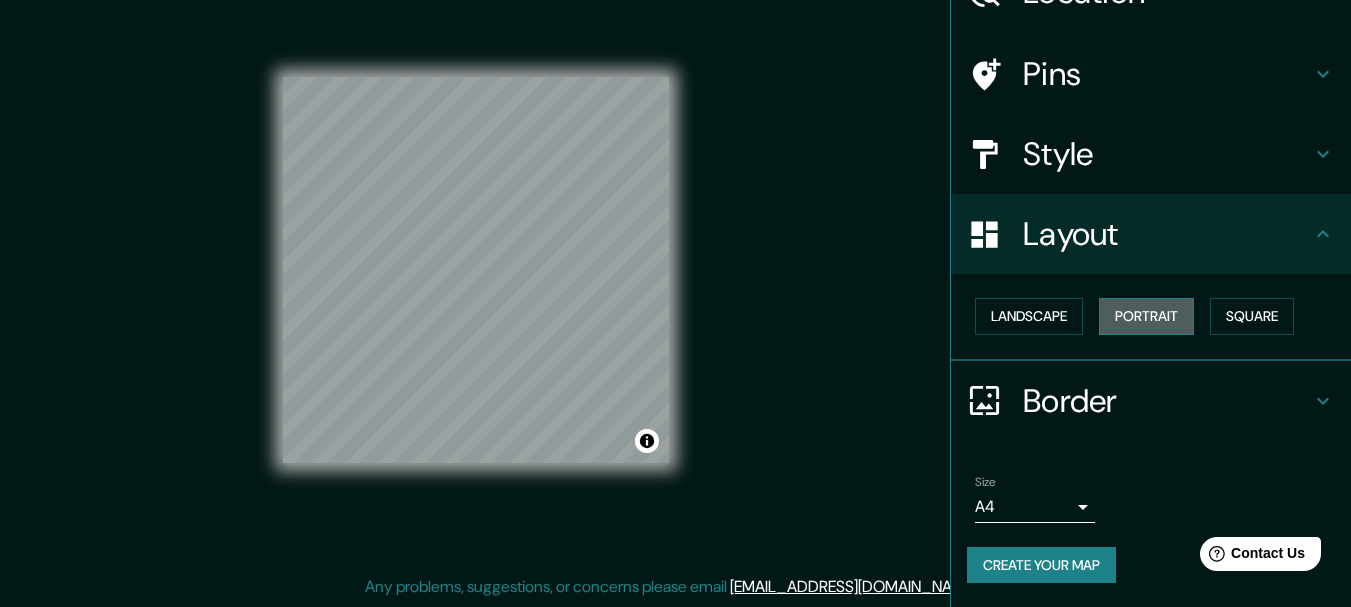 click on "Portrait" at bounding box center (1146, 316) 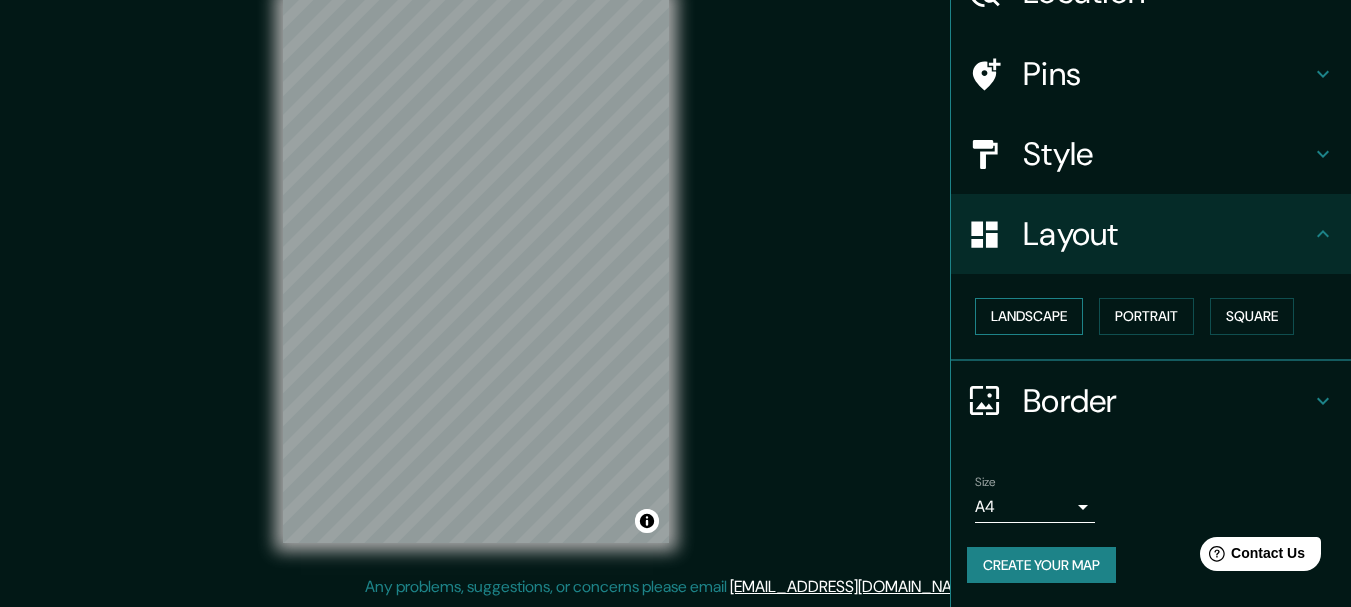 click on "Landscape" at bounding box center [1029, 316] 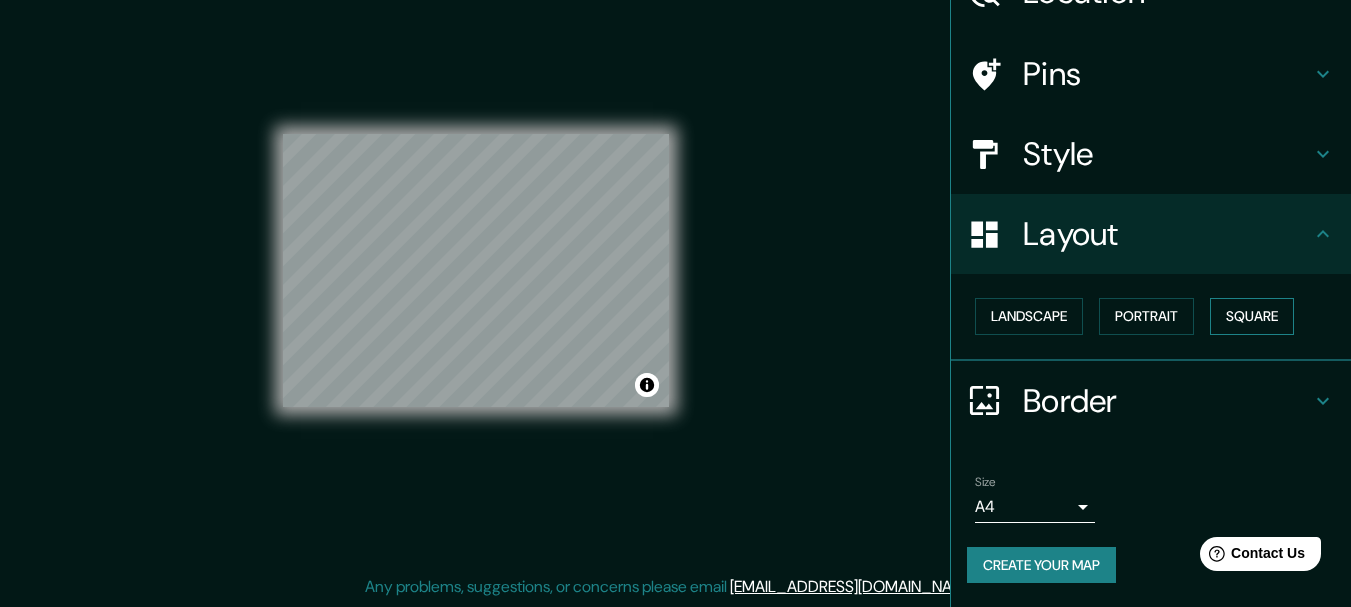 click on "Square" at bounding box center (1252, 316) 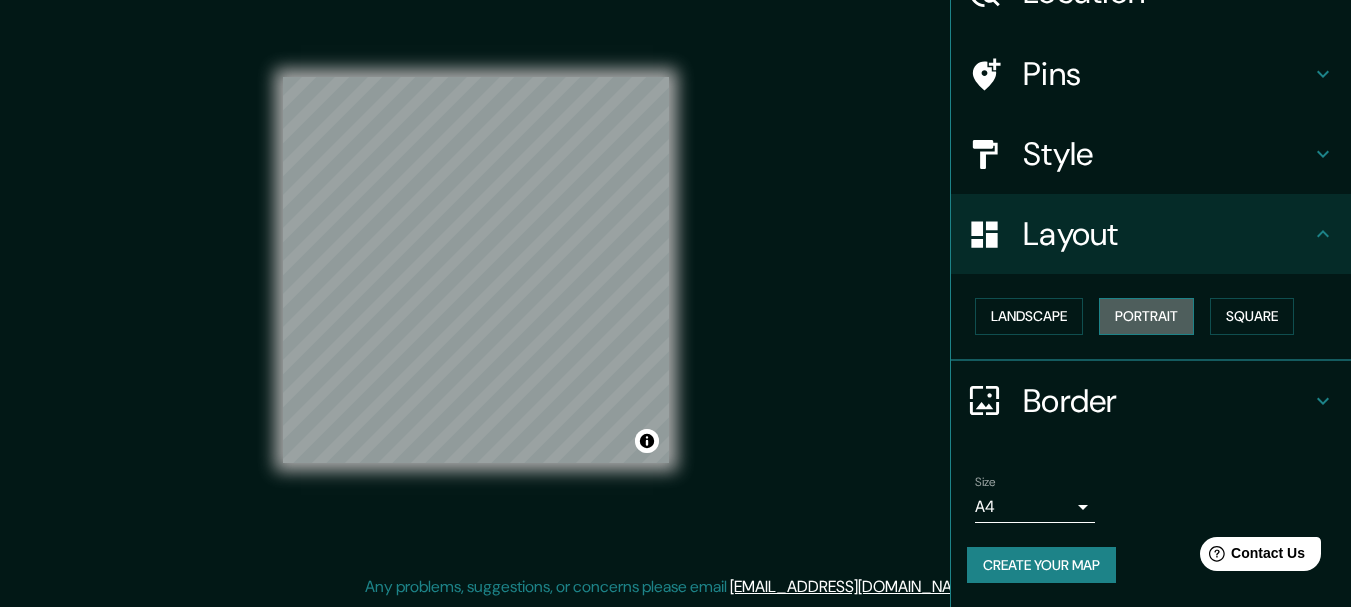 click on "Portrait" at bounding box center [1146, 316] 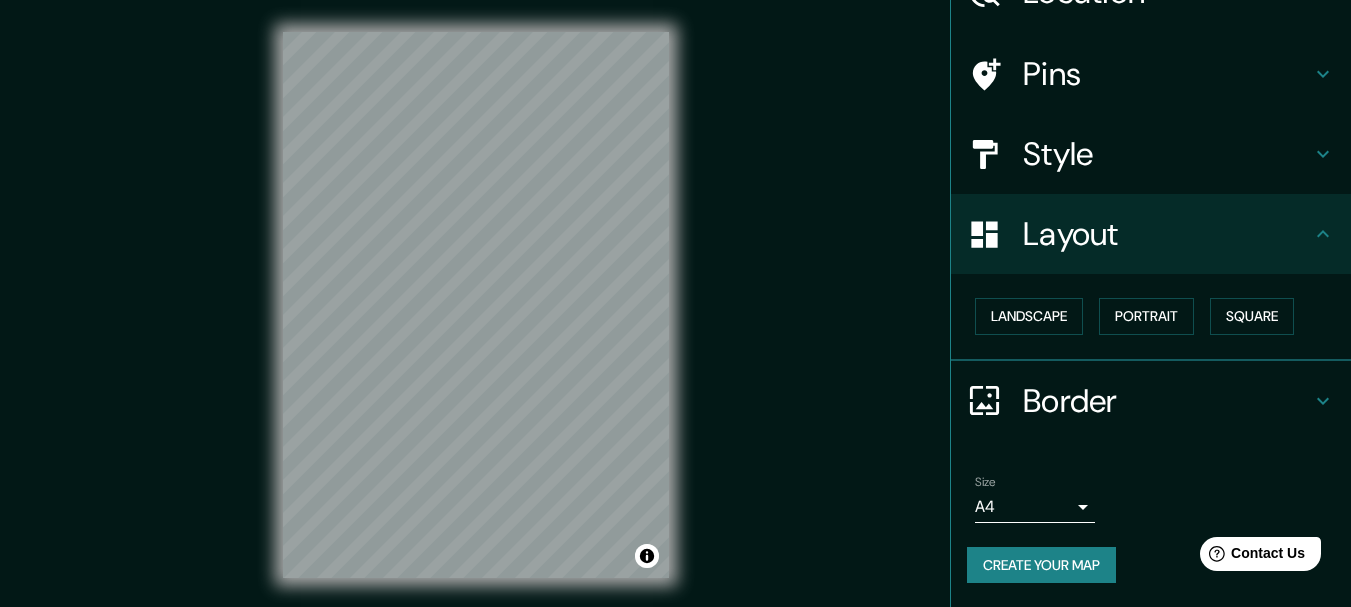 scroll, scrollTop: 35, scrollLeft: 0, axis: vertical 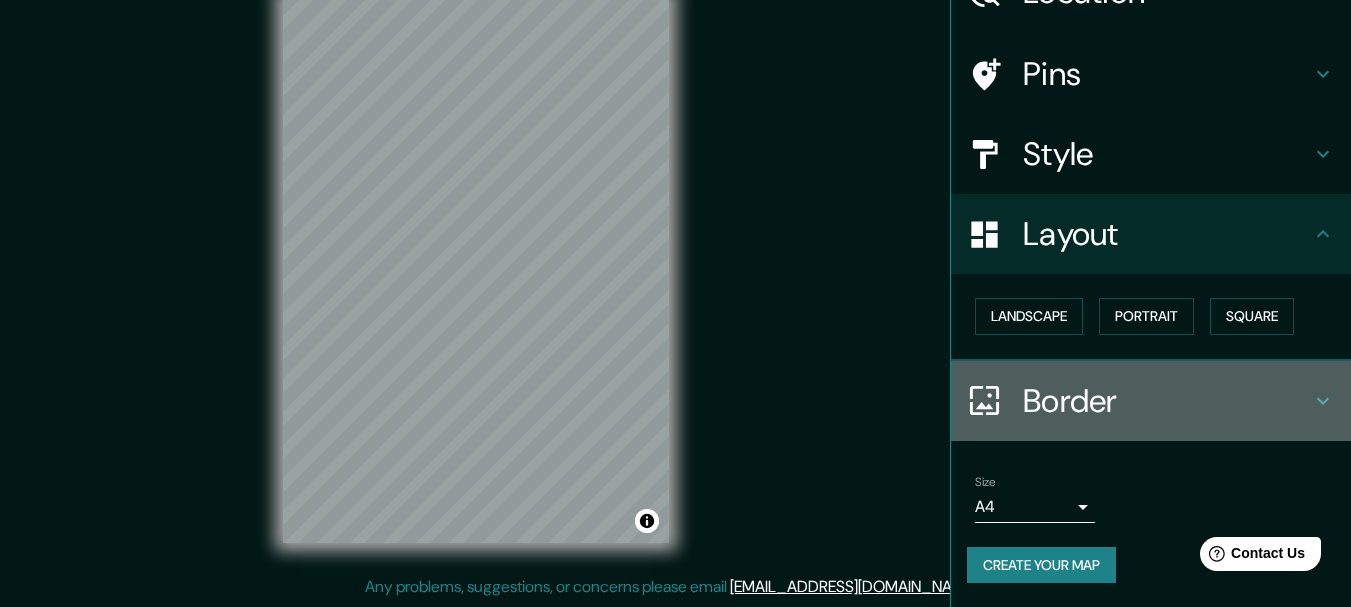 click on "Border" at bounding box center (1167, 401) 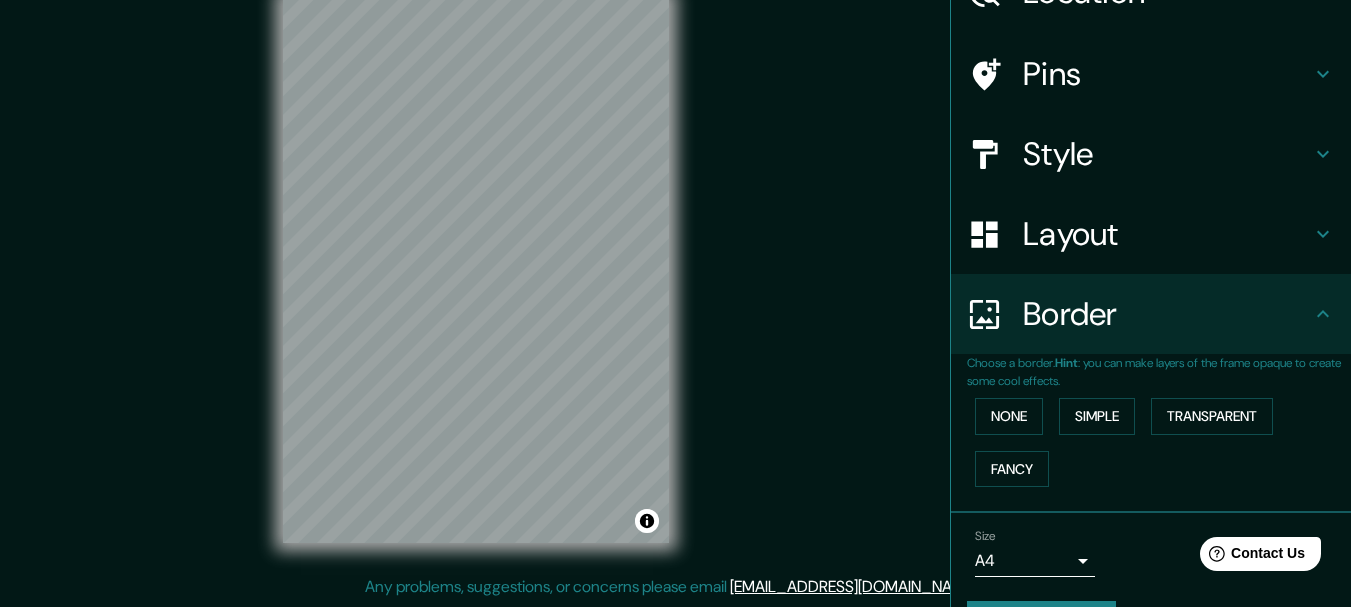 scroll, scrollTop: 167, scrollLeft: 0, axis: vertical 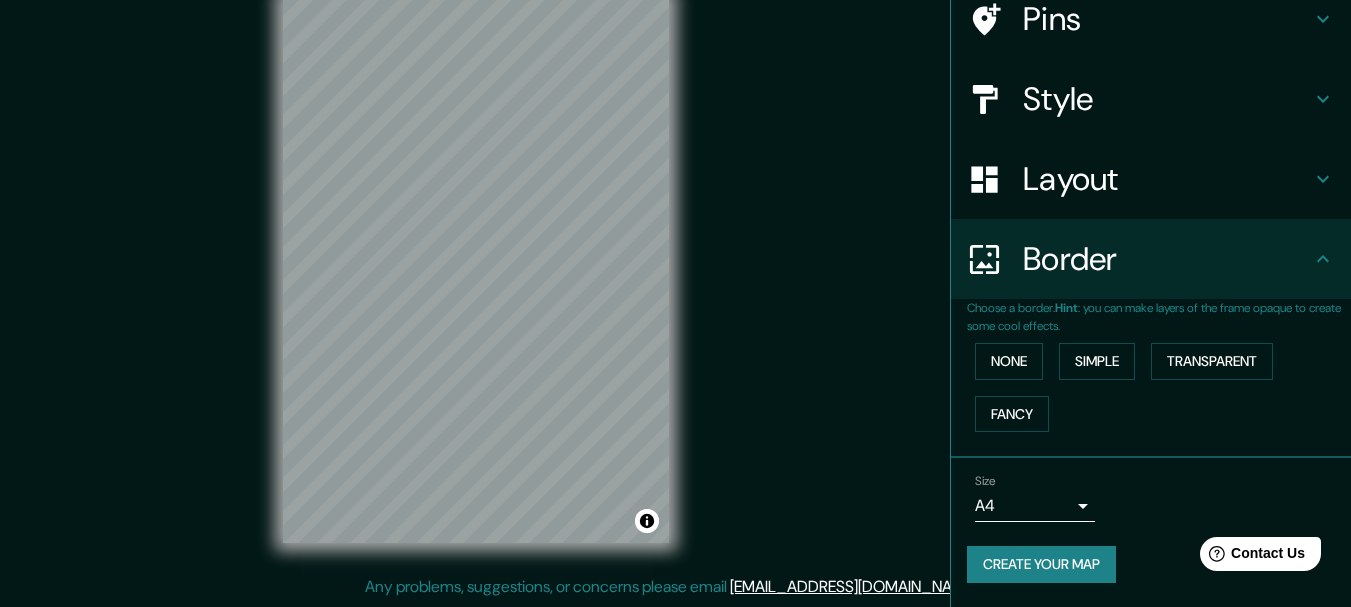 click on "Mappin Location Yunquera de Henares, provincia de Guadalajara, España Pins Style Layout Border Choose a border.  Hint : you can make layers of the frame opaque to create some cool effects. None Simple Transparent Fancy Size A4 single Create your map © Mapbox   © OpenStreetMap   Improve this map Any problems, suggestions, or concerns please email    help@mappin.pro . . ." at bounding box center [675, 268] 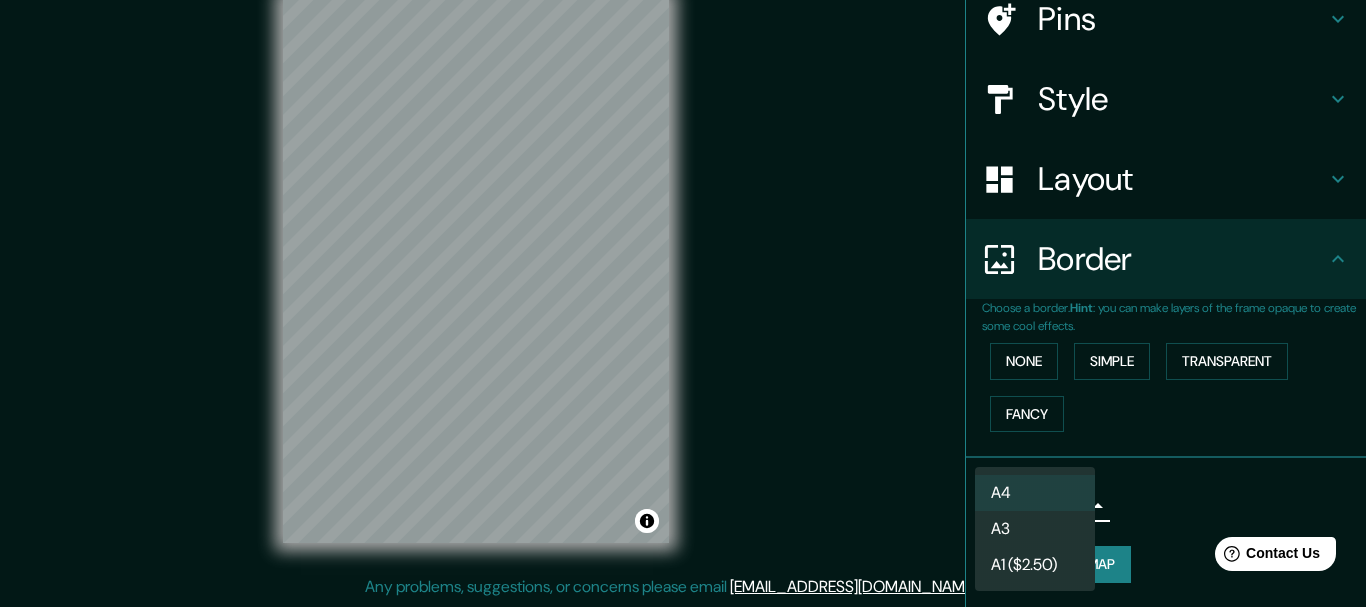 click on "A4" at bounding box center [1035, 493] 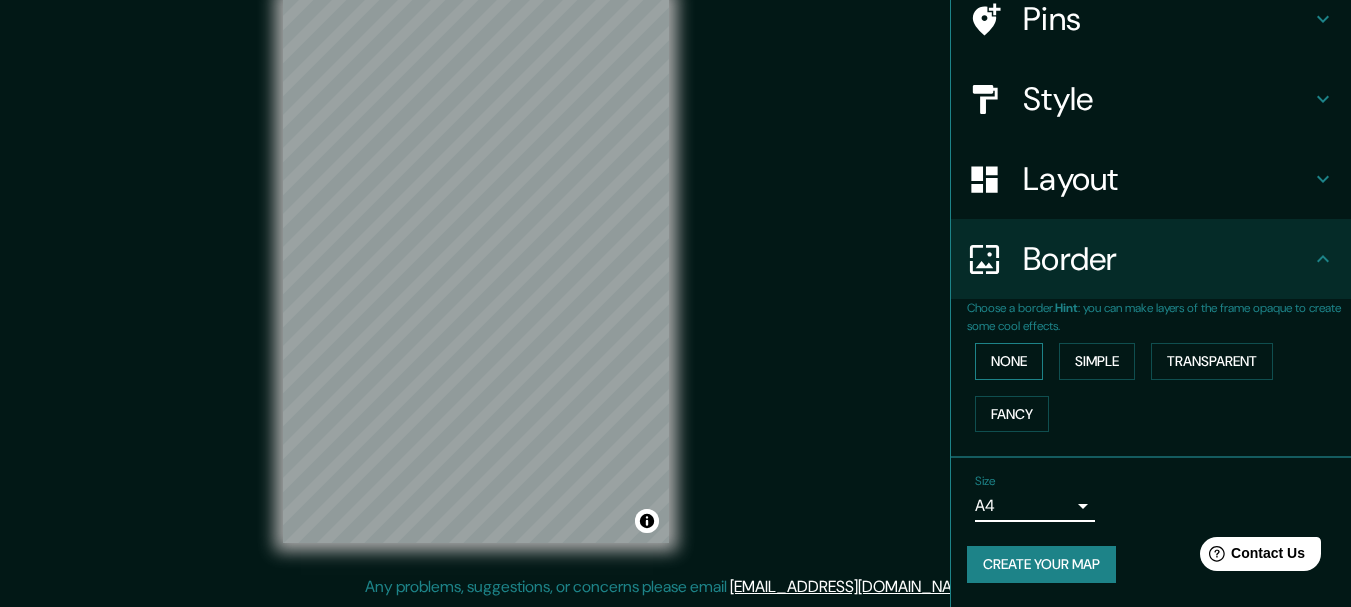 click on "None" at bounding box center [1009, 361] 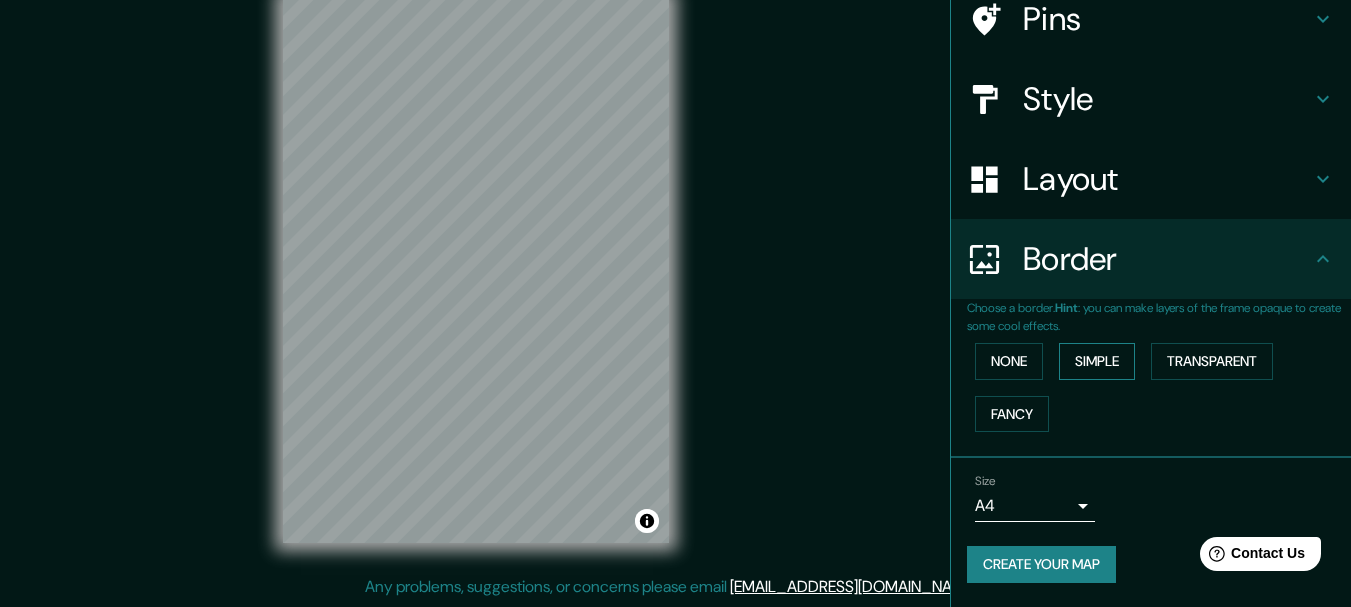 click on "Simple" at bounding box center (1097, 361) 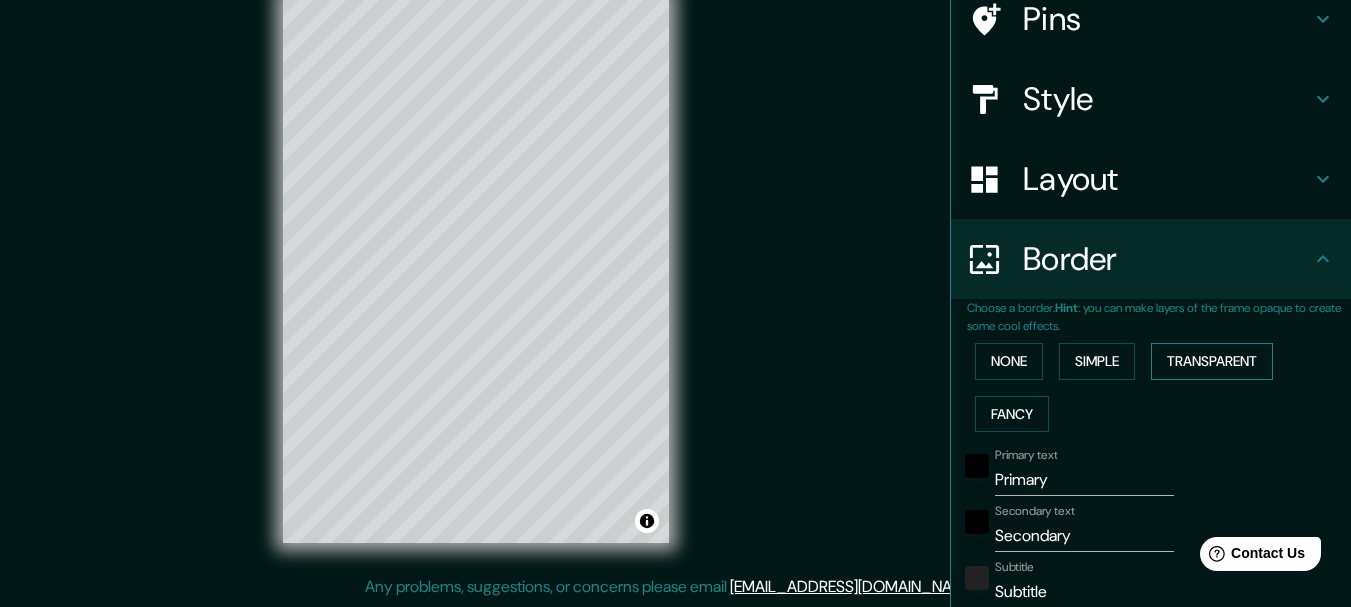 click on "Transparent" at bounding box center (1212, 361) 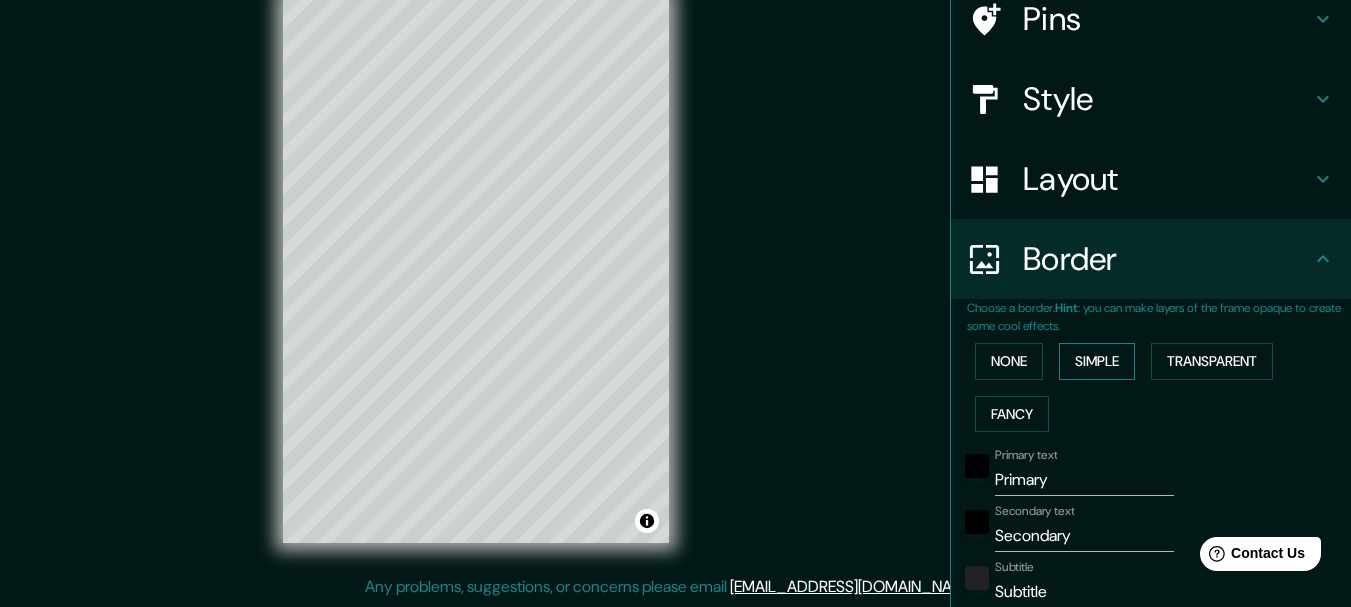 click on "Simple" at bounding box center [1097, 361] 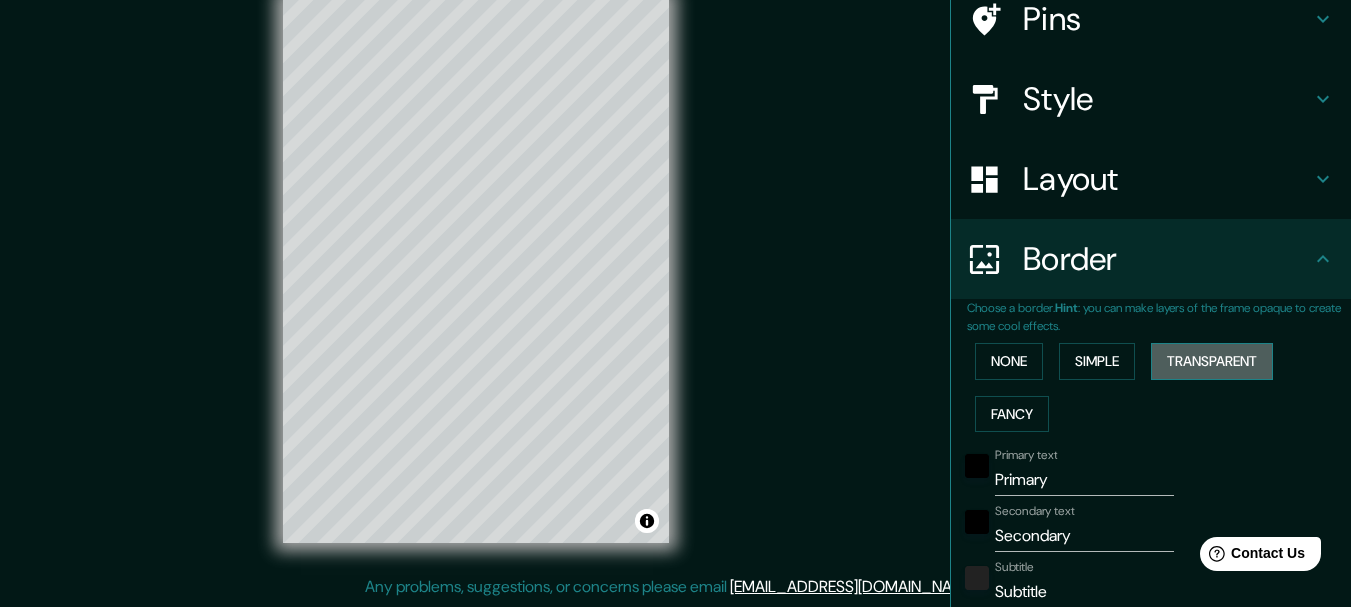 click on "Transparent" at bounding box center [1212, 361] 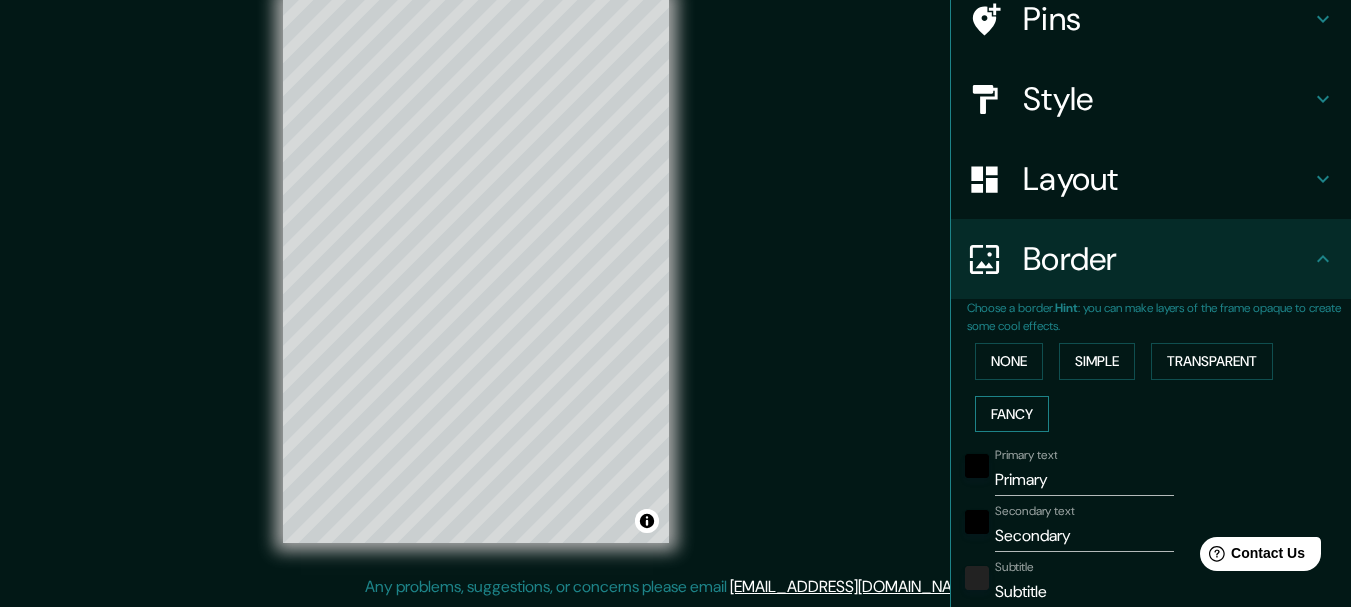 click on "Fancy" at bounding box center (1012, 414) 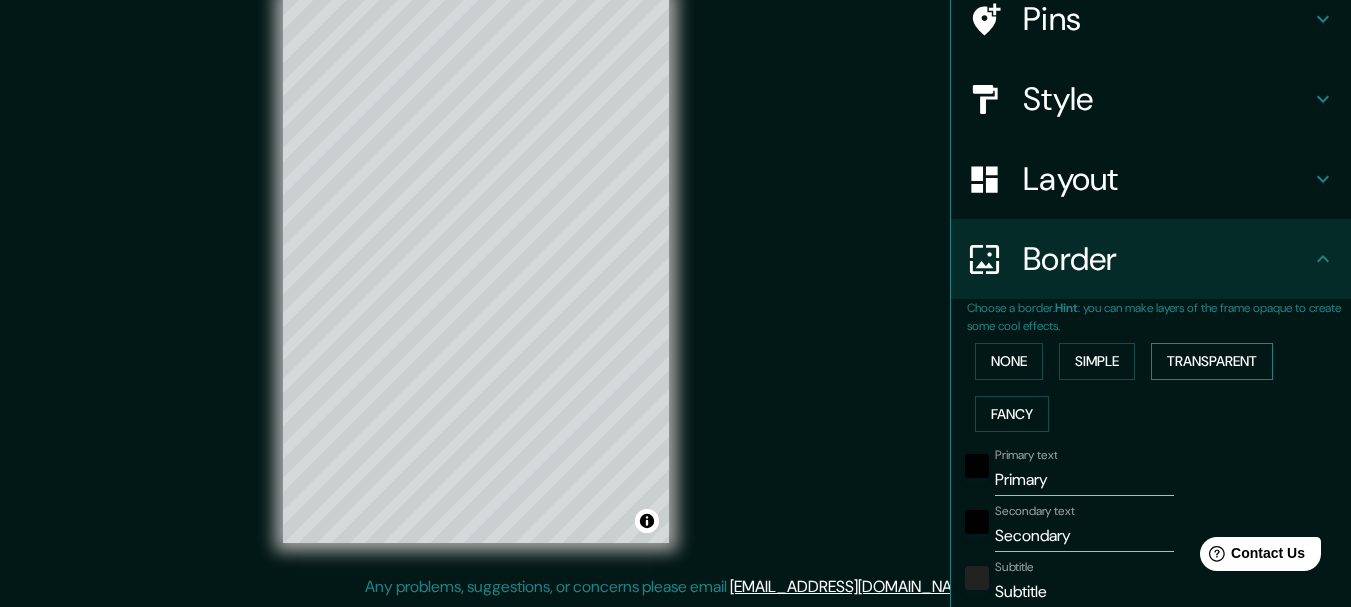 click on "Transparent" at bounding box center (1212, 361) 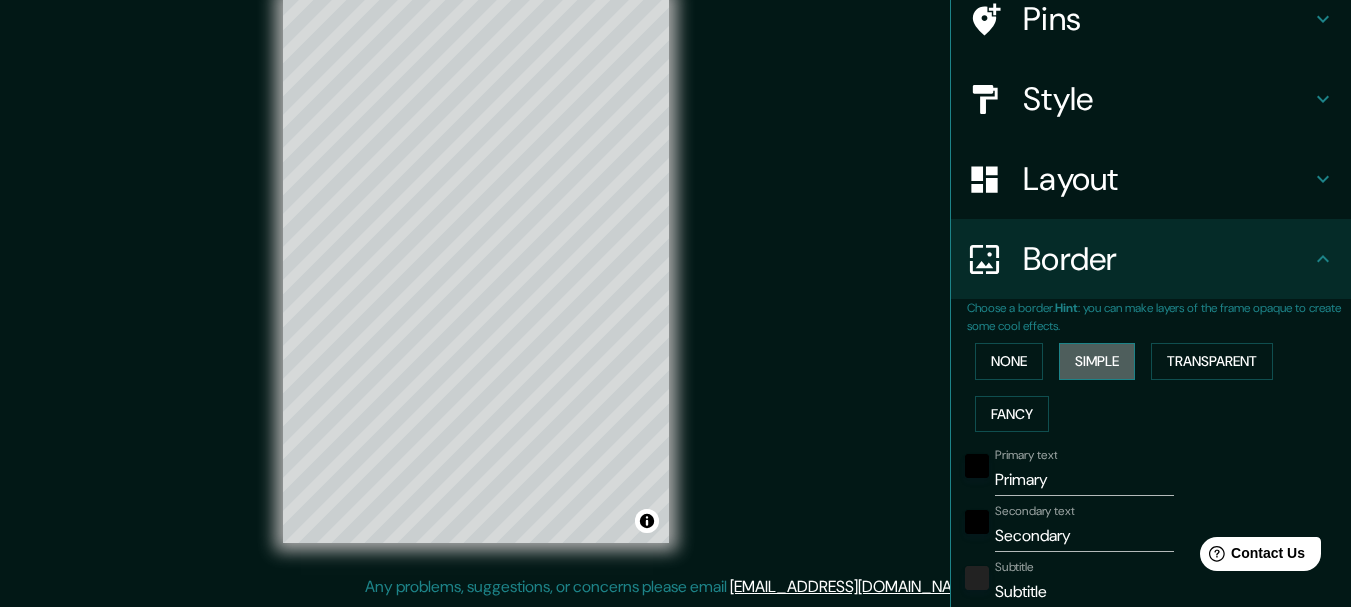 click on "Simple" at bounding box center [1097, 361] 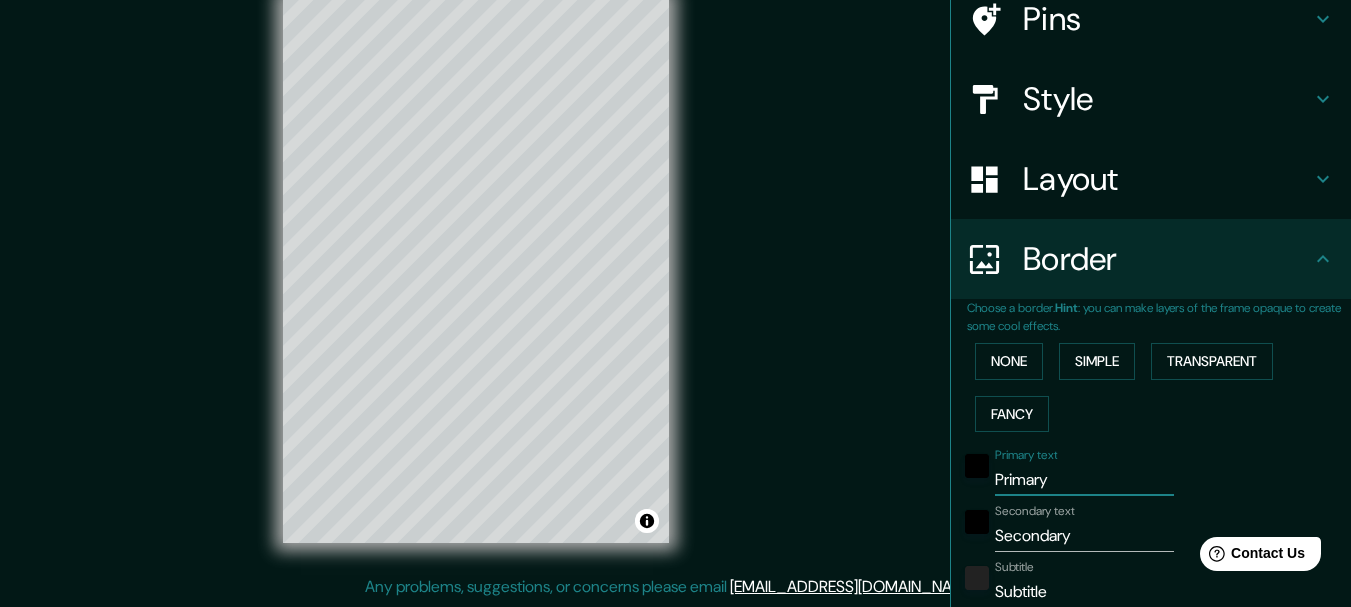 click on "Primary" at bounding box center [1084, 480] 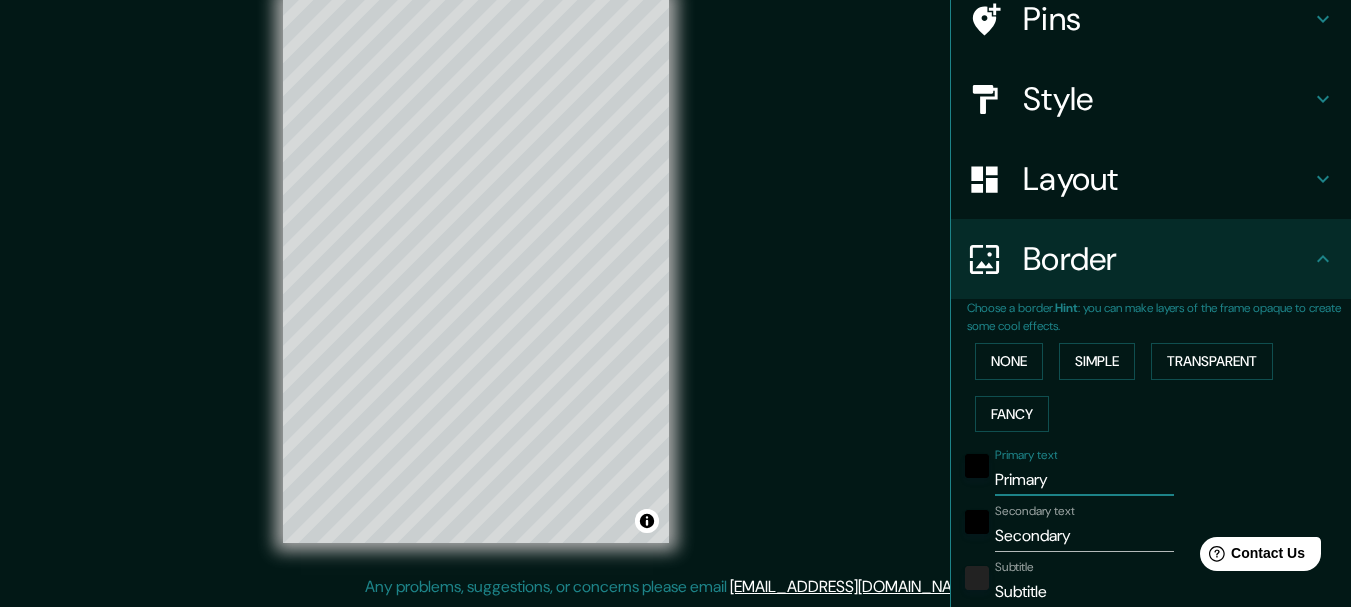type on "Primar" 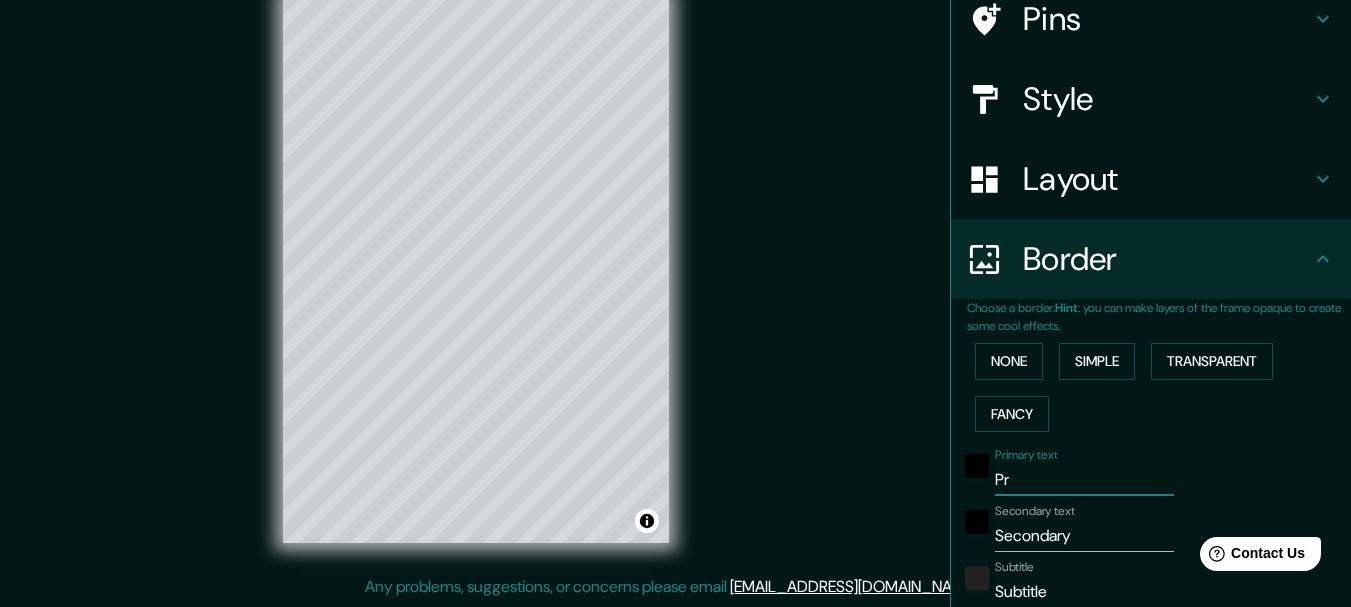 type on "P" 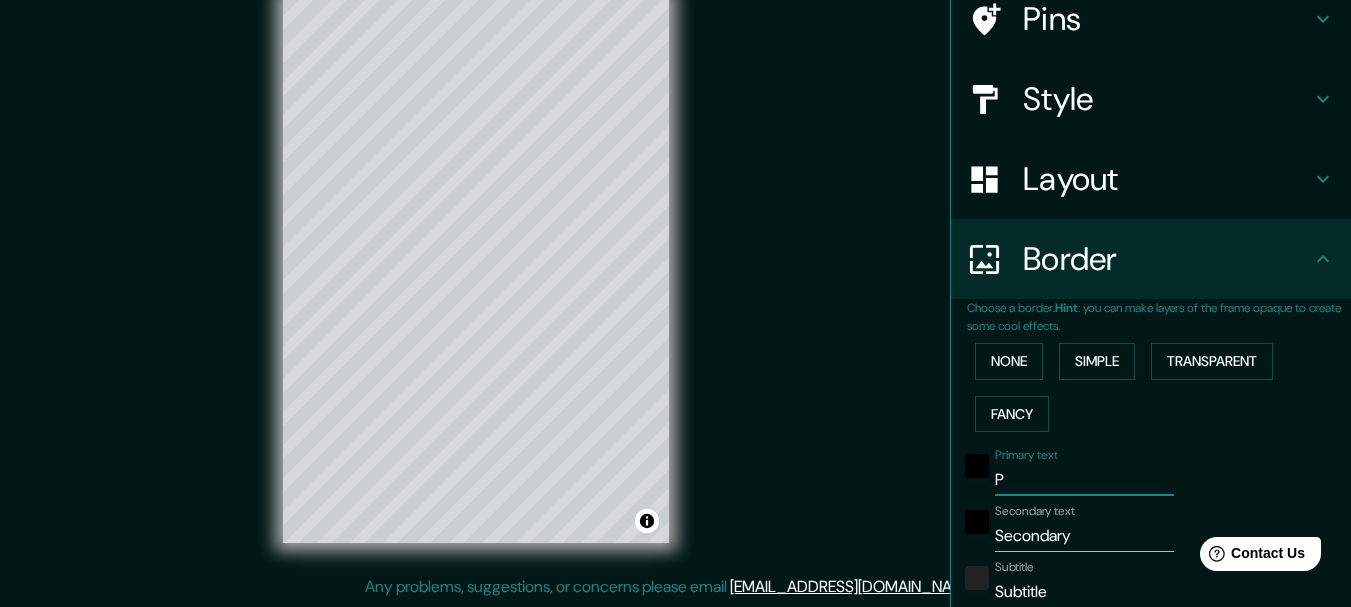 type 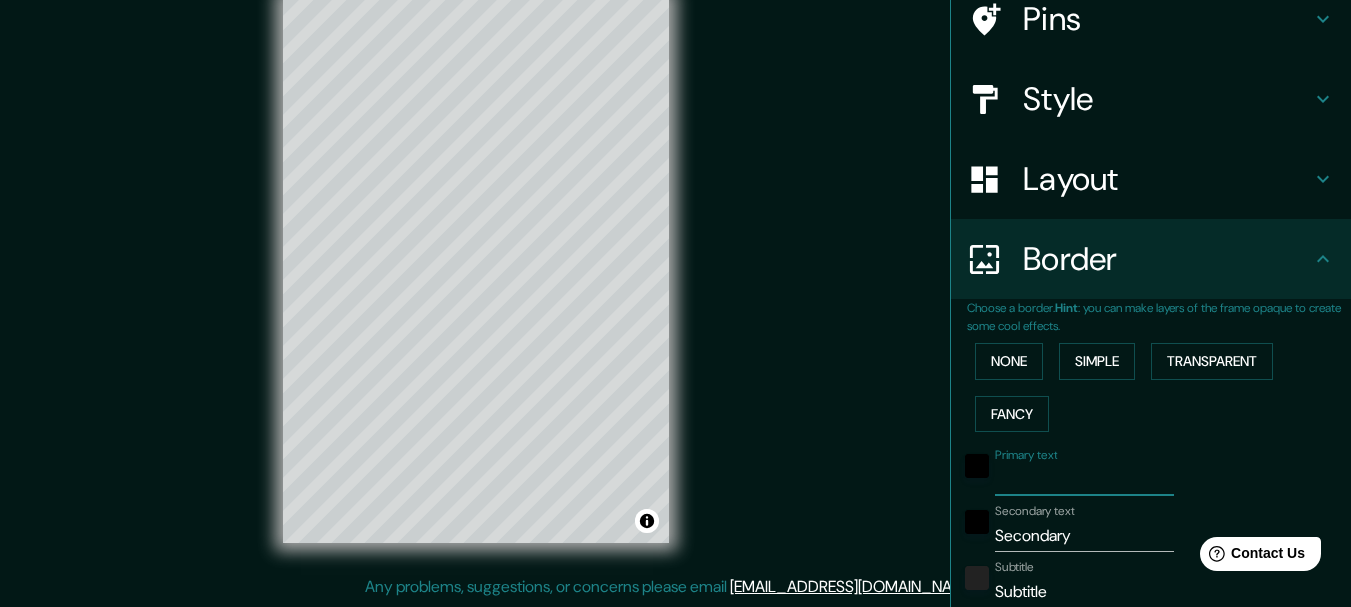 type on "154" 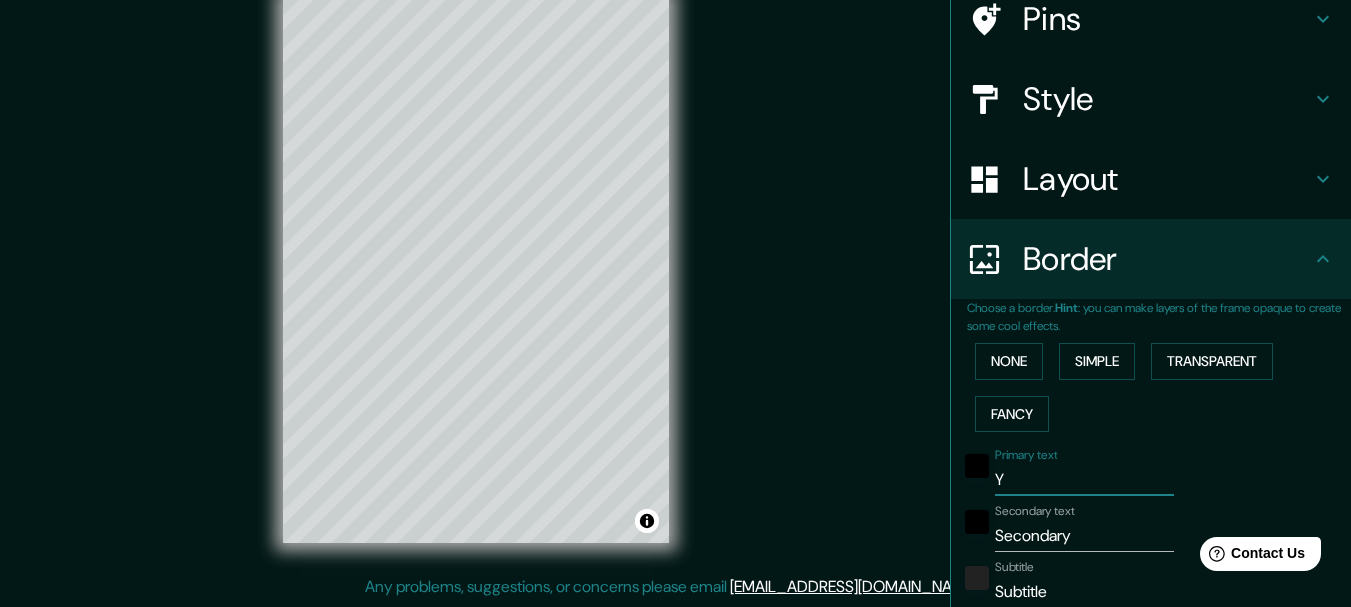 type on "154" 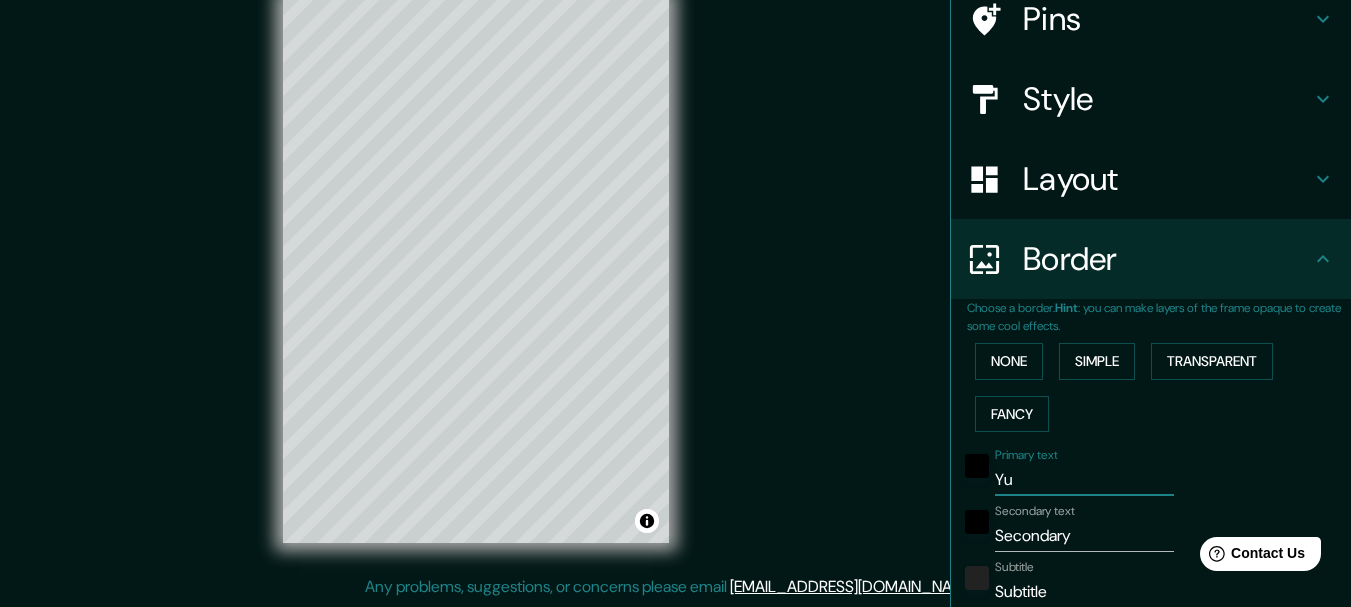type on "Yun" 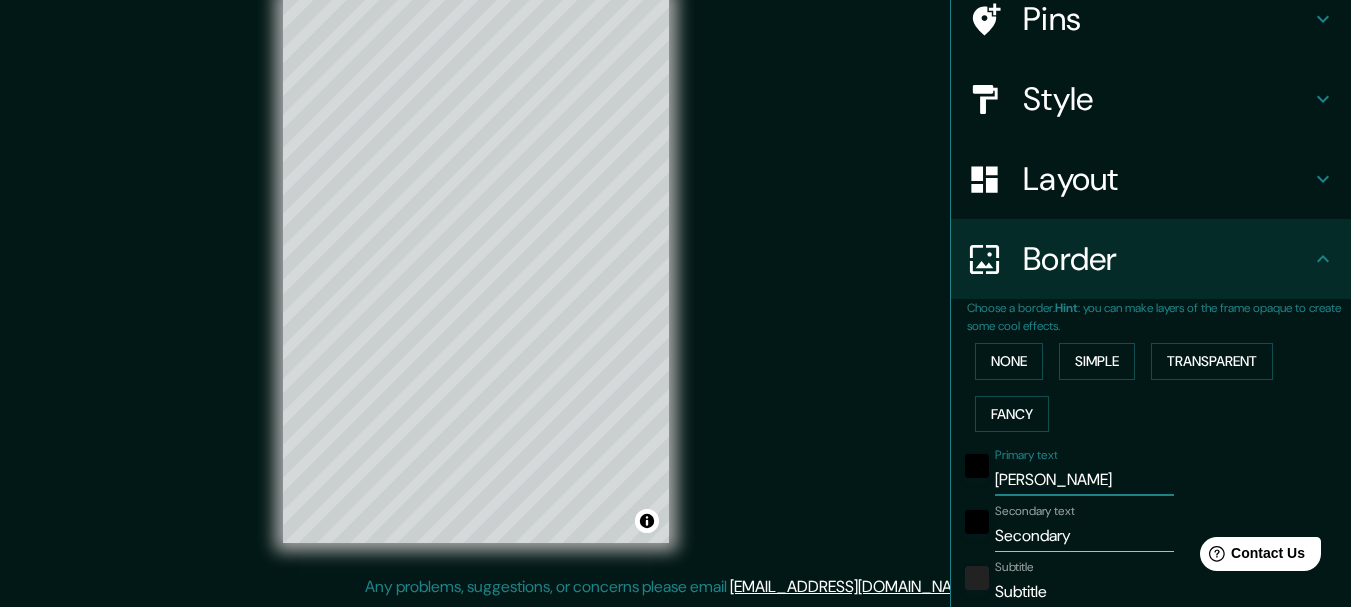 type on "31" 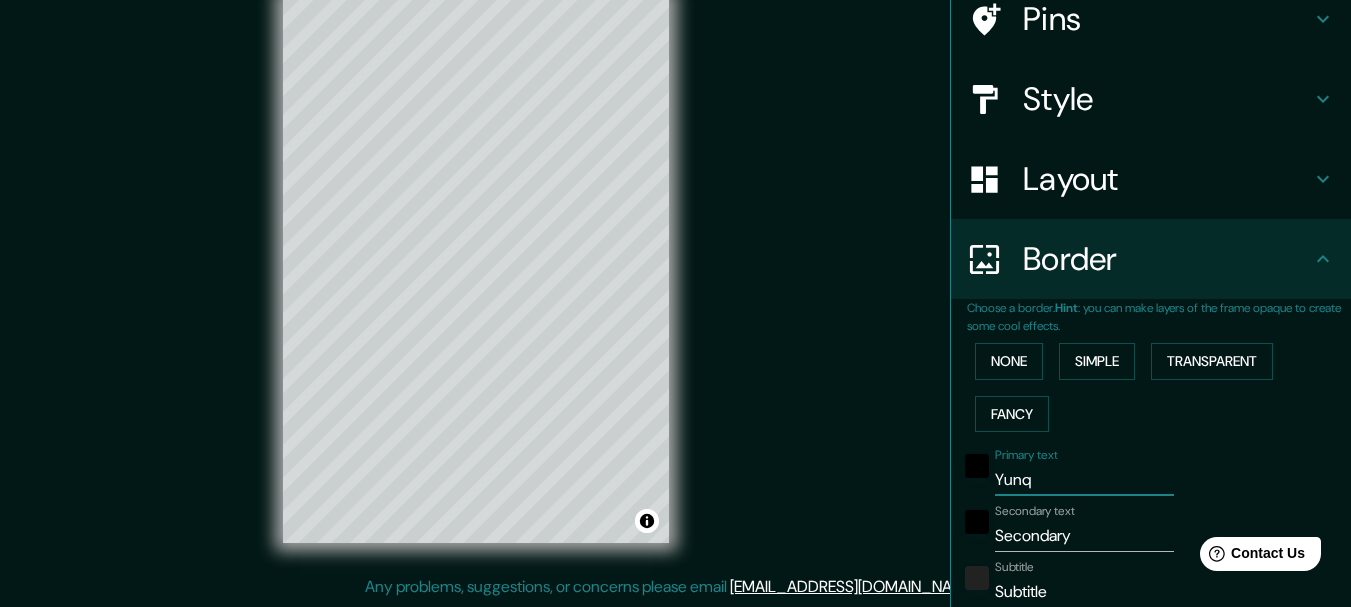type on "Yunqu" 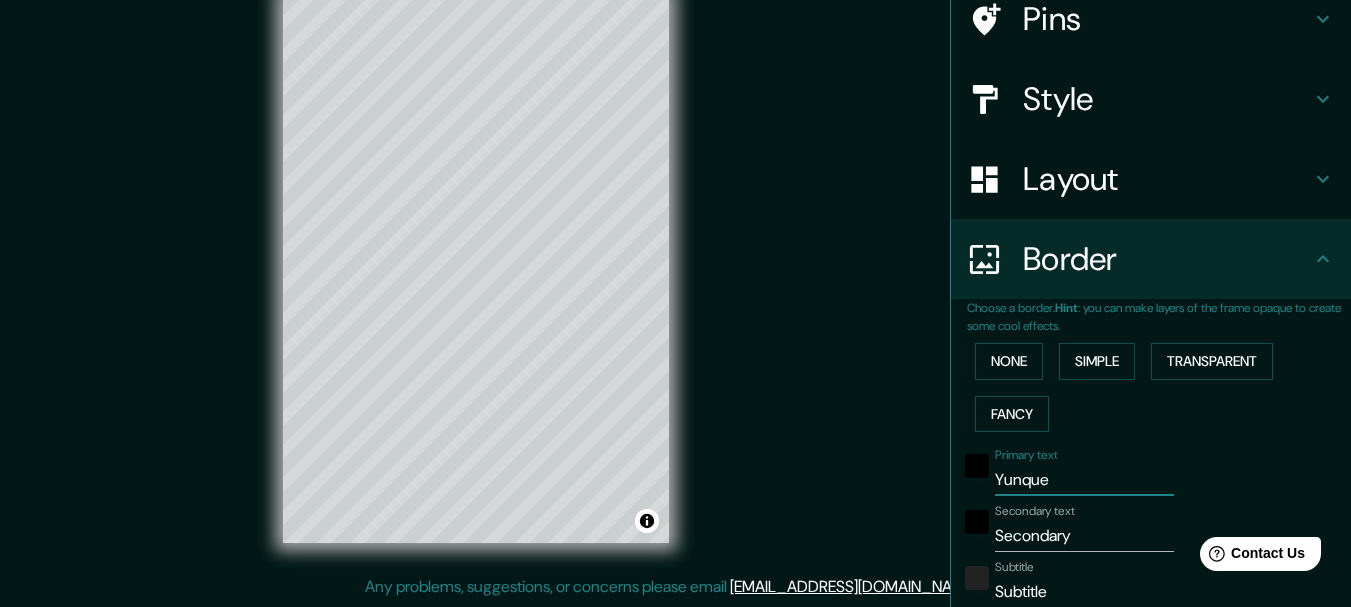 type on "Yunquer" 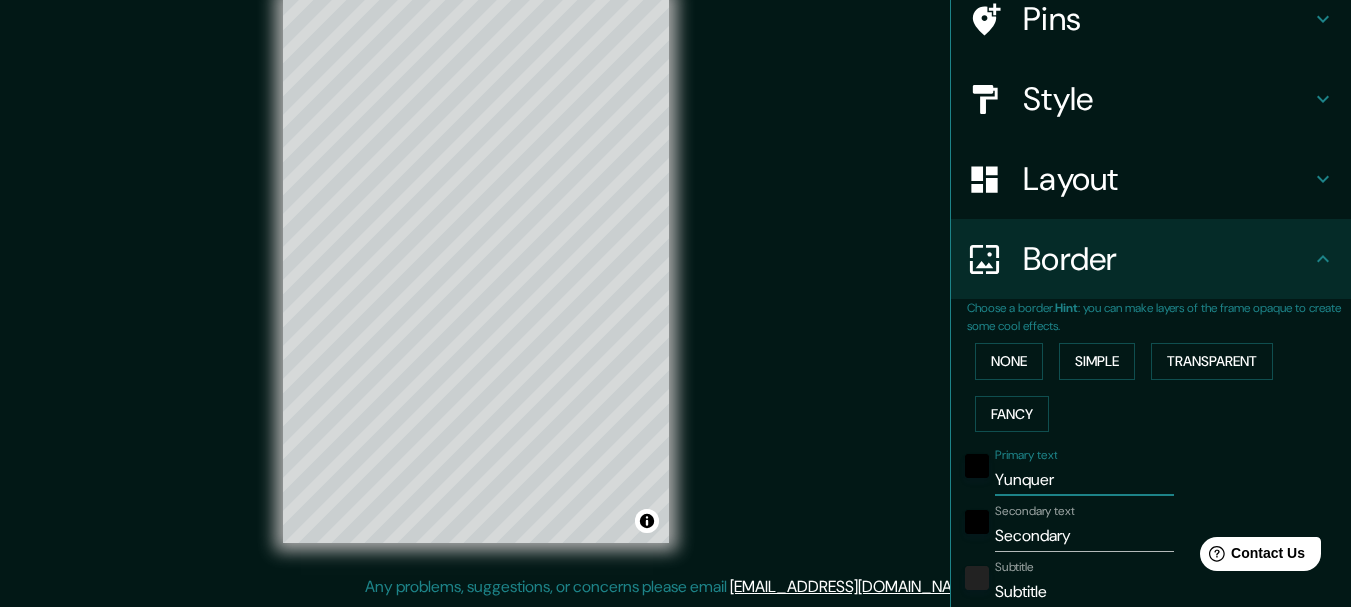 type on "154" 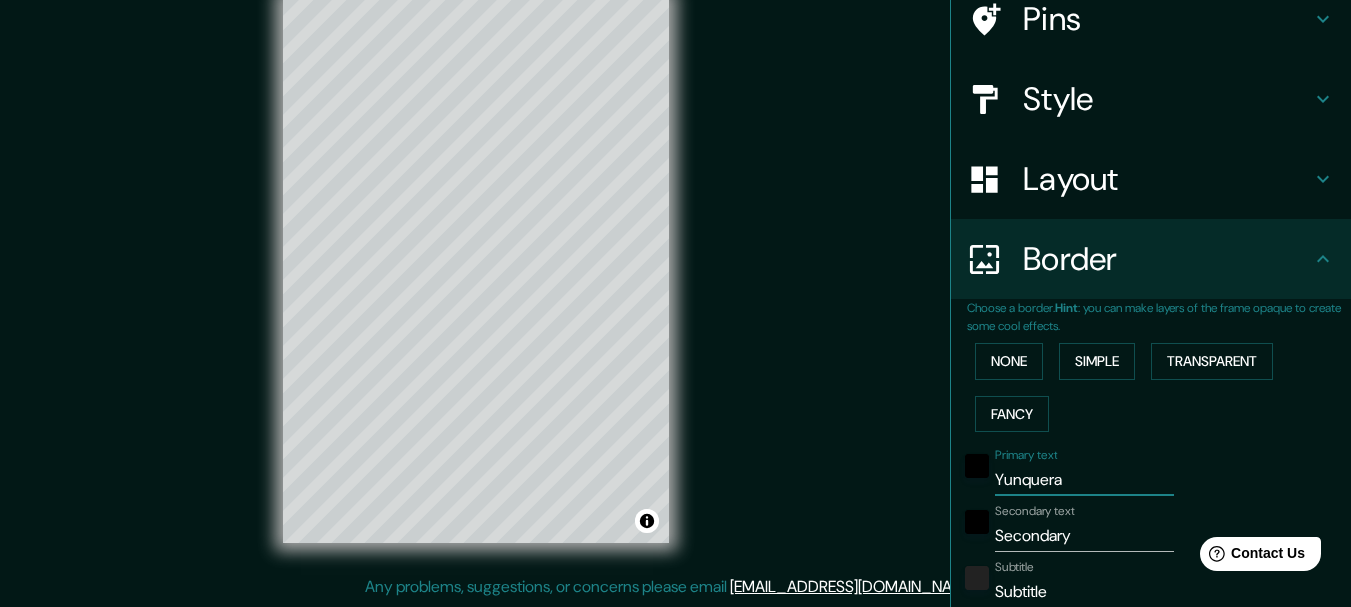 type on "Yunquera" 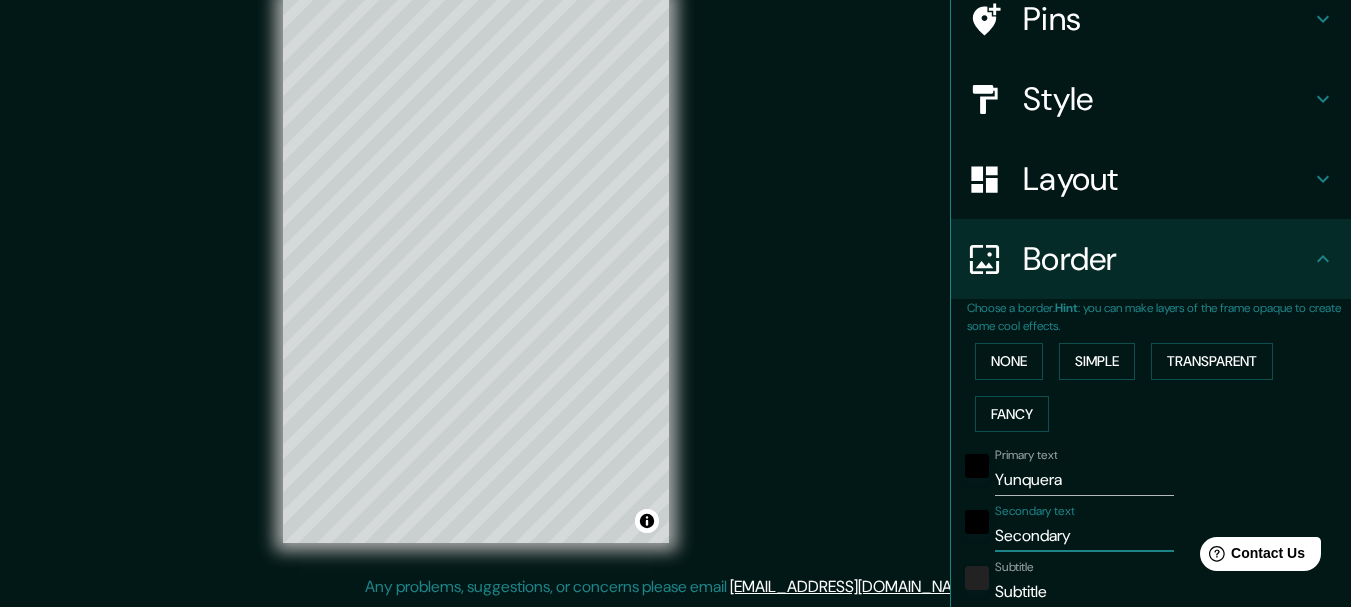type on "Secondar" 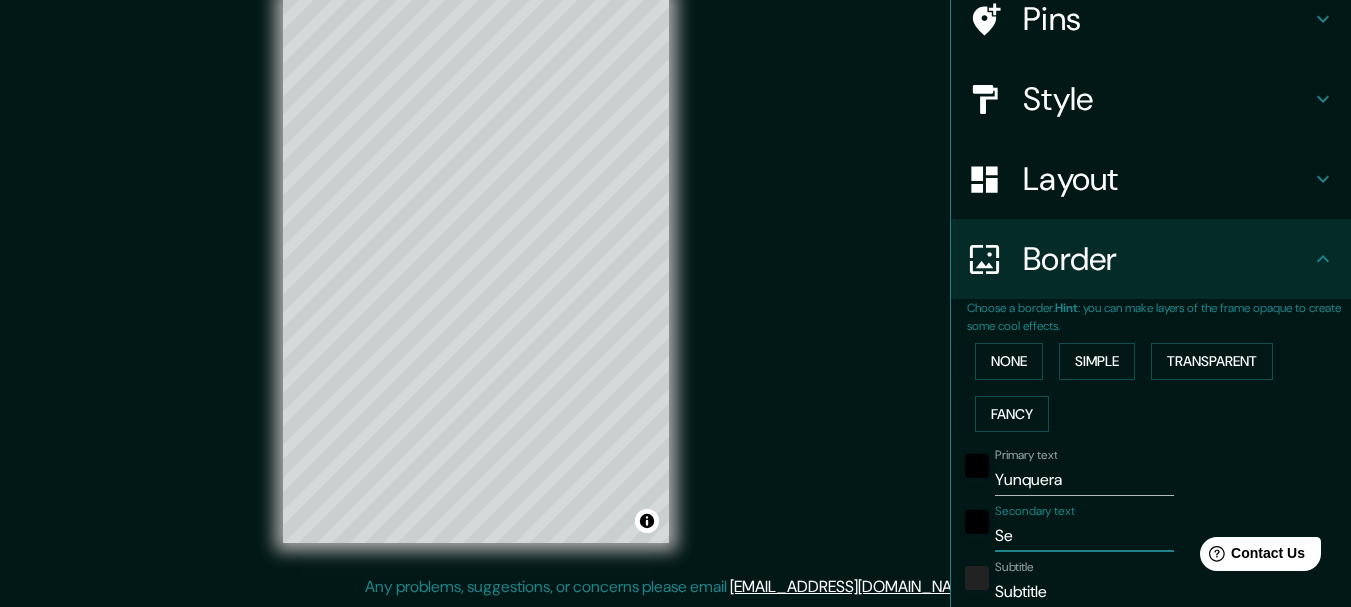 type on "S" 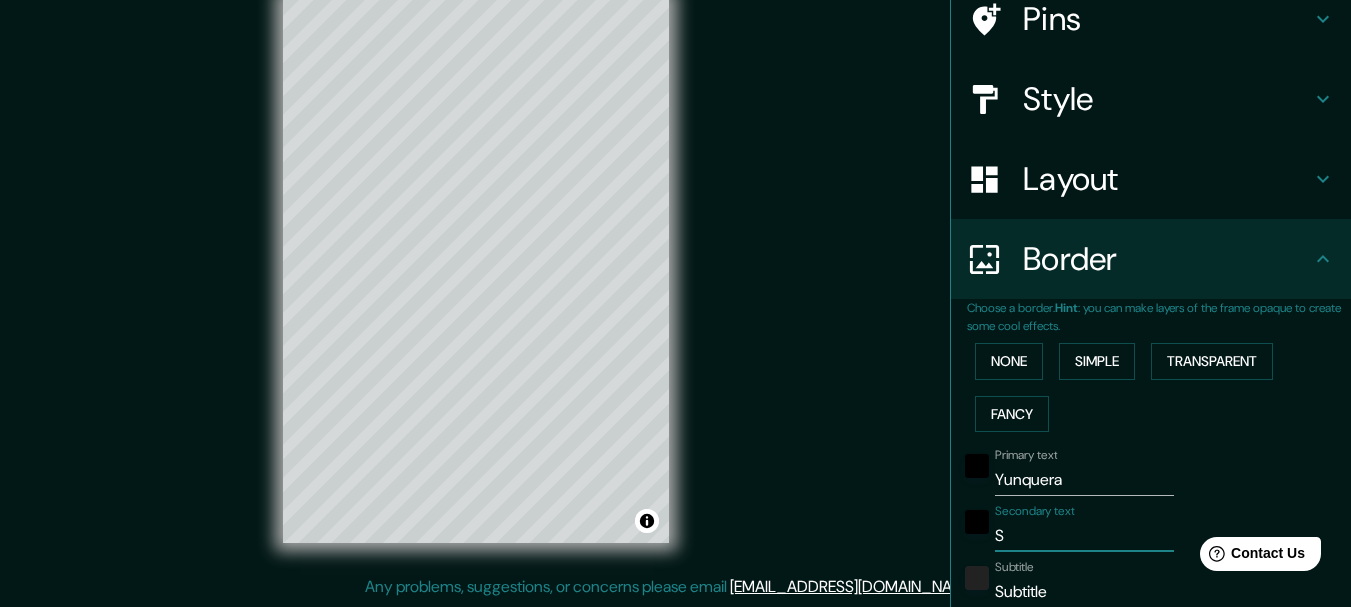 type 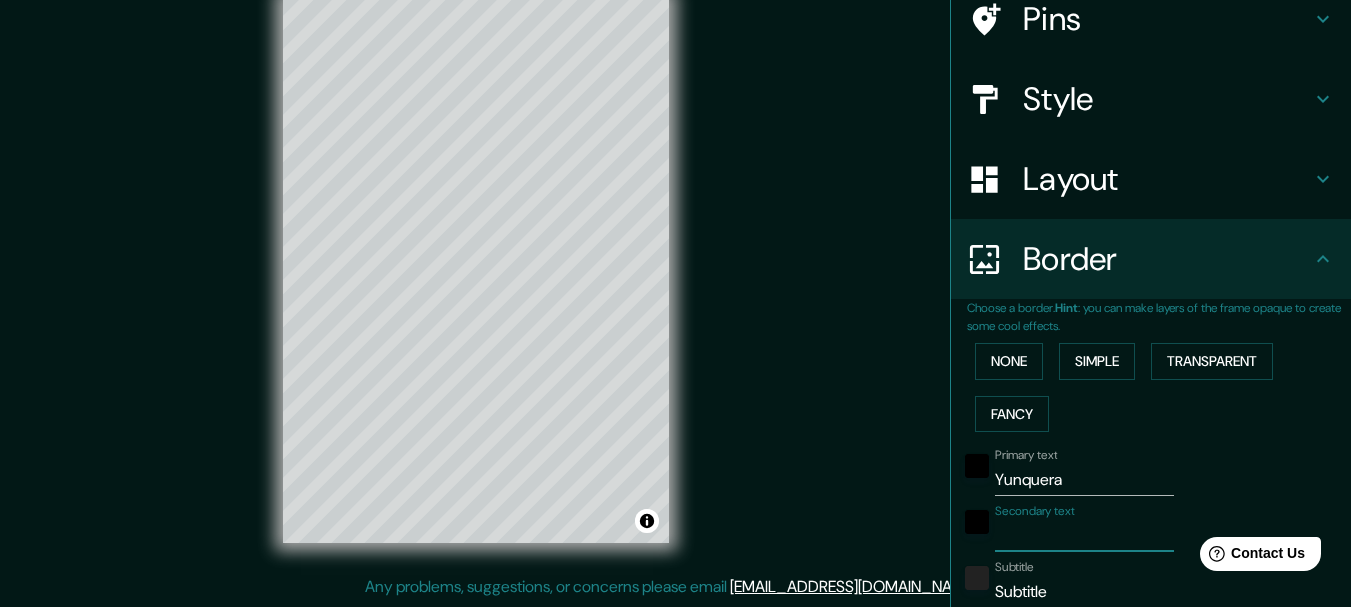 type on "154" 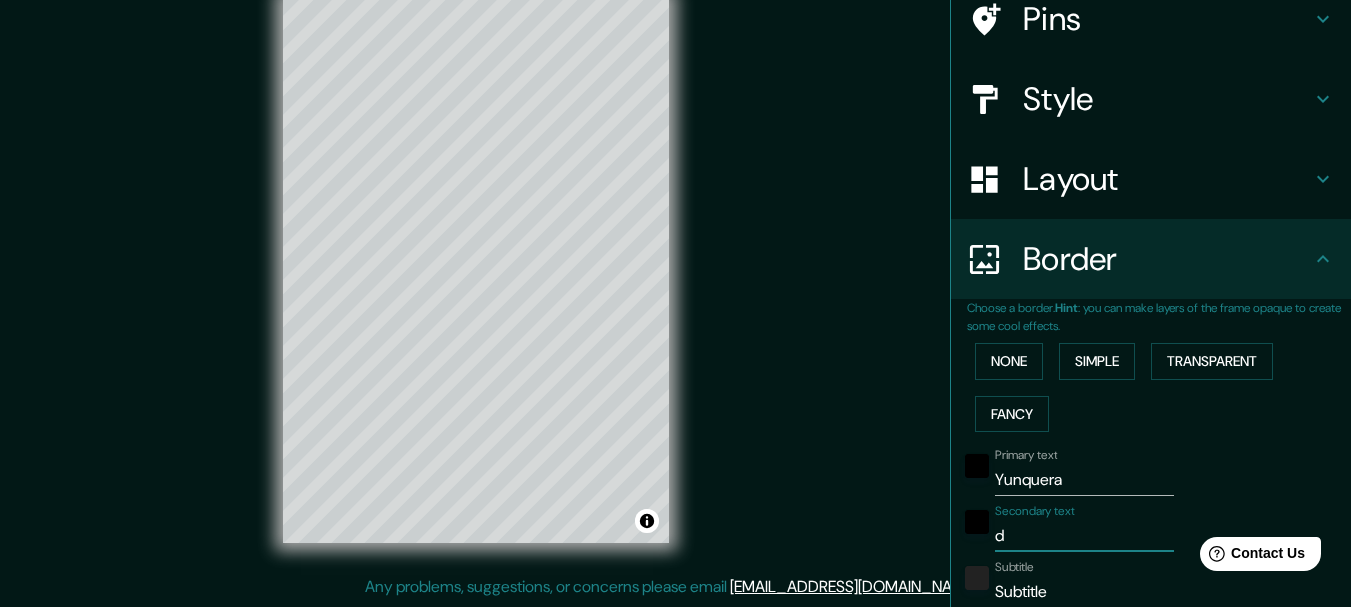type on "de" 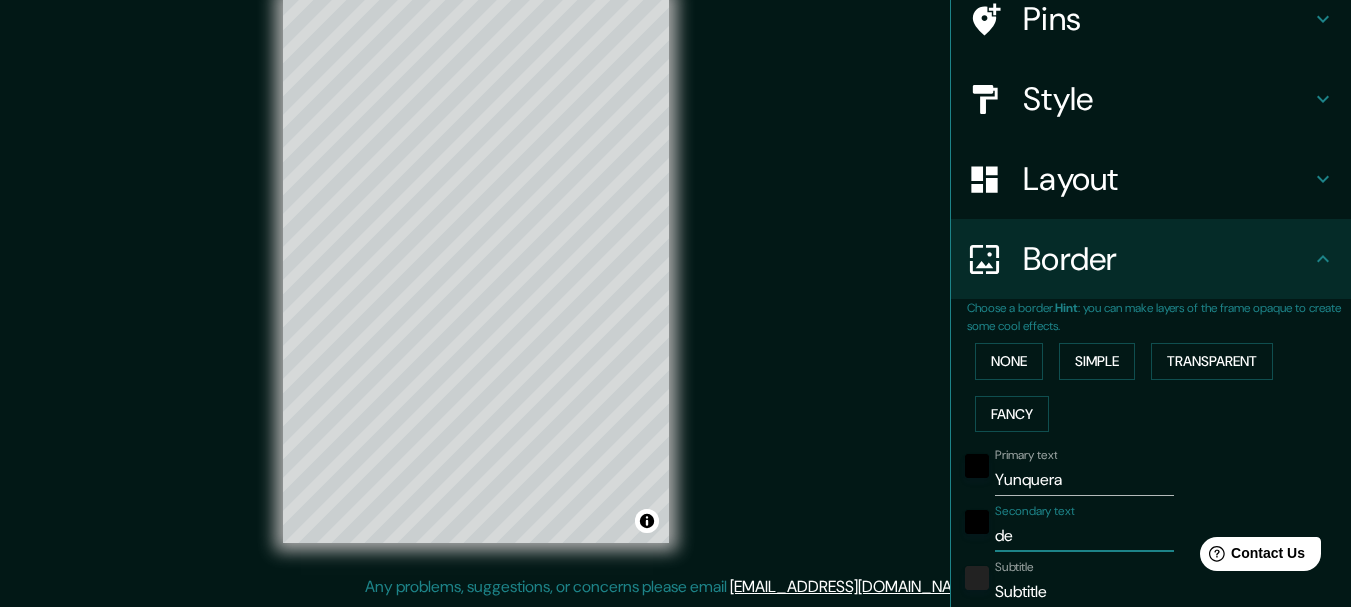 type on "154" 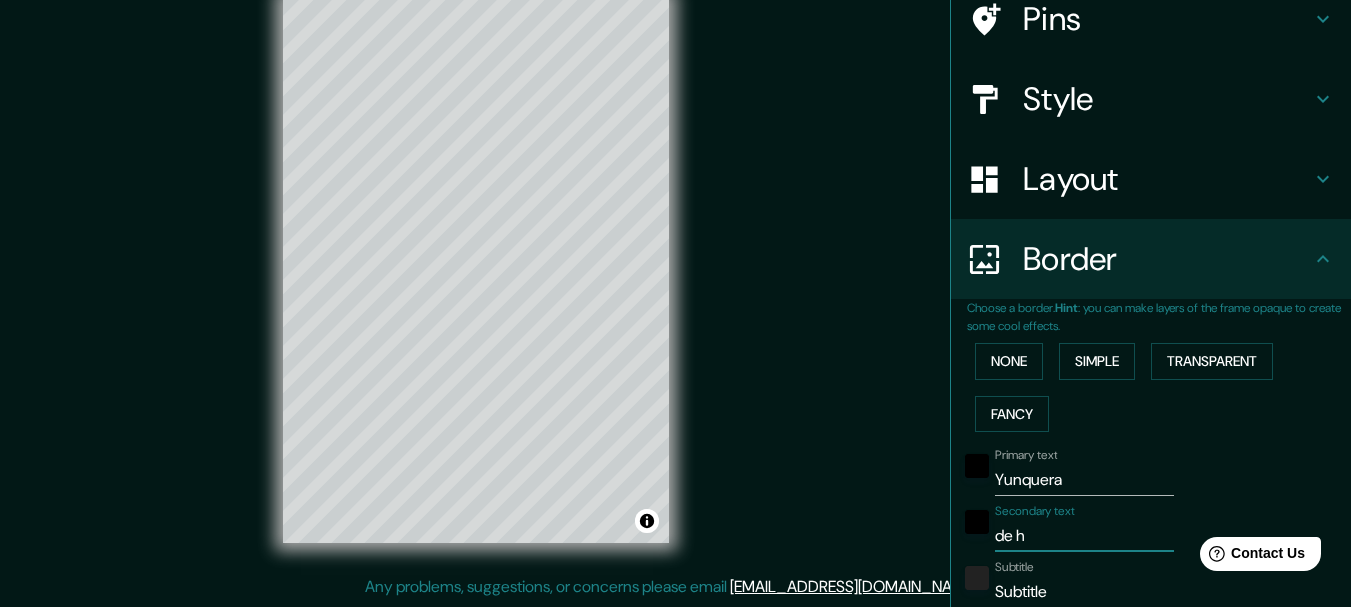 type on "154" 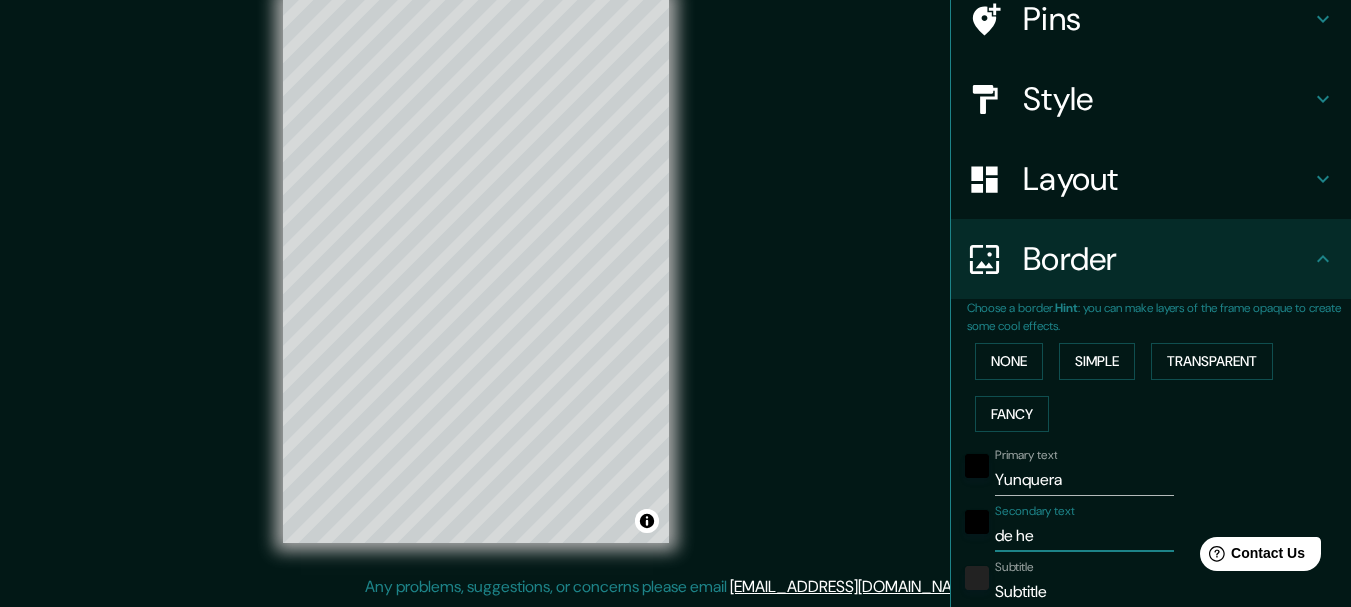 type on "154" 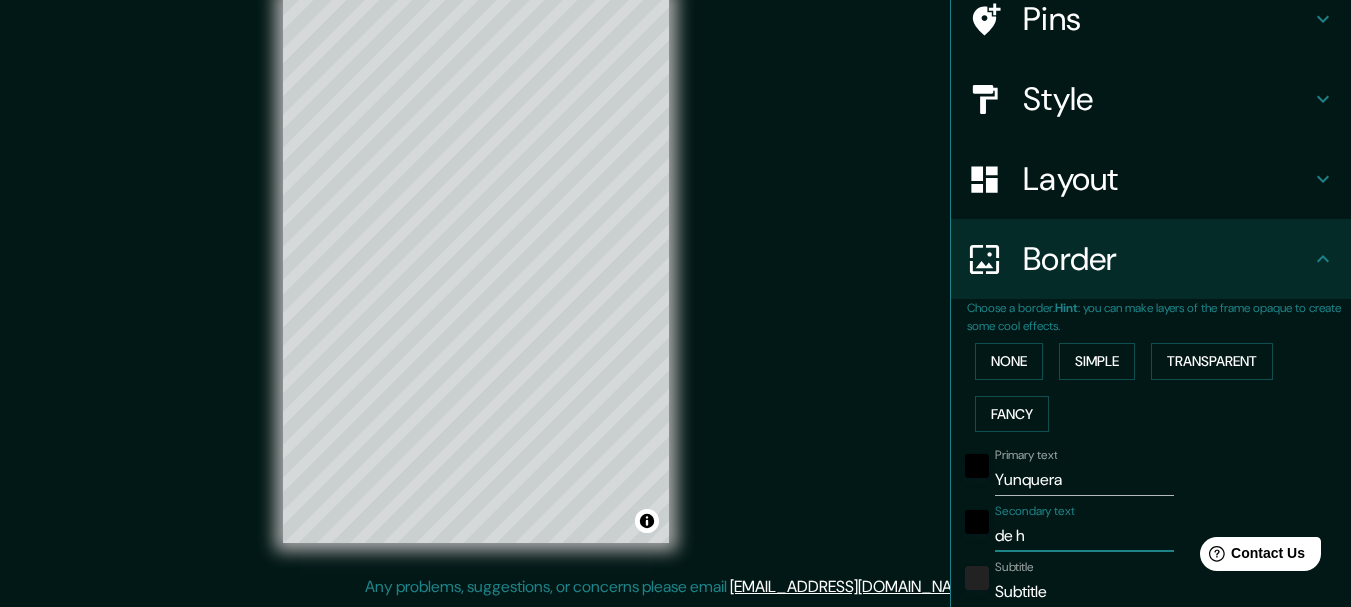 type on "154" 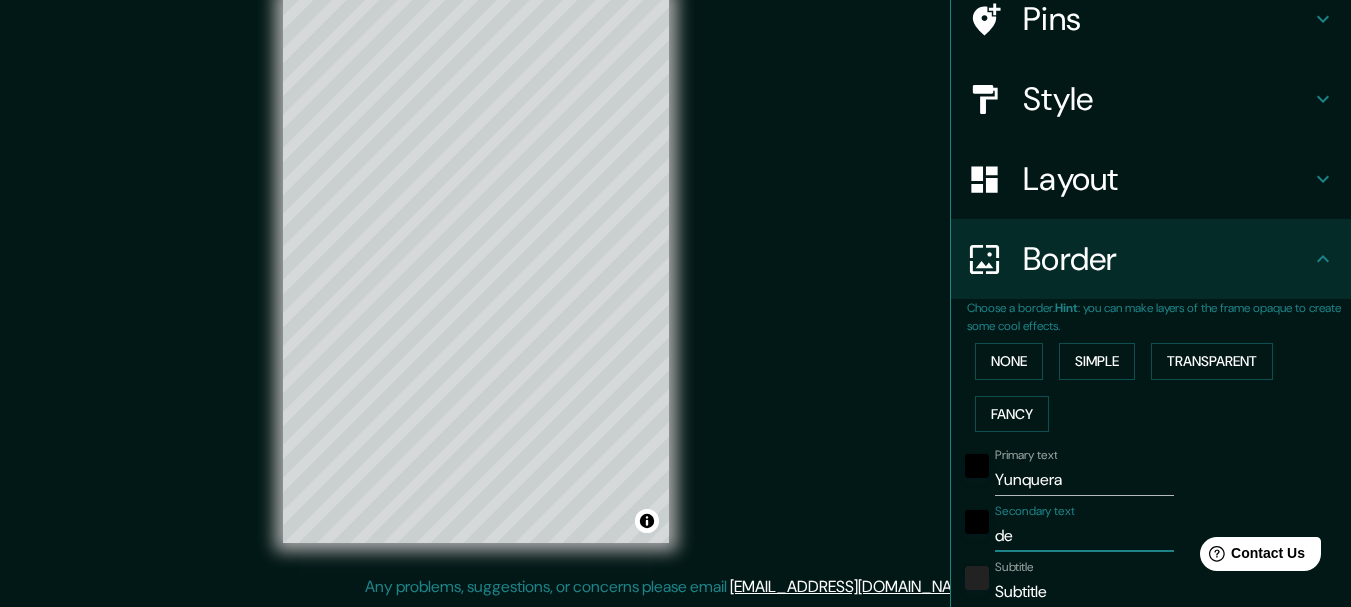 type on "de H" 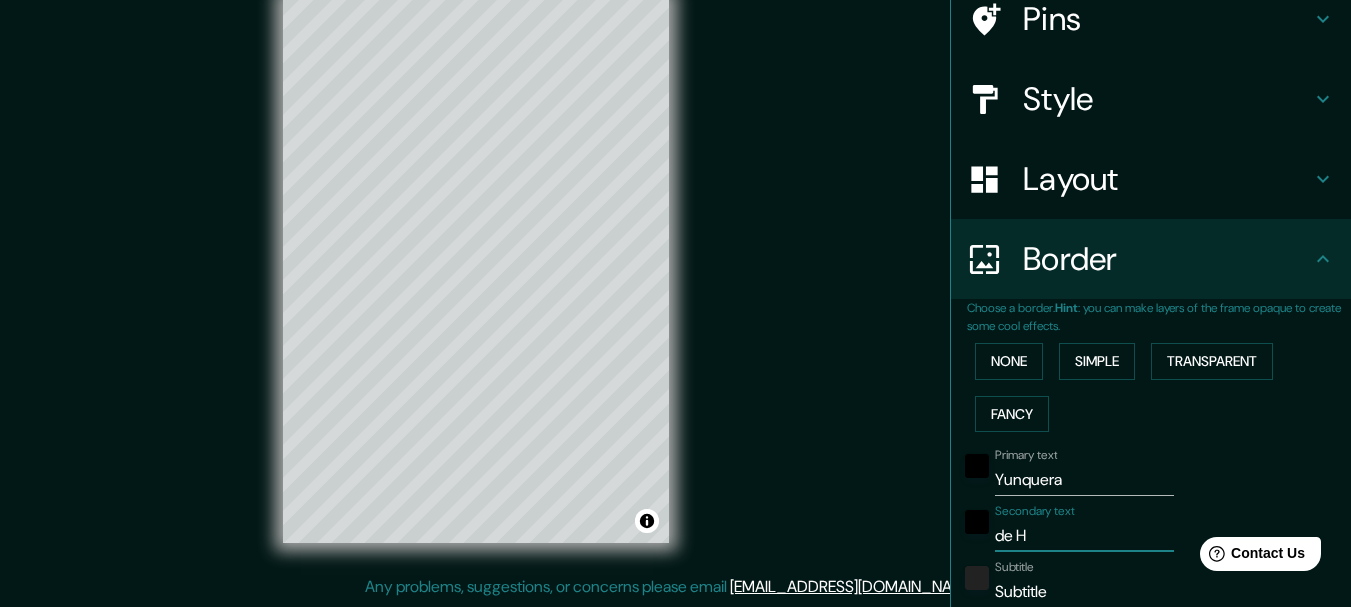 type on "154" 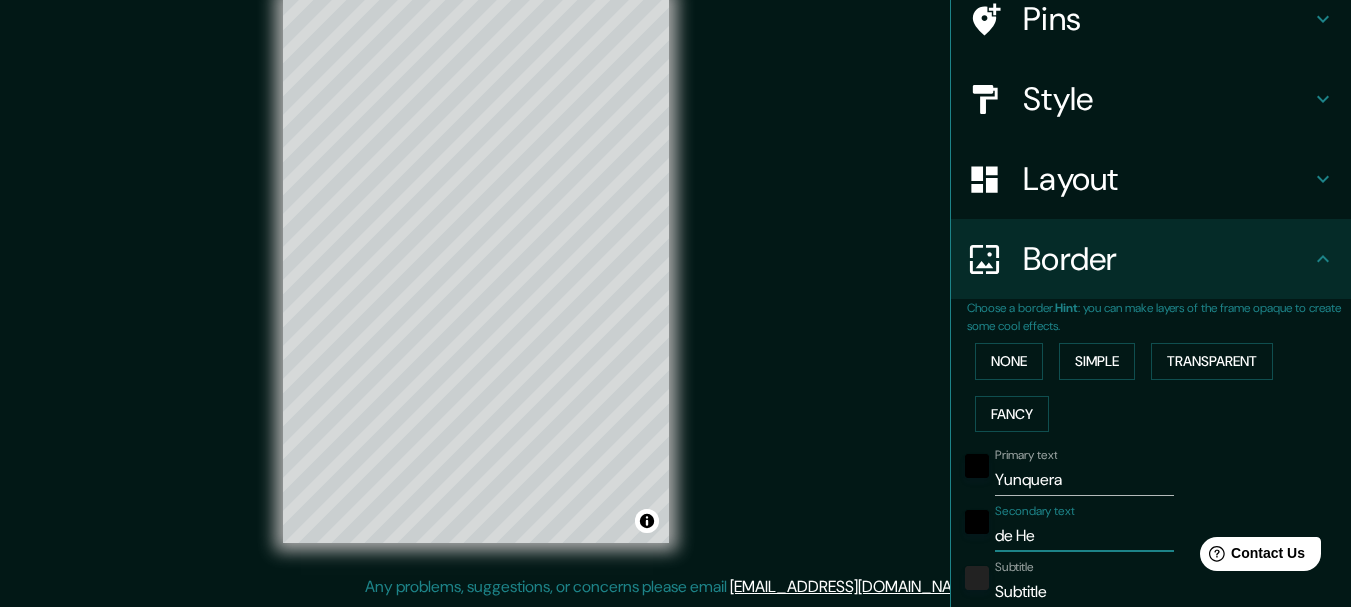 type on "154" 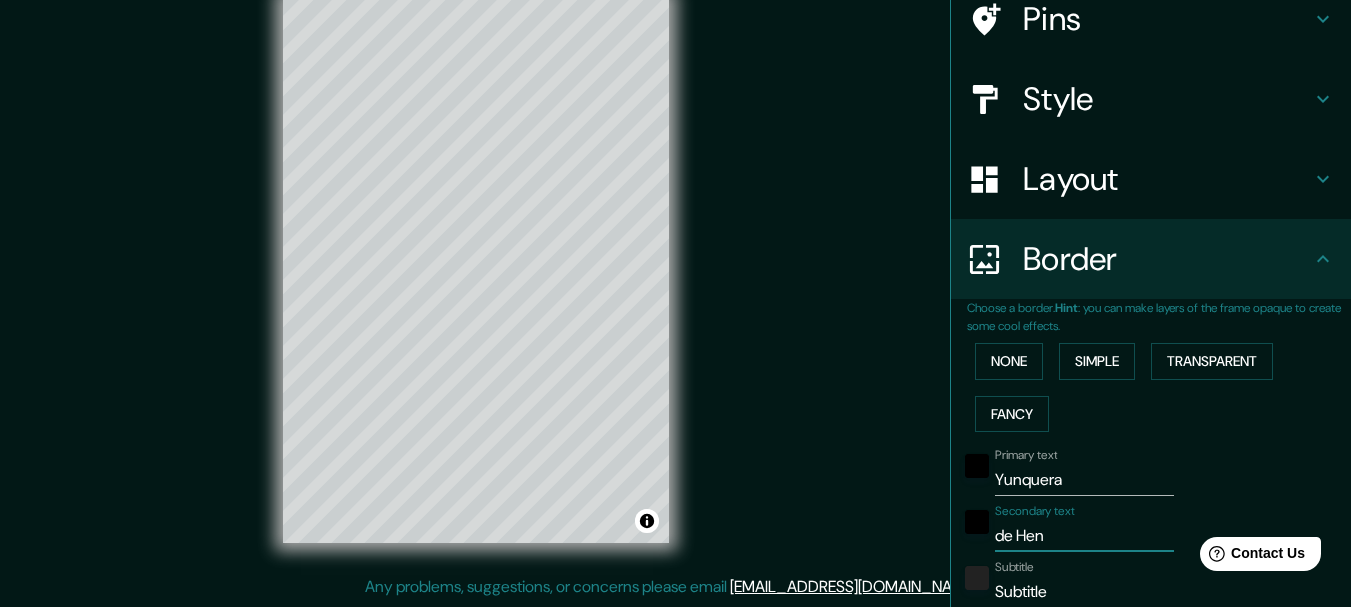 type on "de Hena" 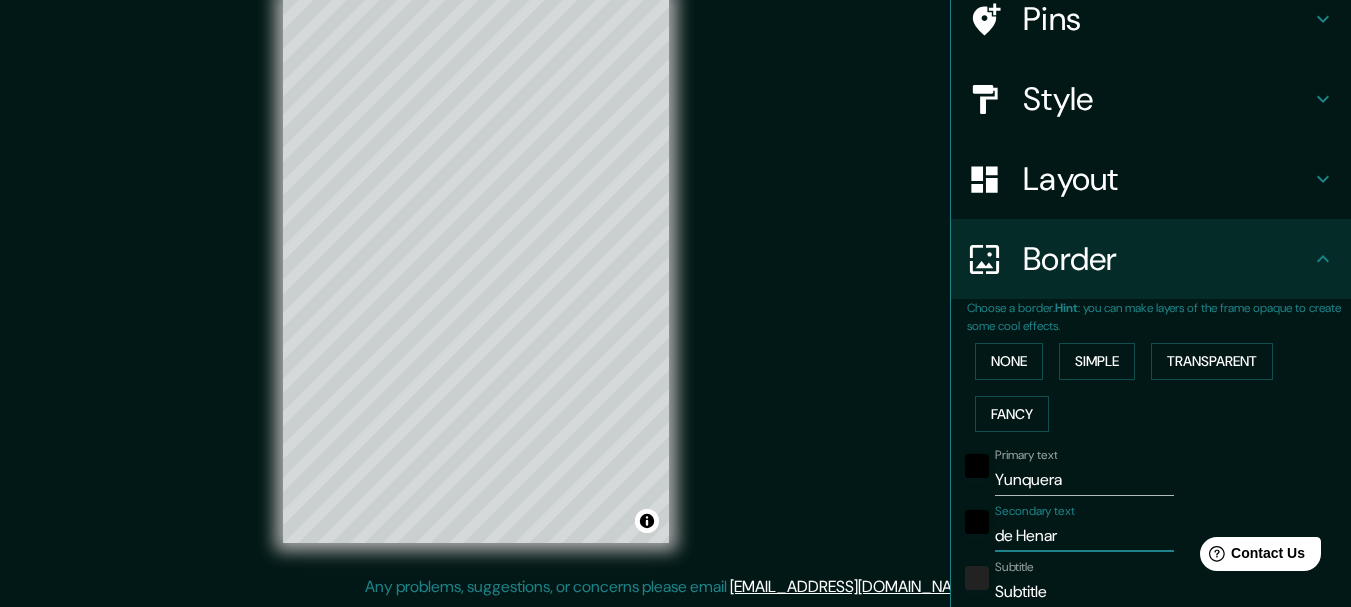 type on "de Henare" 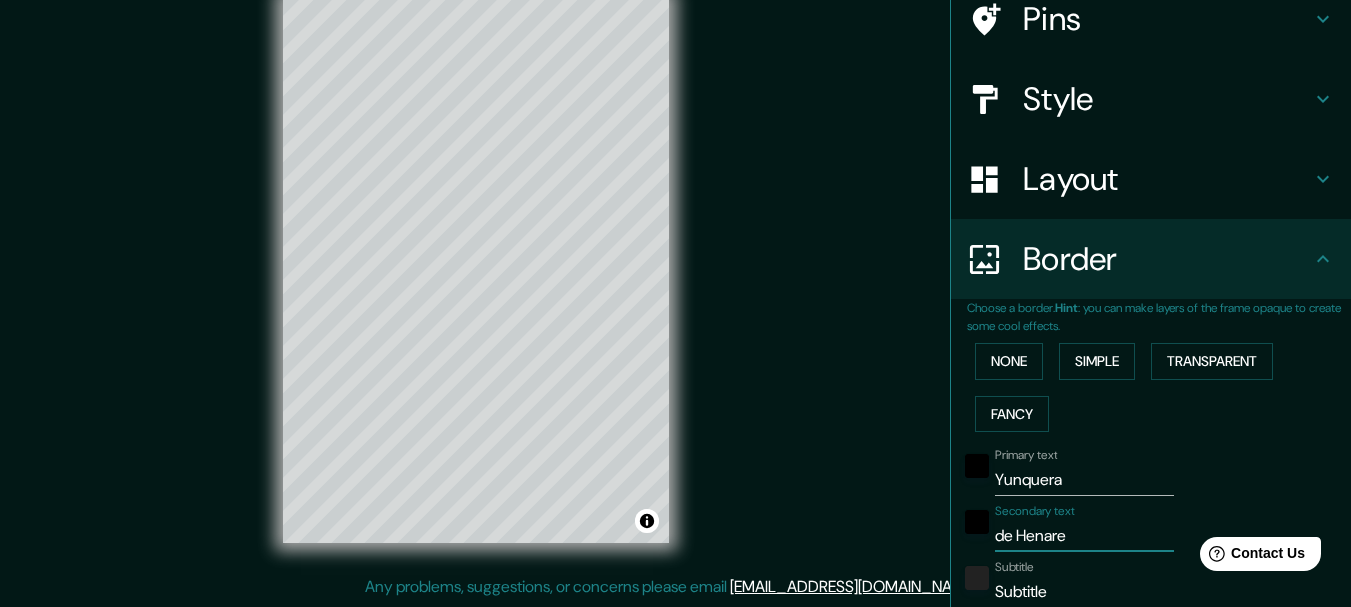 type on "154" 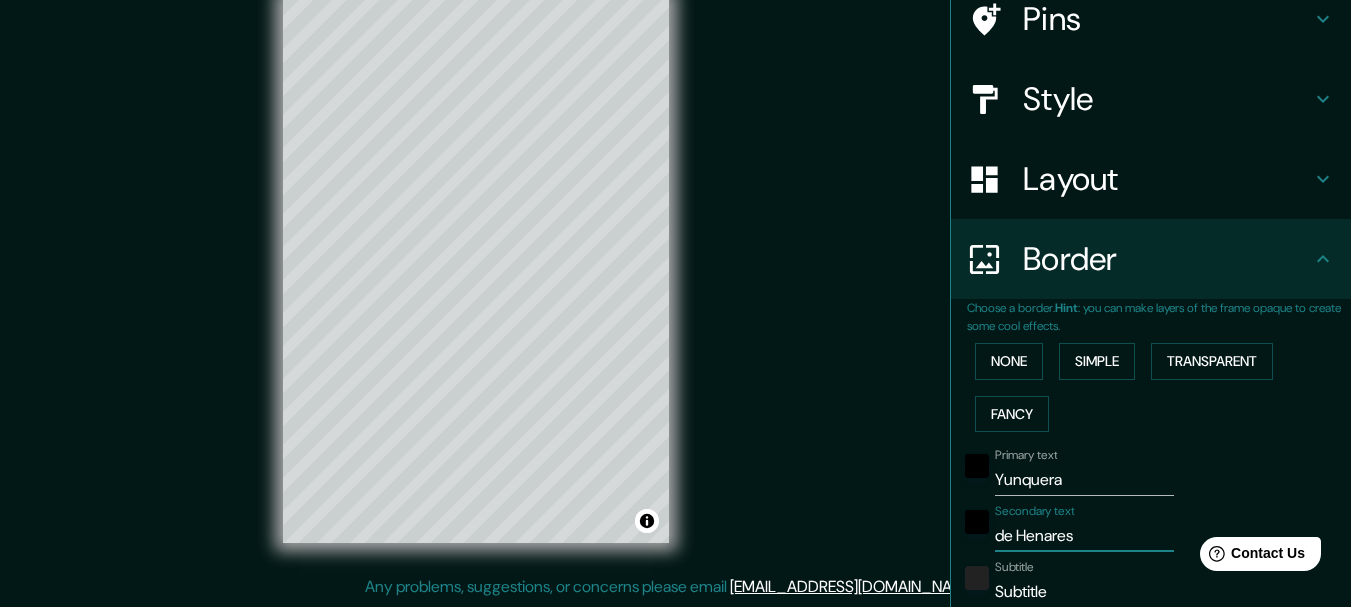 scroll, scrollTop: 267, scrollLeft: 0, axis: vertical 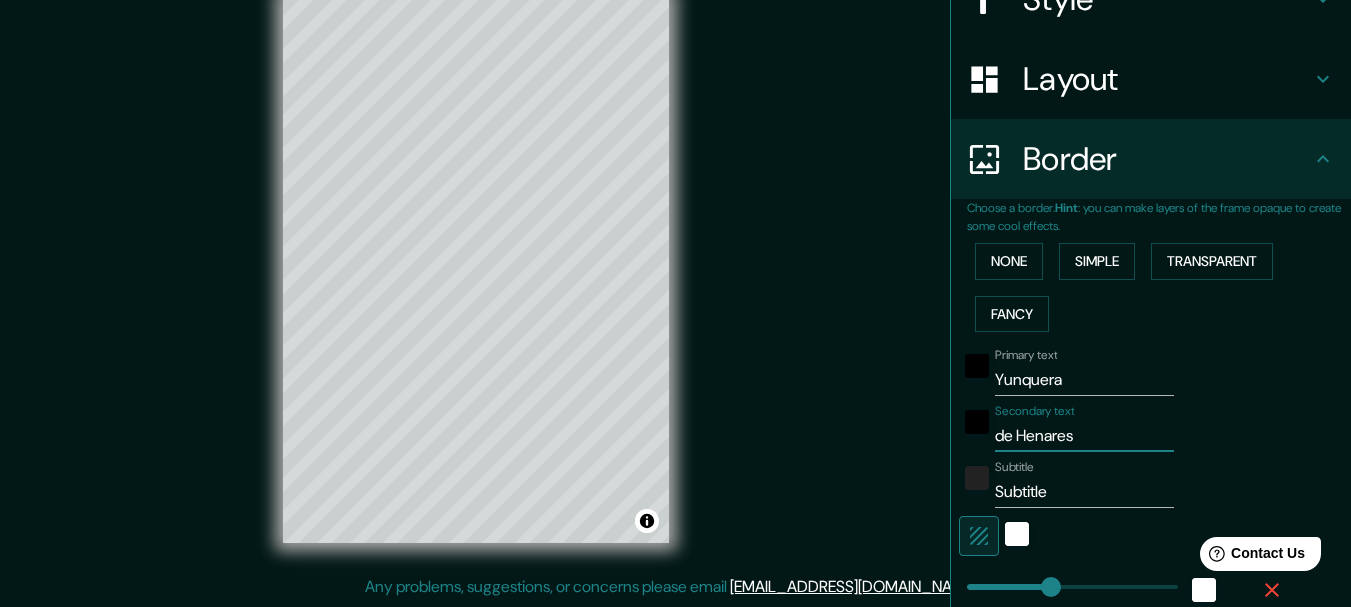 type on "de Henares" 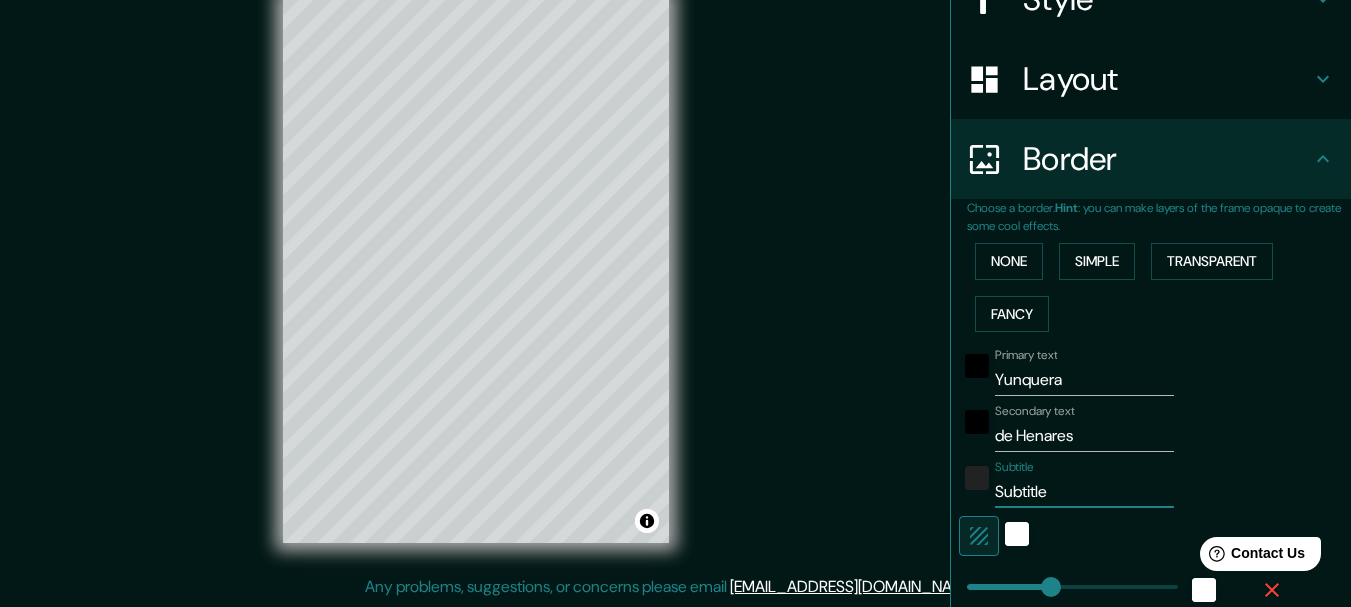 drag, startPoint x: 1055, startPoint y: 494, endPoint x: 948, endPoint y: 504, distance: 107.46627 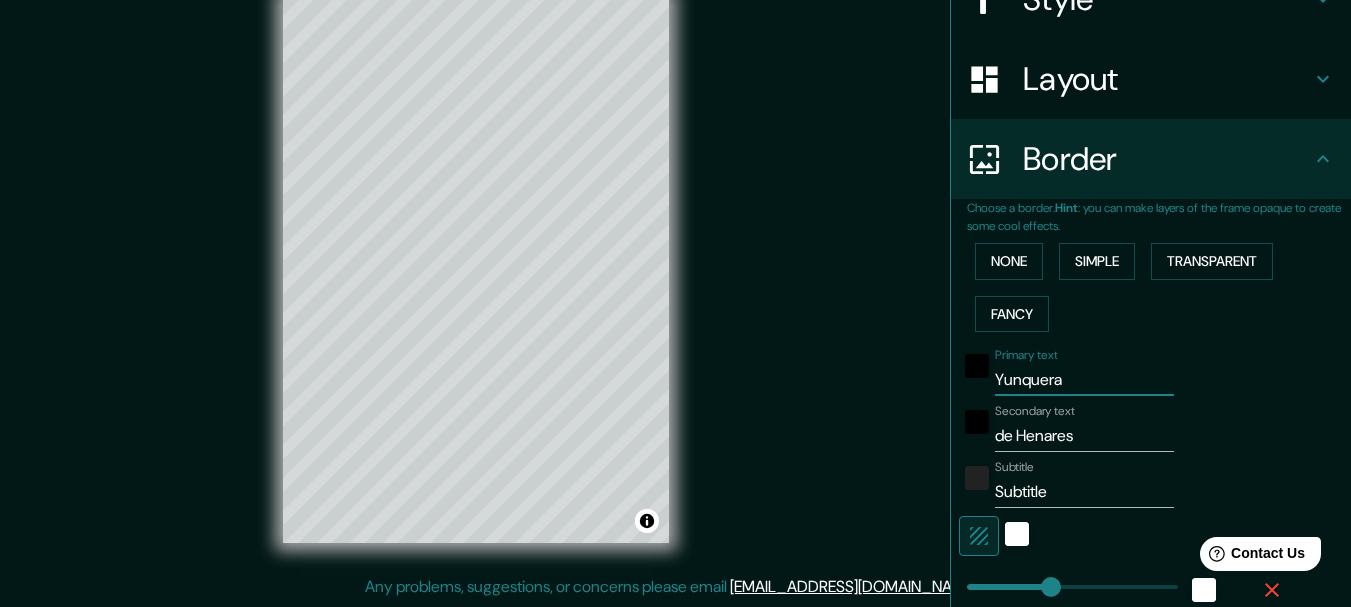 type on "Yunquera" 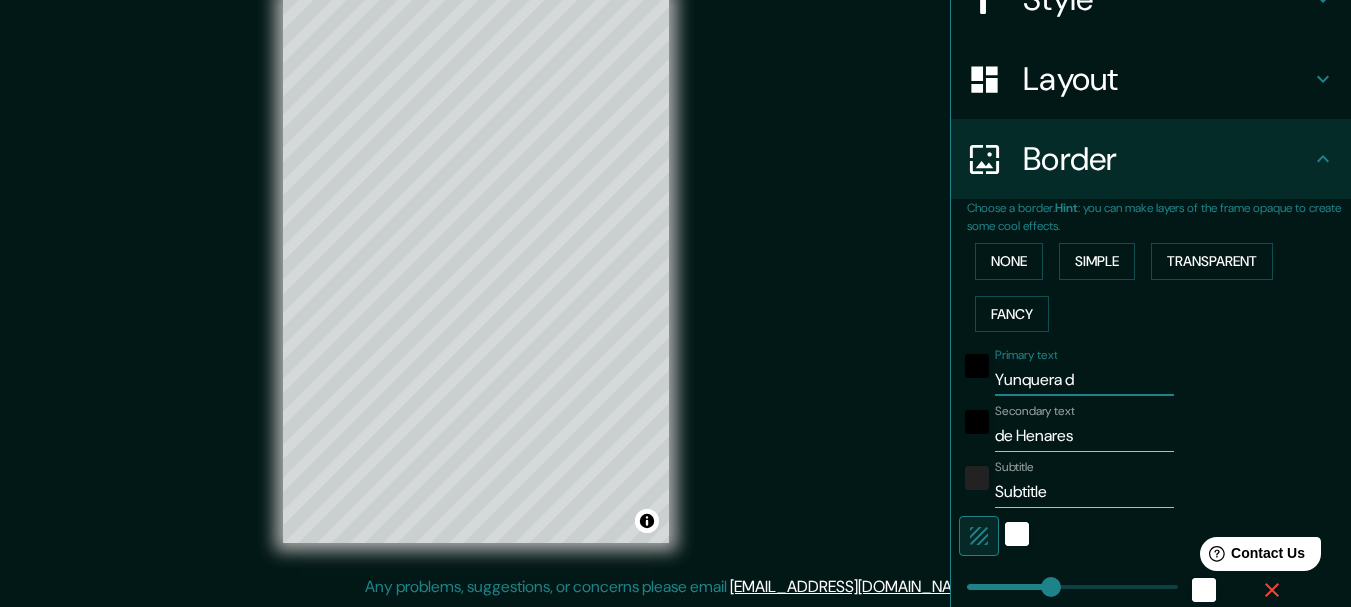 type on "Yunquera de" 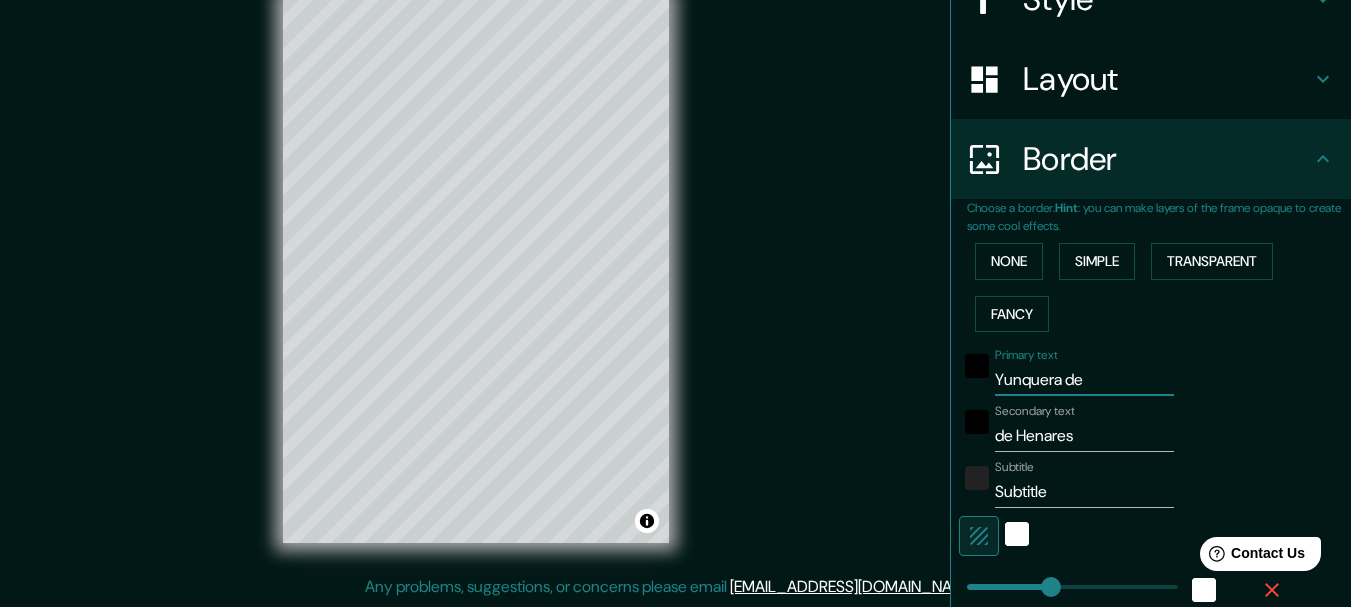 type on "154" 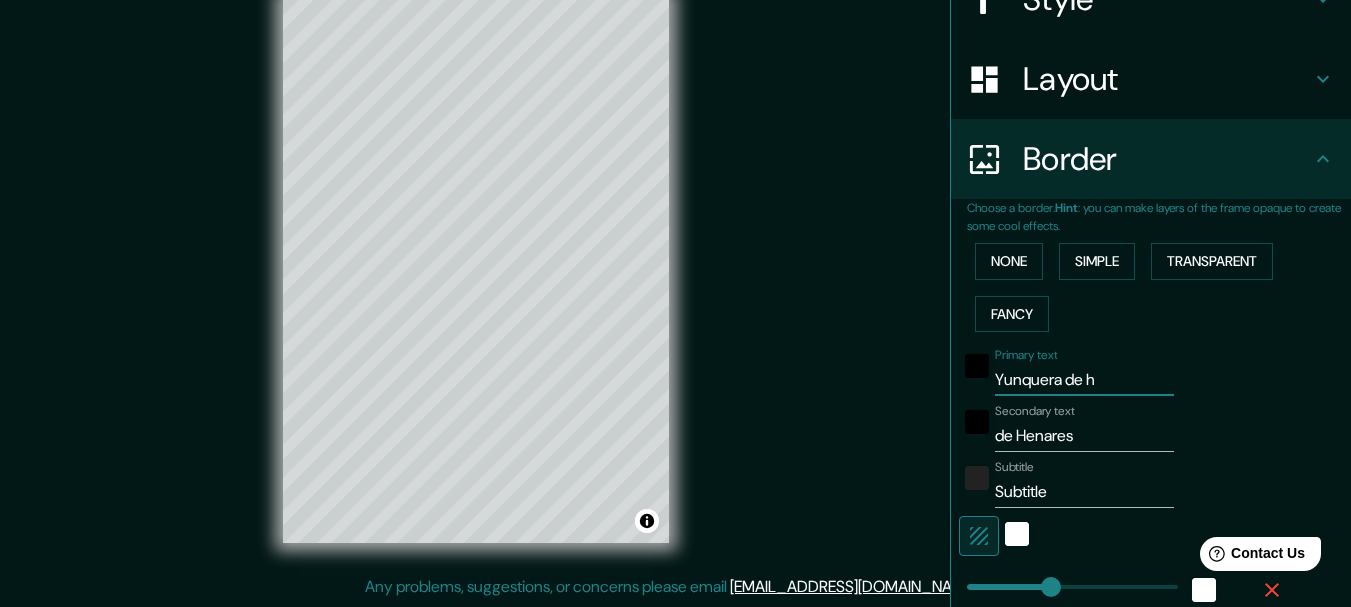 type on "Yunquera de" 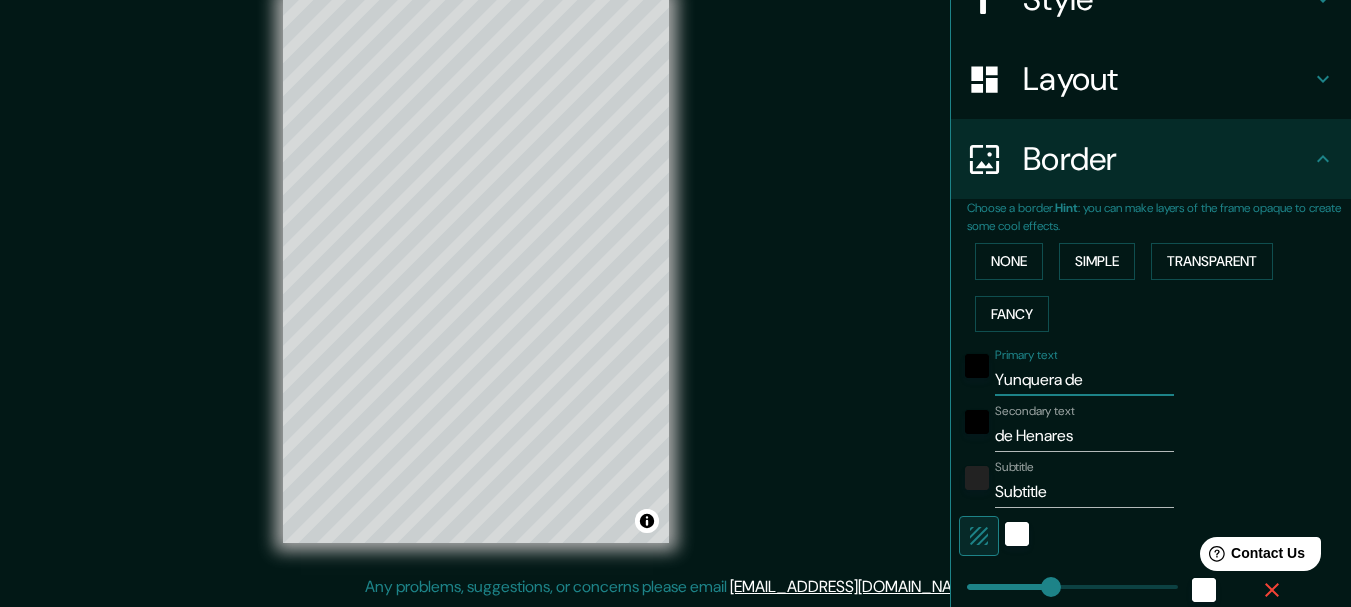 type on "154" 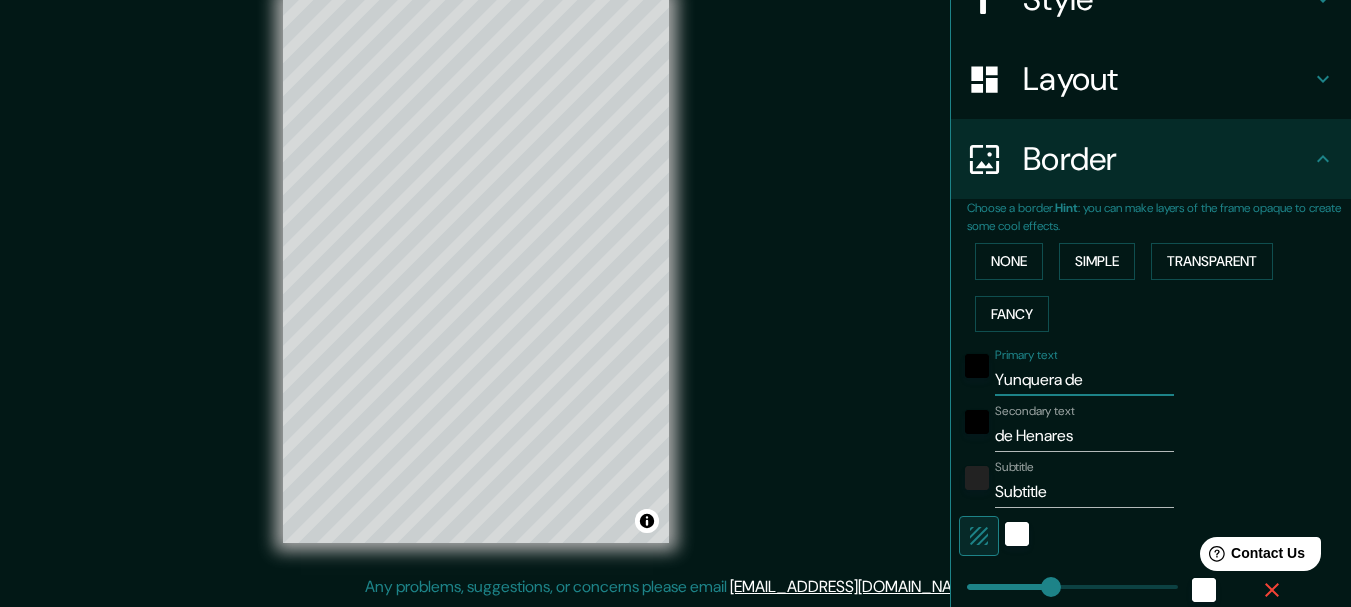 type on "Yunquera deh" 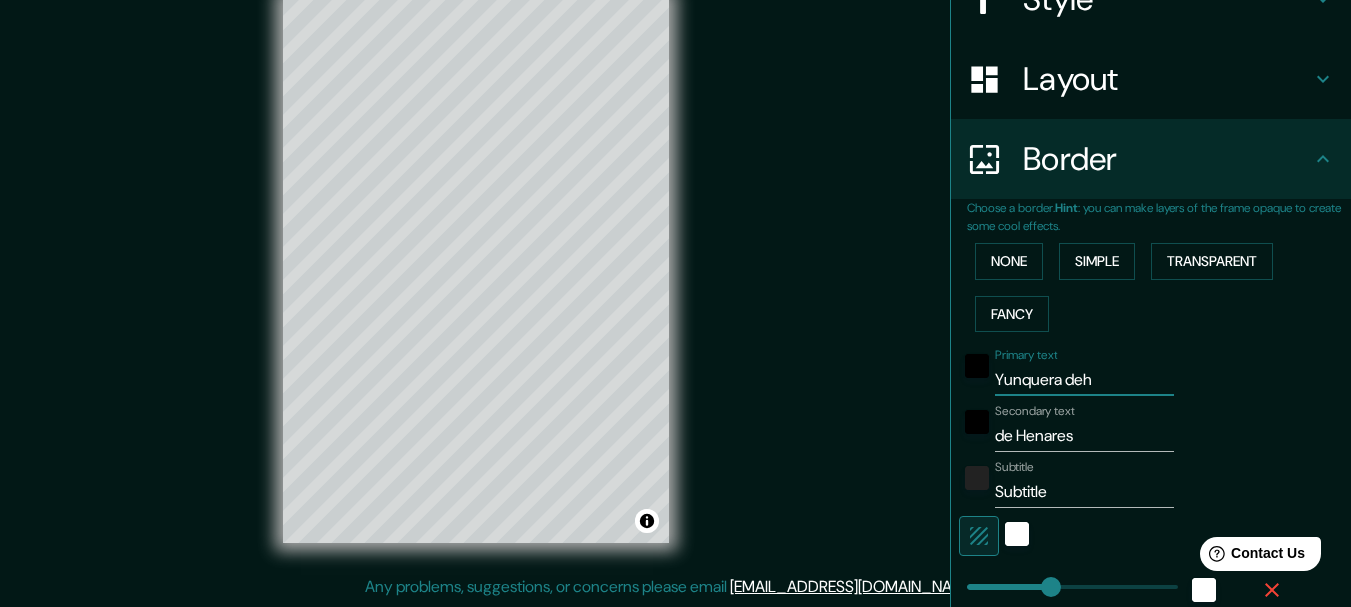 type on "Yunquera de" 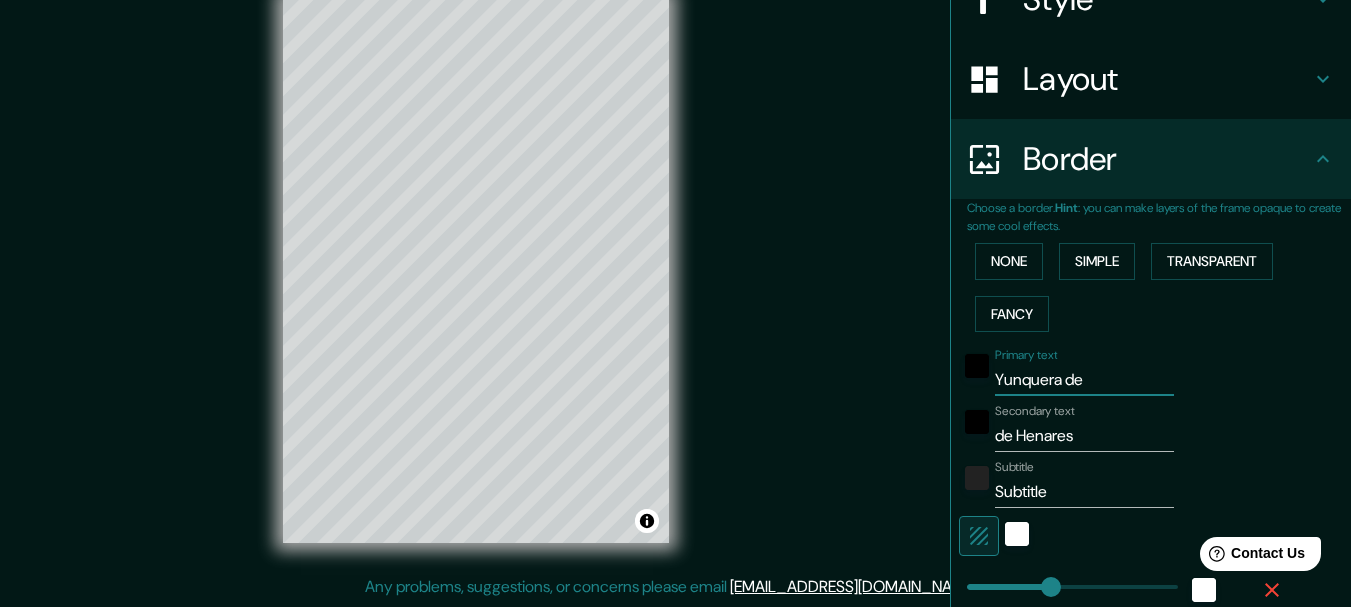 type on "Yunquera de" 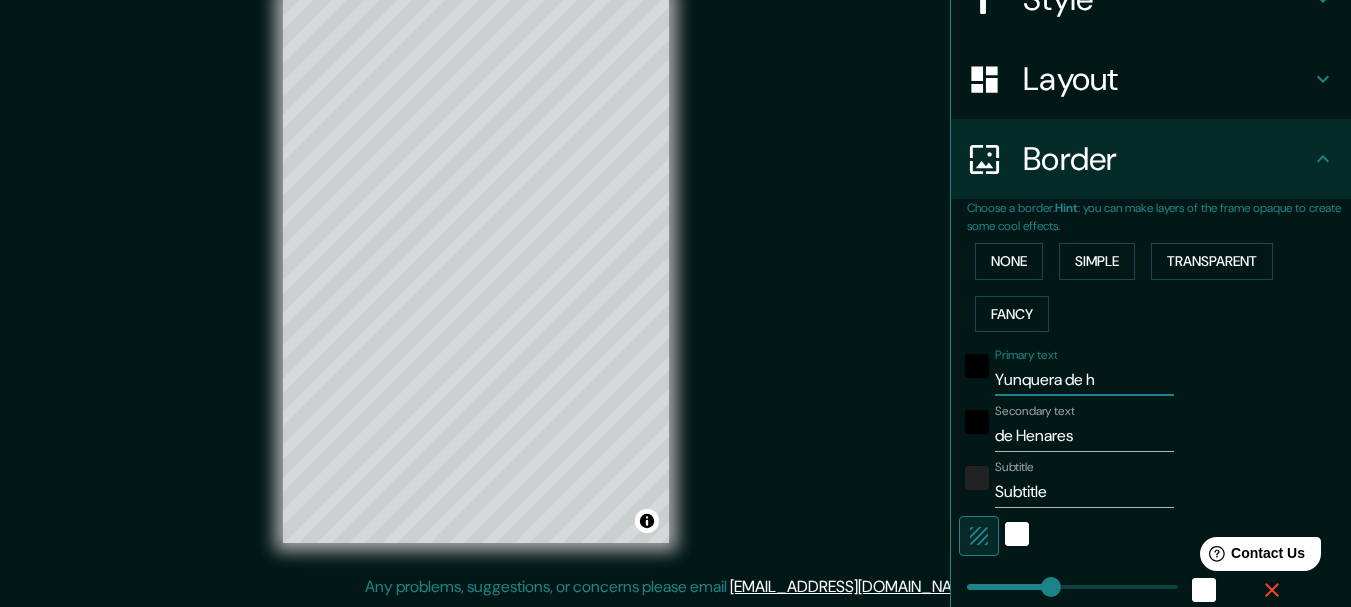type on "Yunquera de" 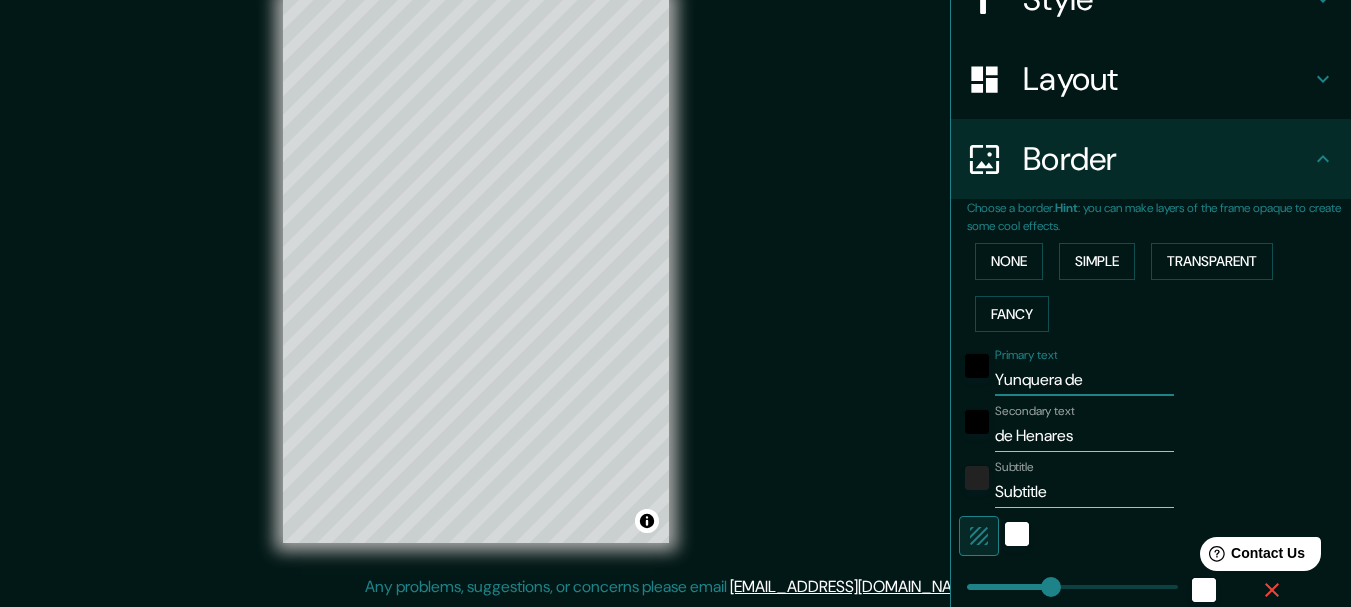 type on "Yunquera de" 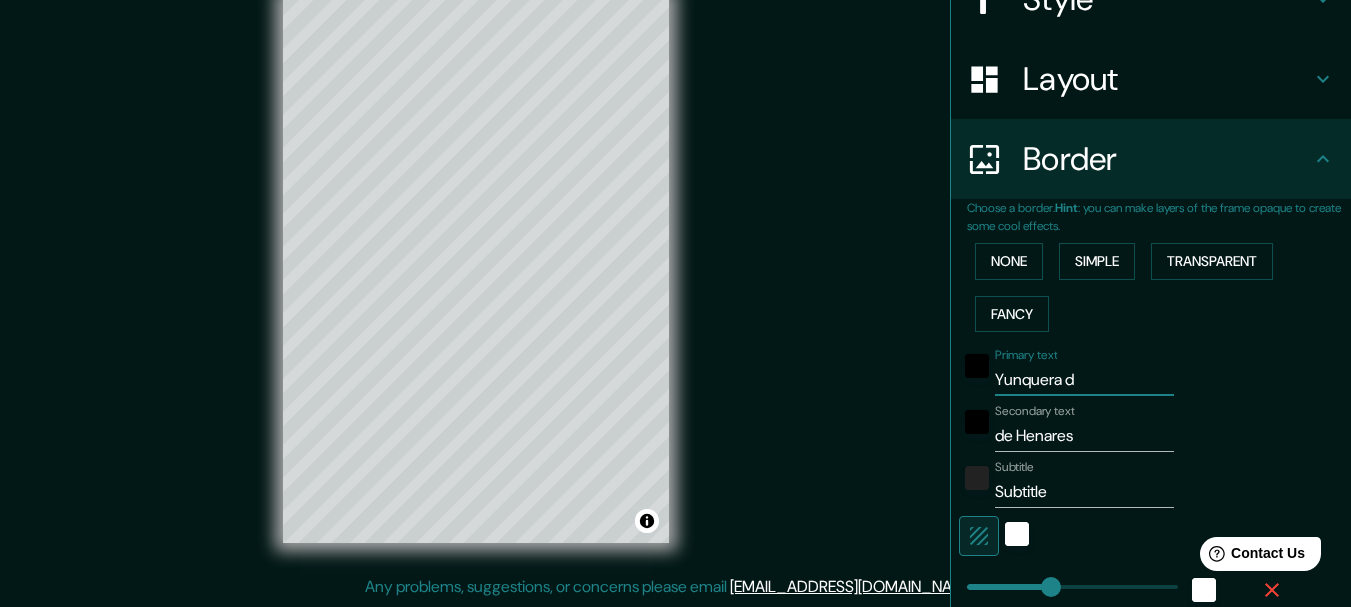 type on "Yunquera" 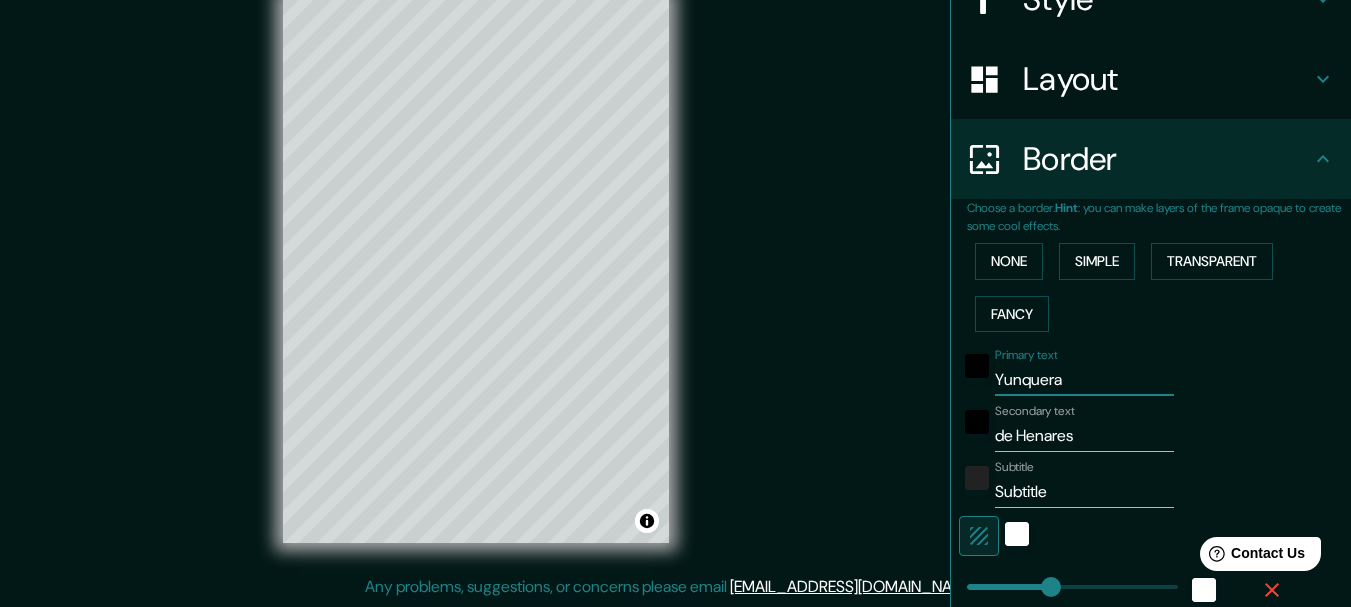 type on "154" 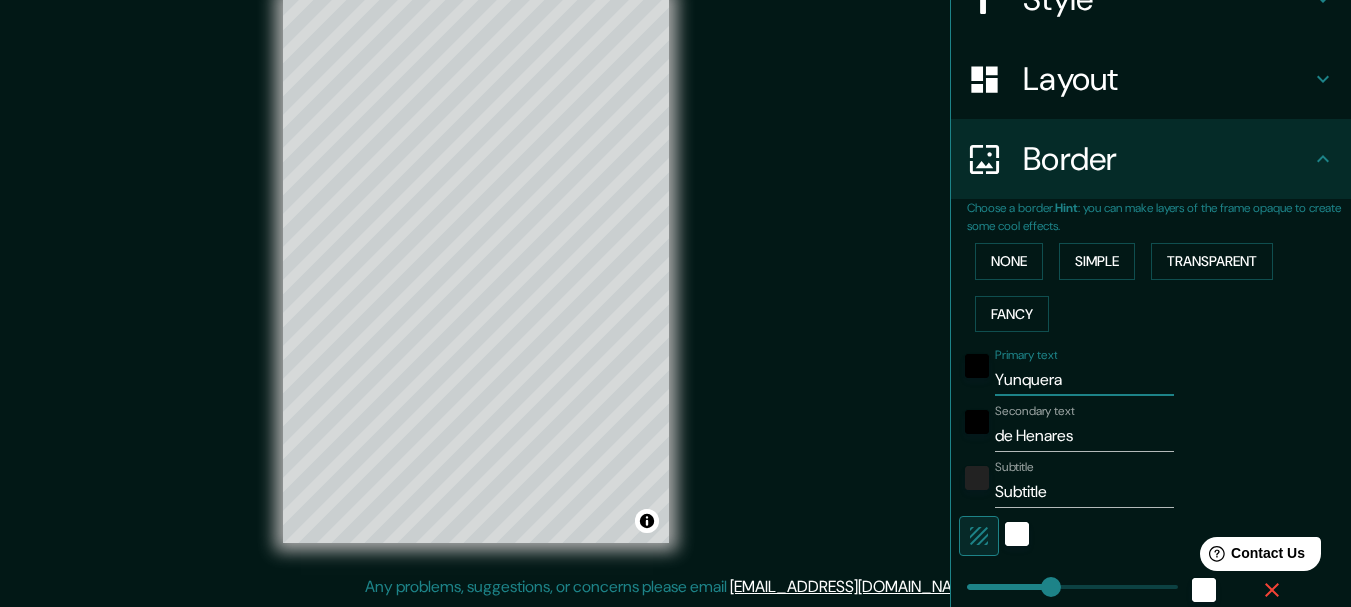 type on "Yunquera" 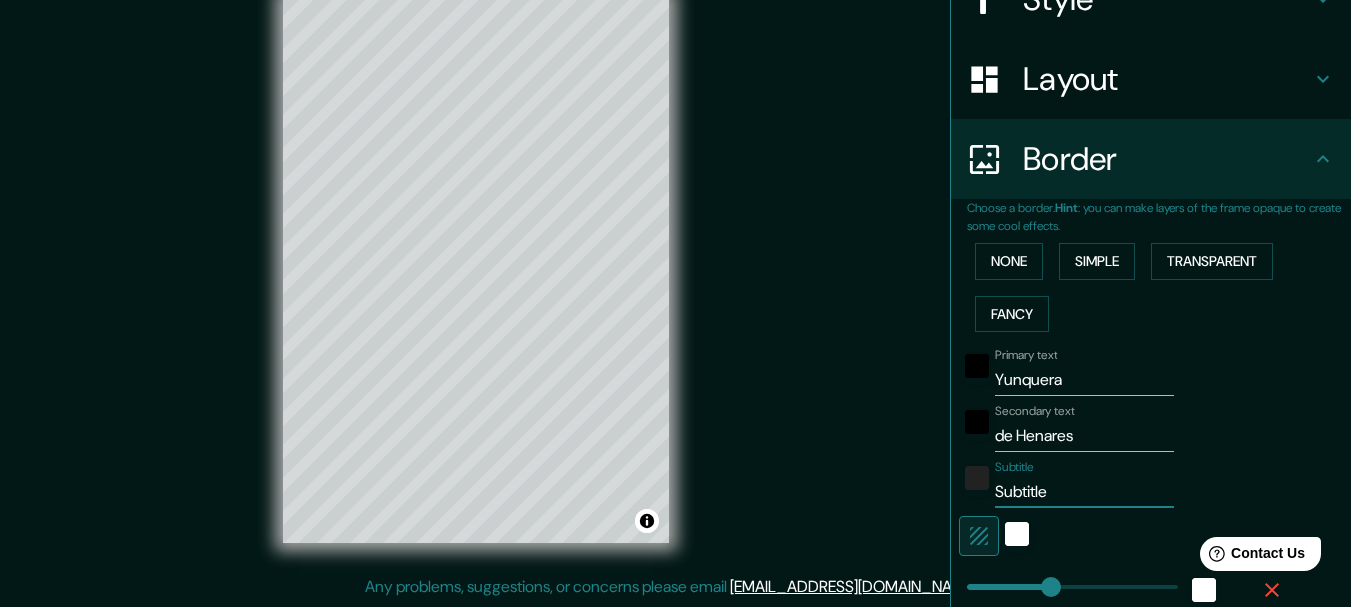 drag, startPoint x: 1065, startPoint y: 496, endPoint x: 871, endPoint y: 481, distance: 194.57903 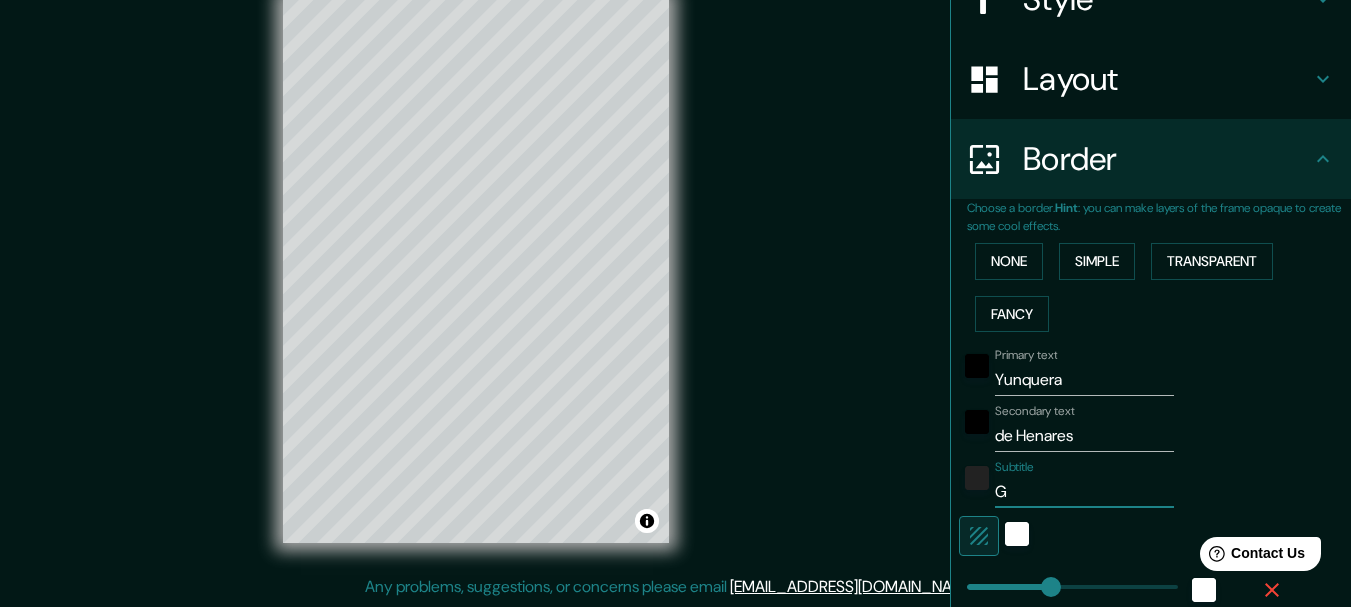 type on "154" 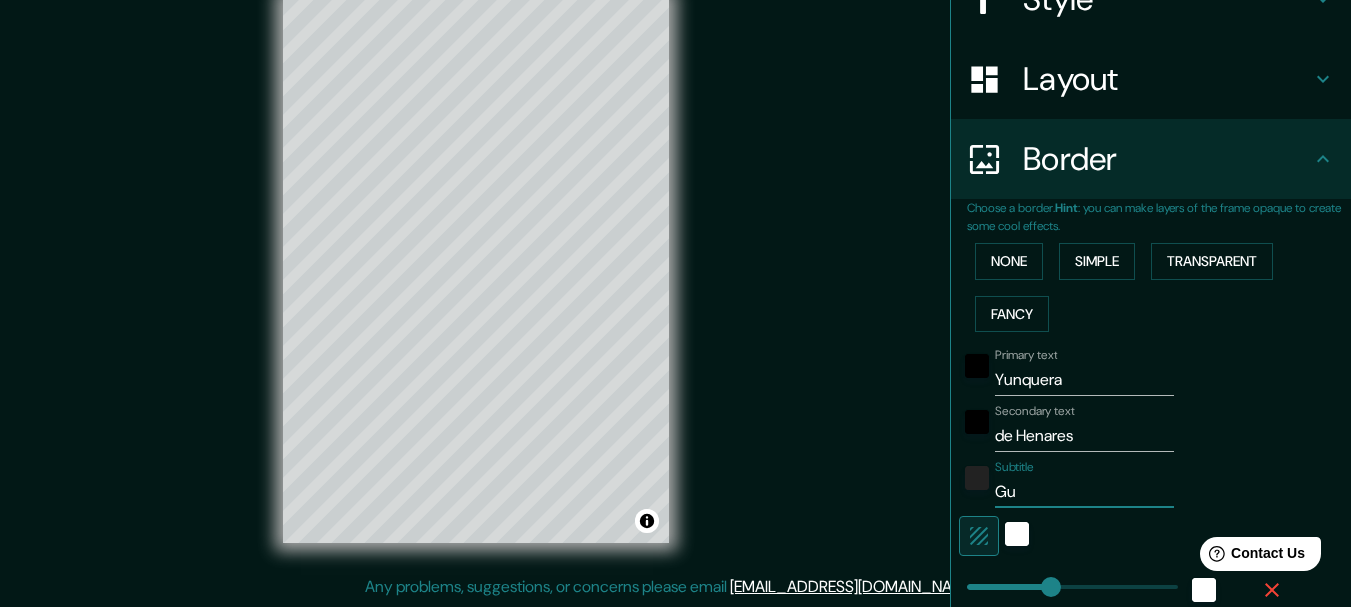 type on "154" 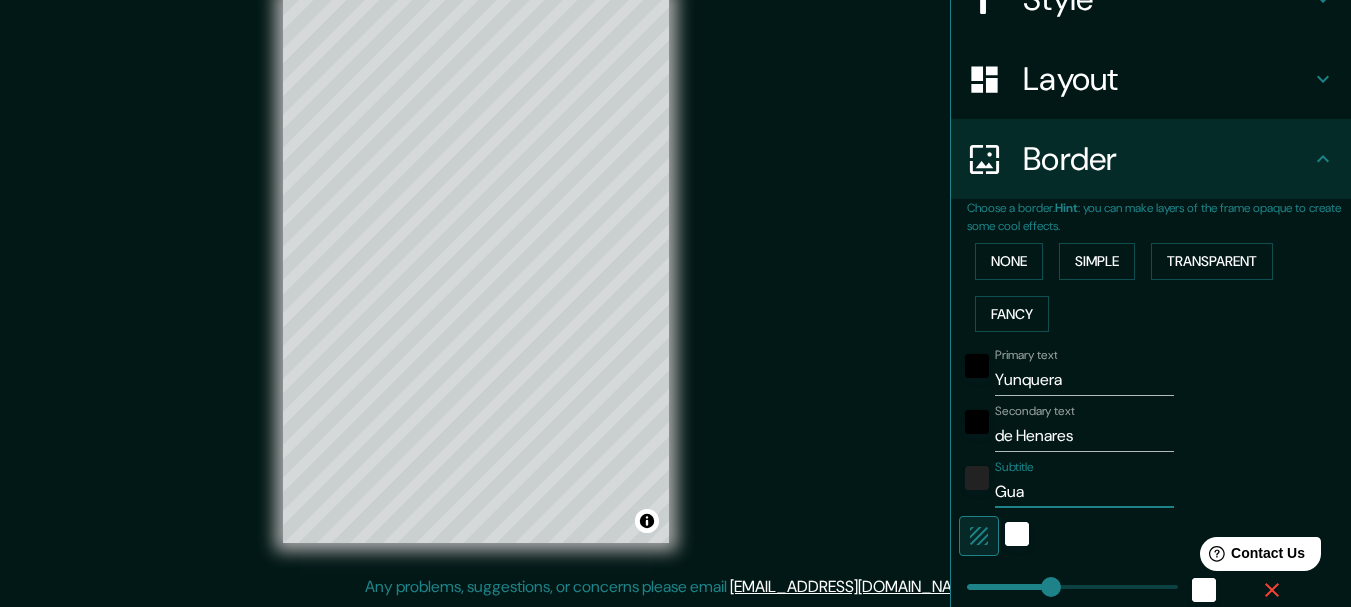 type on "Guad" 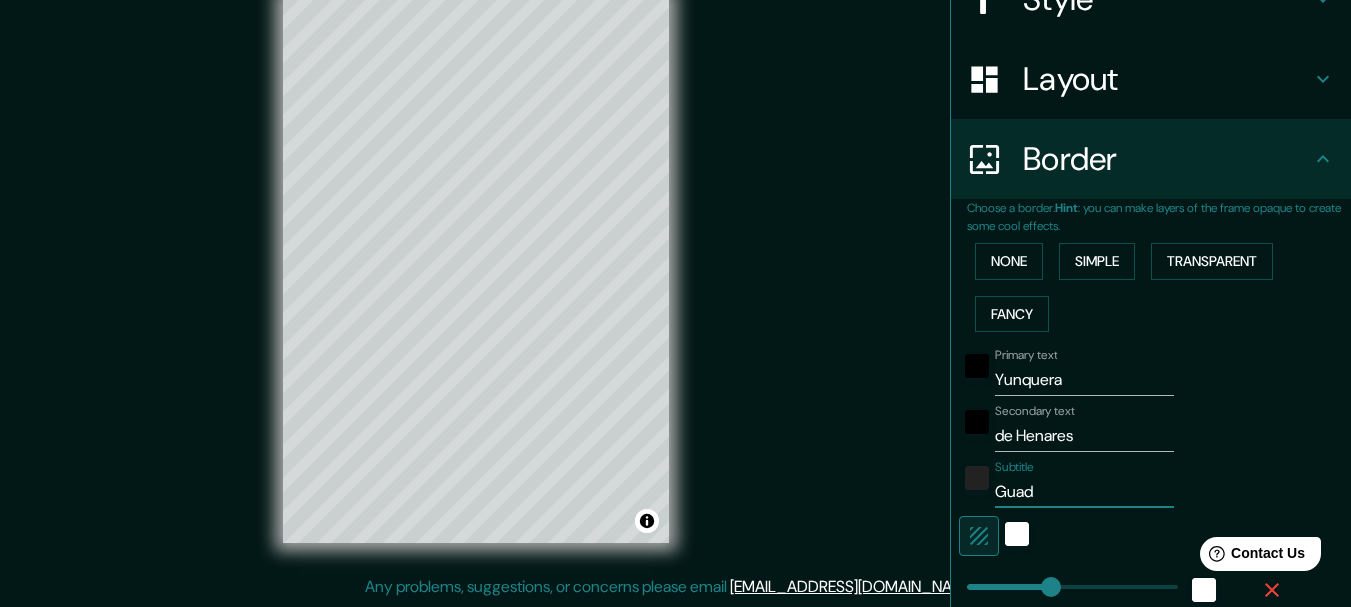type on "Guada" 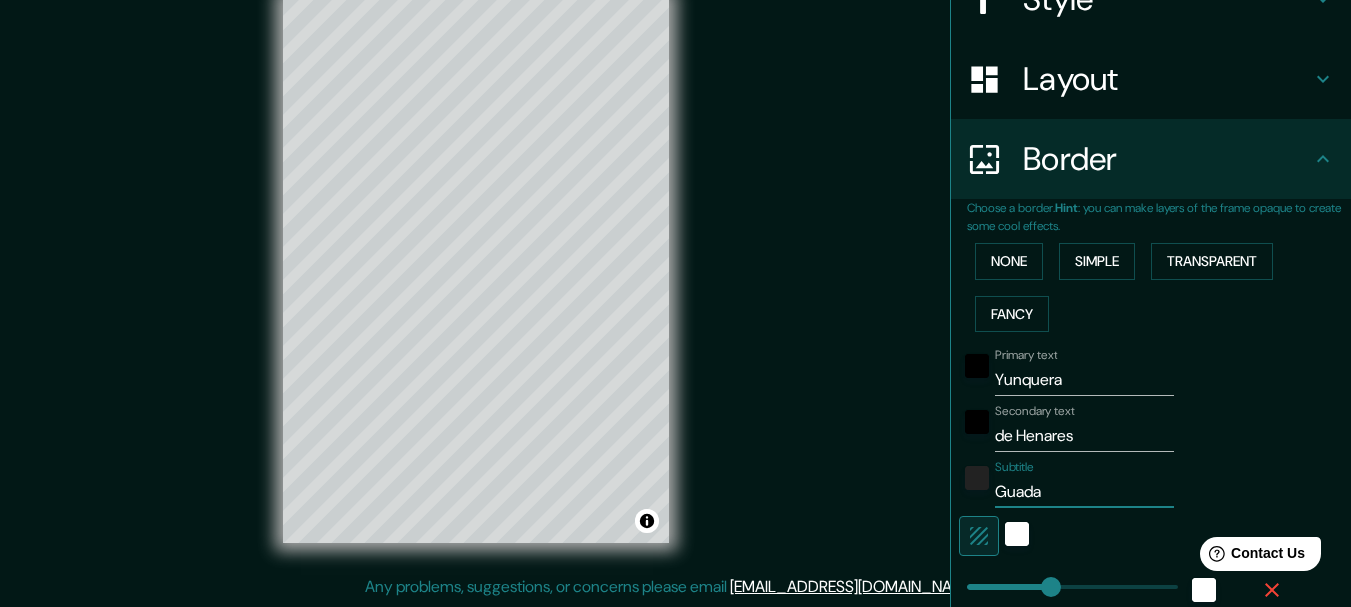 type on "154" 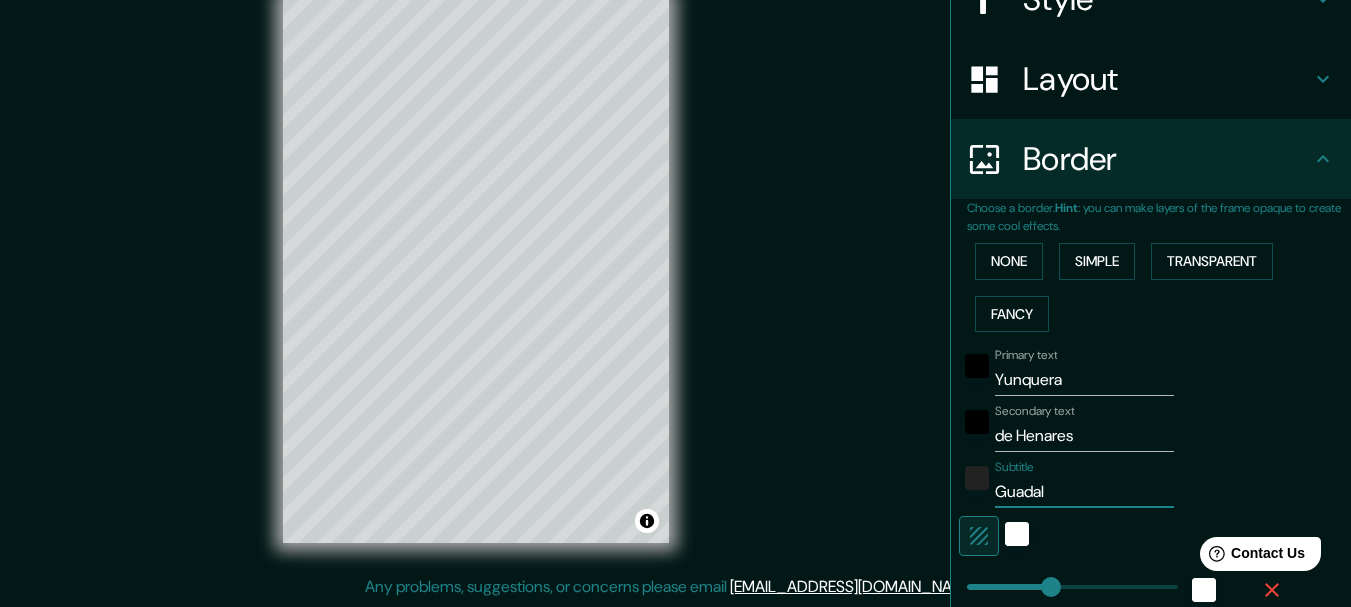 type on "Guadala" 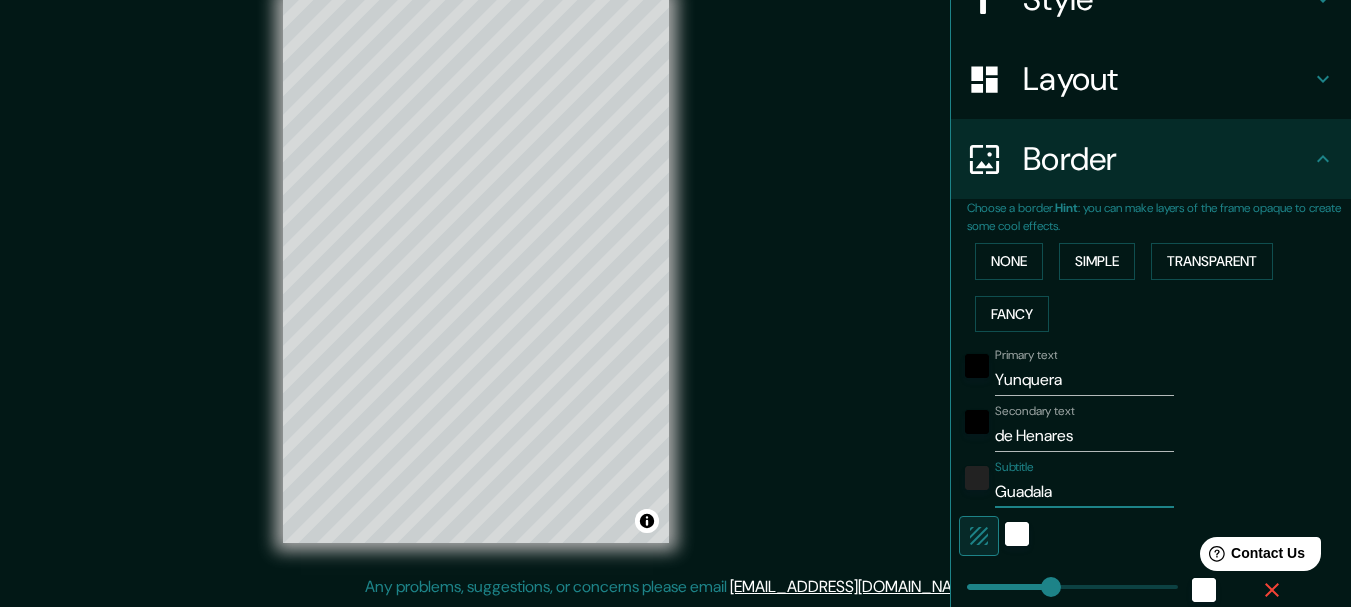 type on "154" 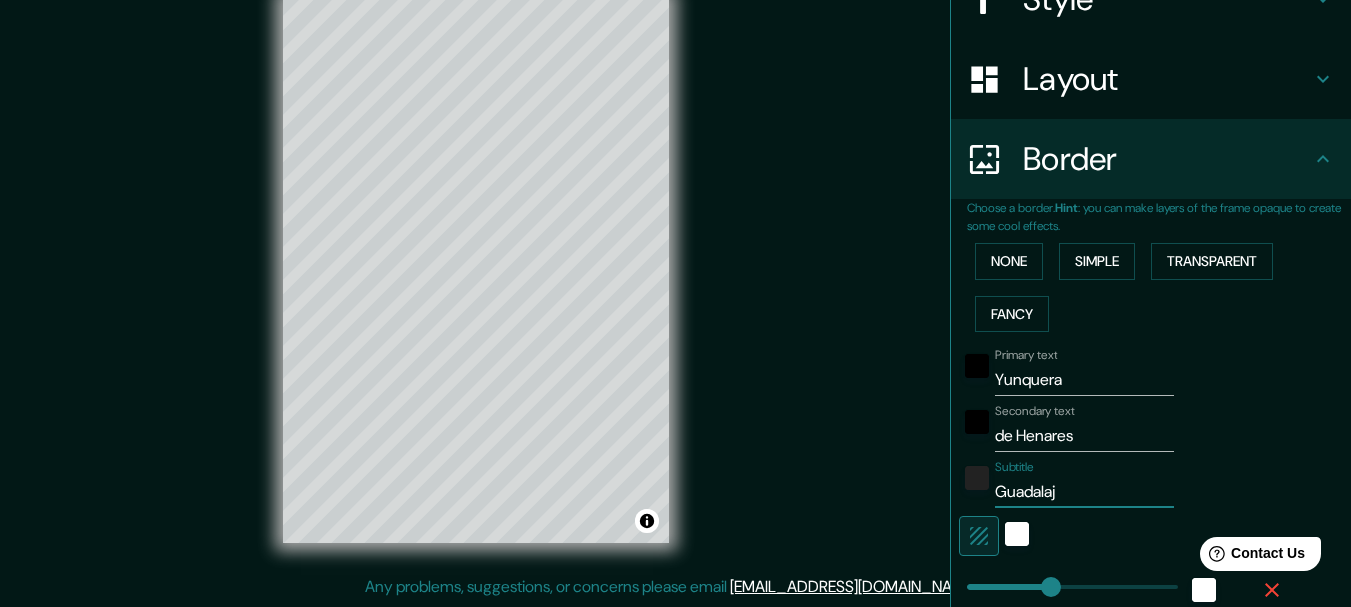 type on "Guadalaja" 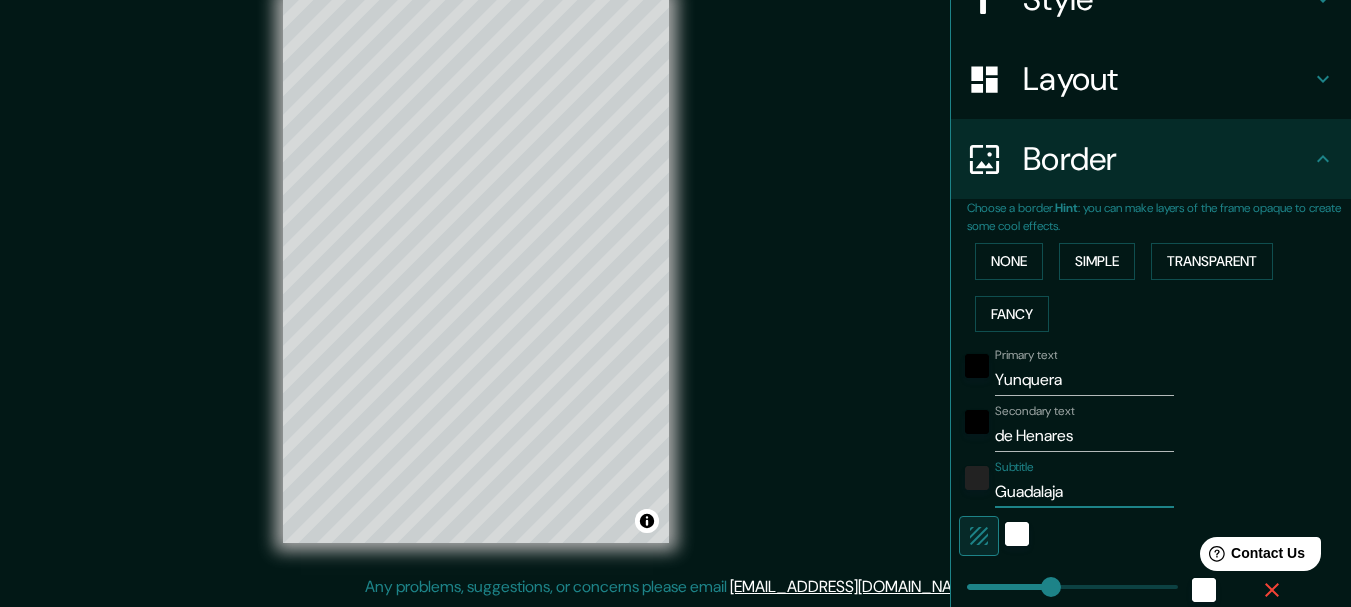 type on "154" 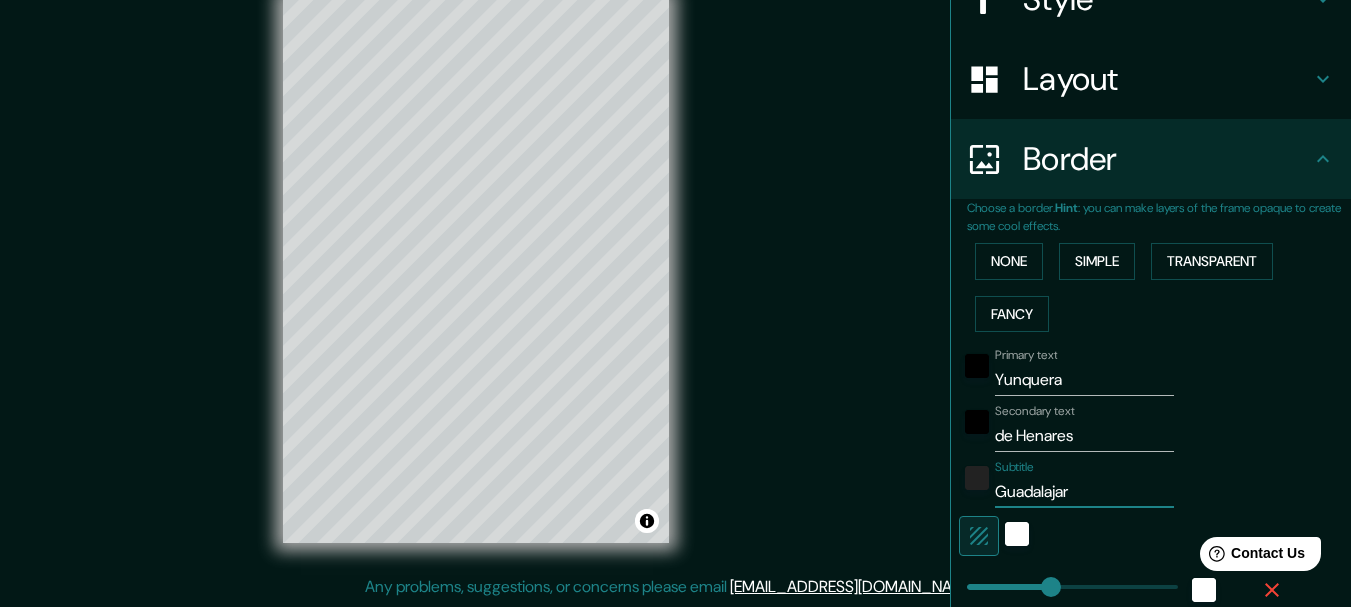 type on "[GEOGRAPHIC_DATA]" 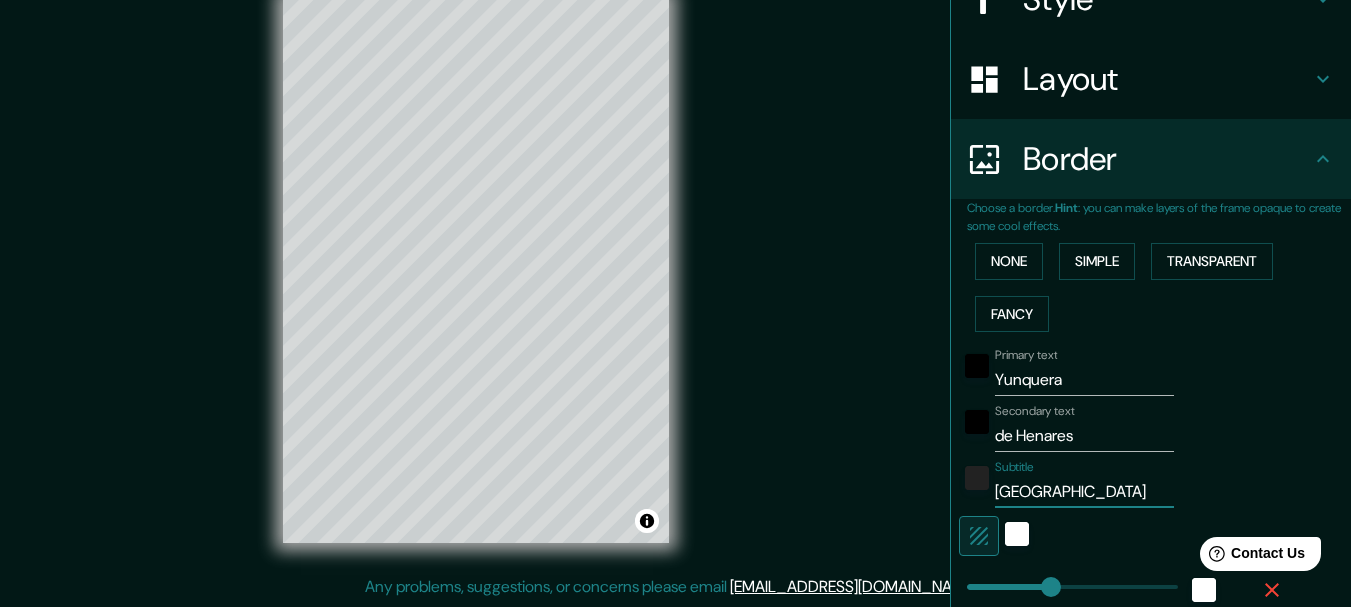 type on "154" 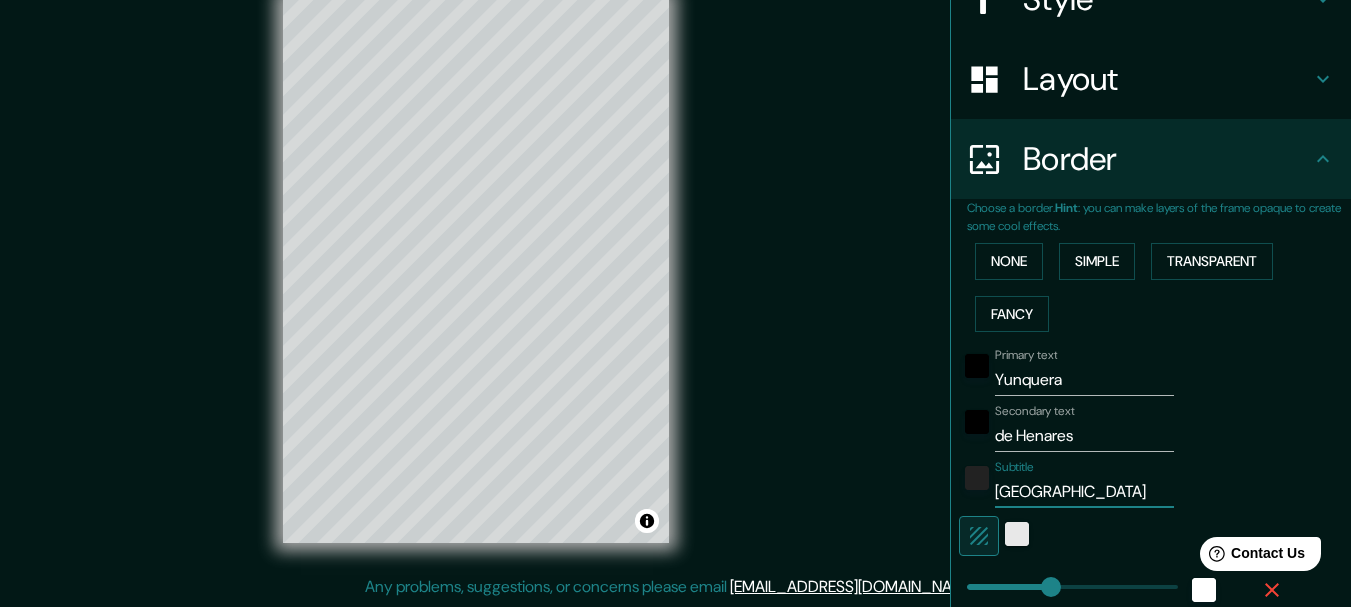 type on "[GEOGRAPHIC_DATA]" 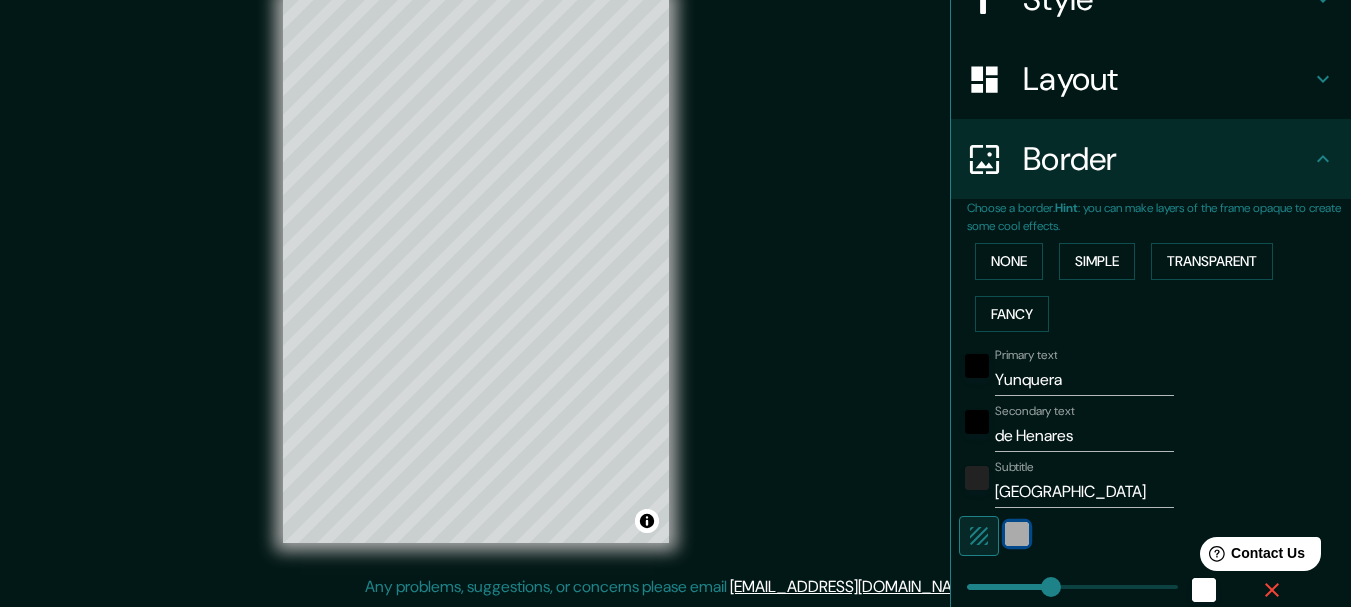 click at bounding box center [1017, 534] 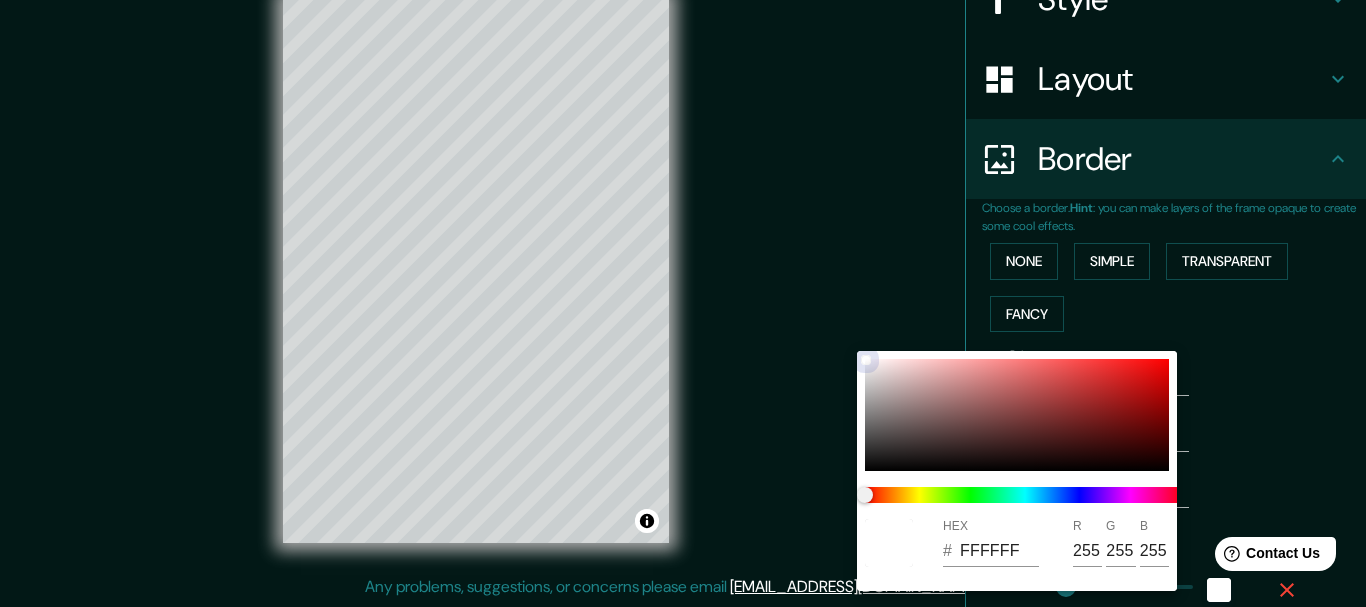 click at bounding box center [1017, 415] 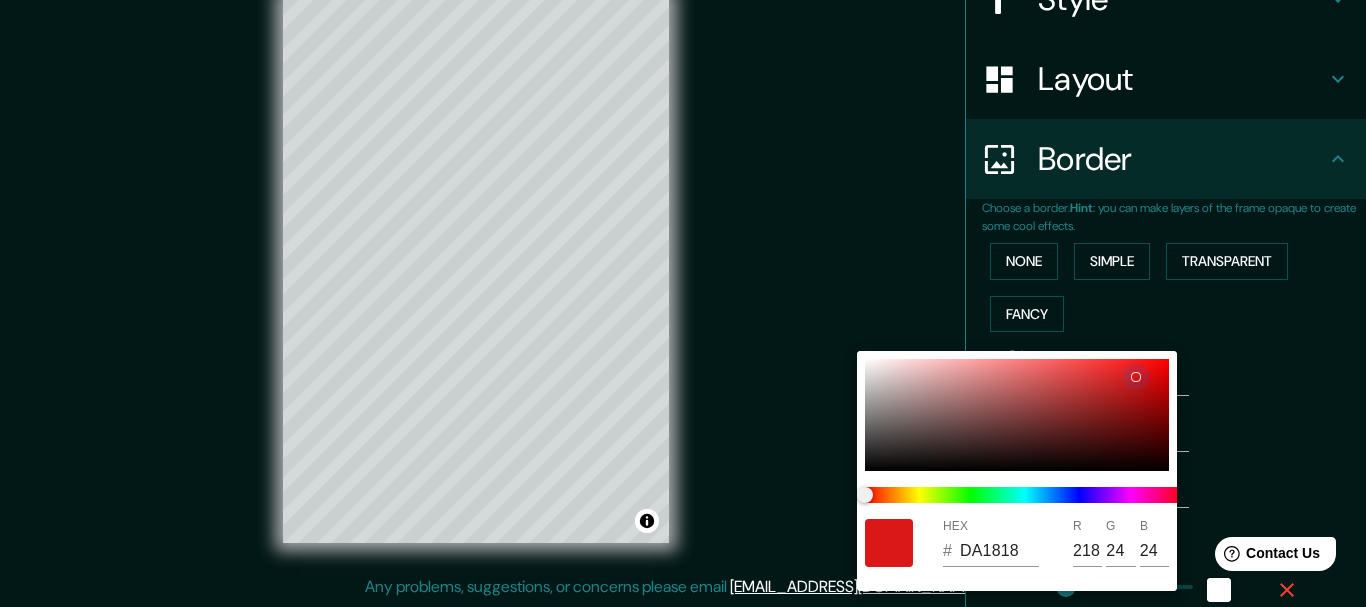 type on "154" 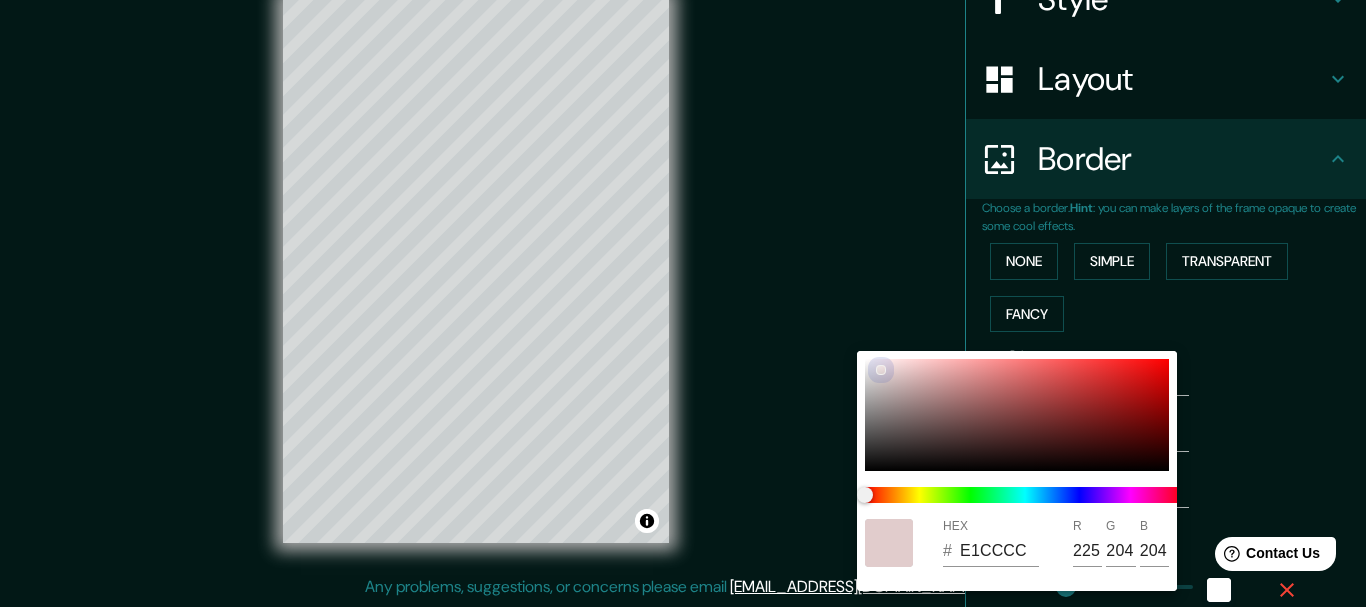 type on "154" 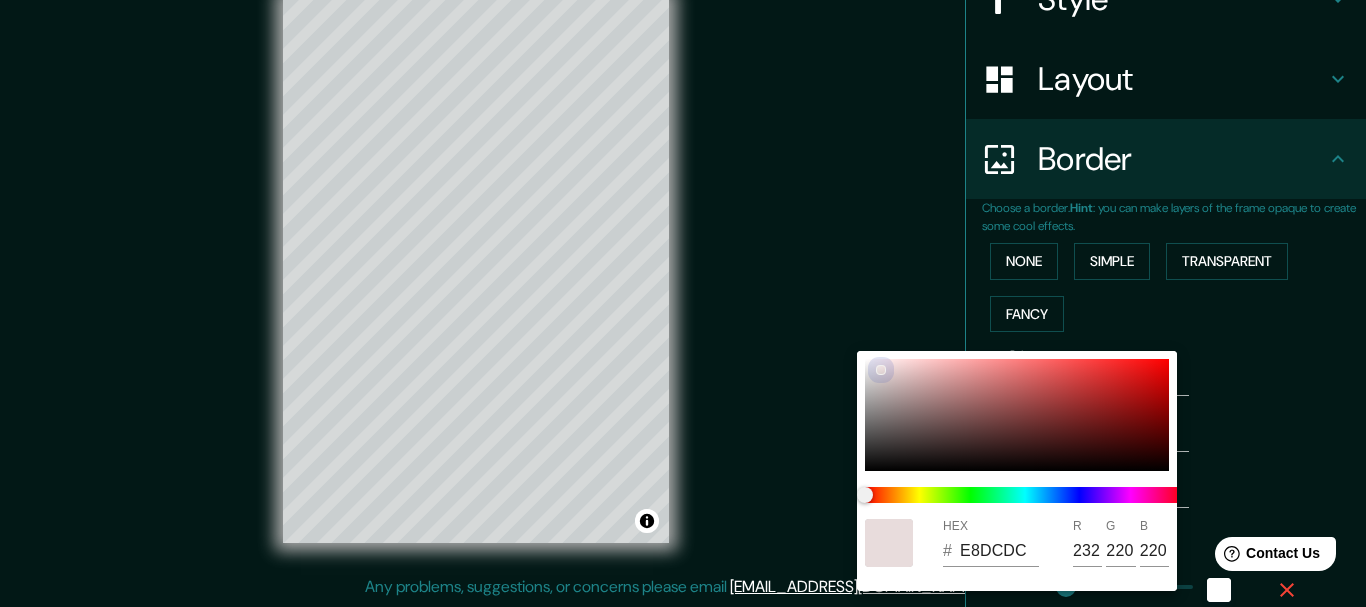 type on "154" 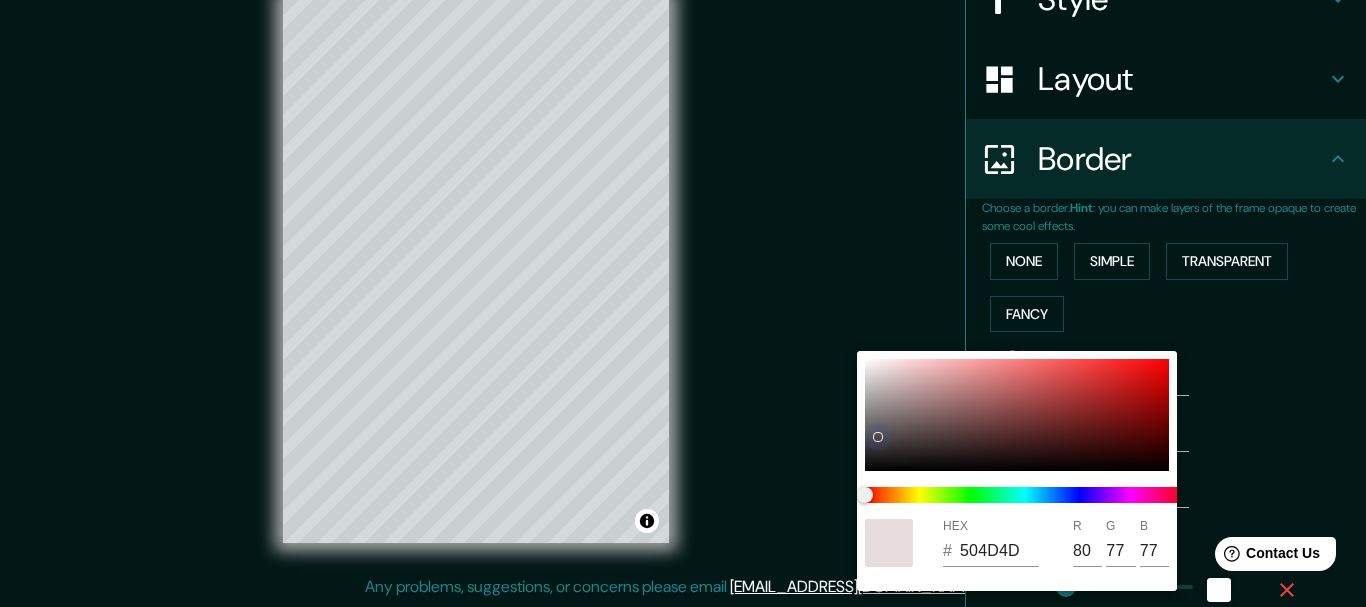 type on "154" 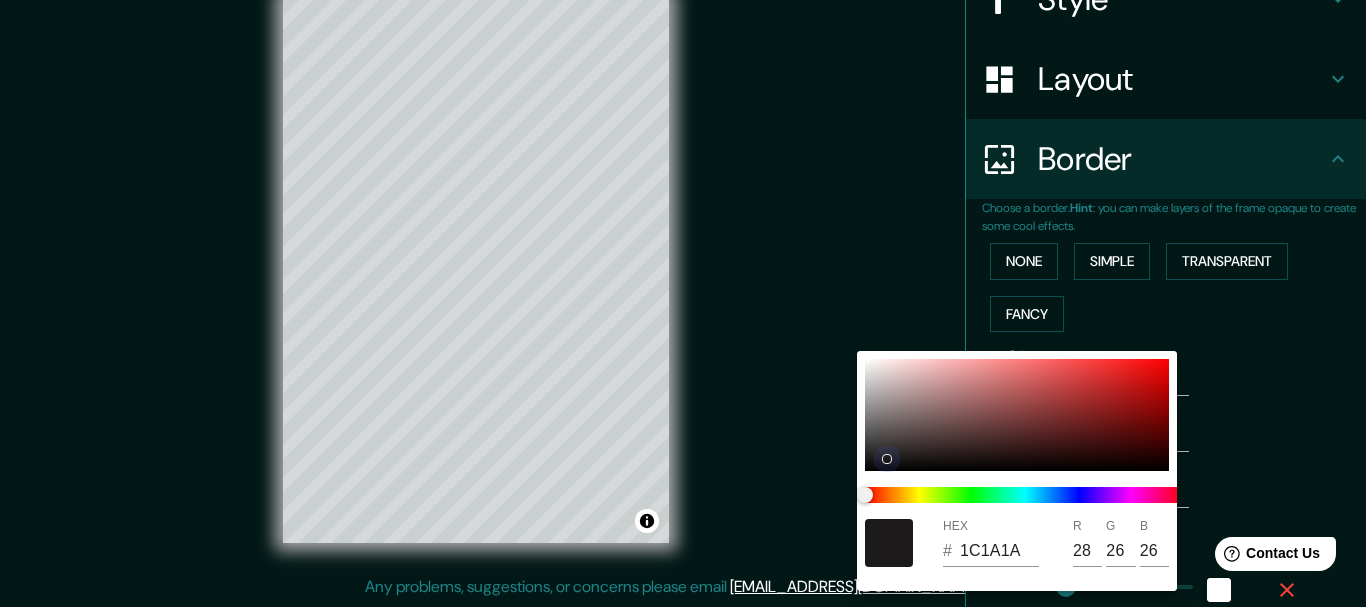type on "154" 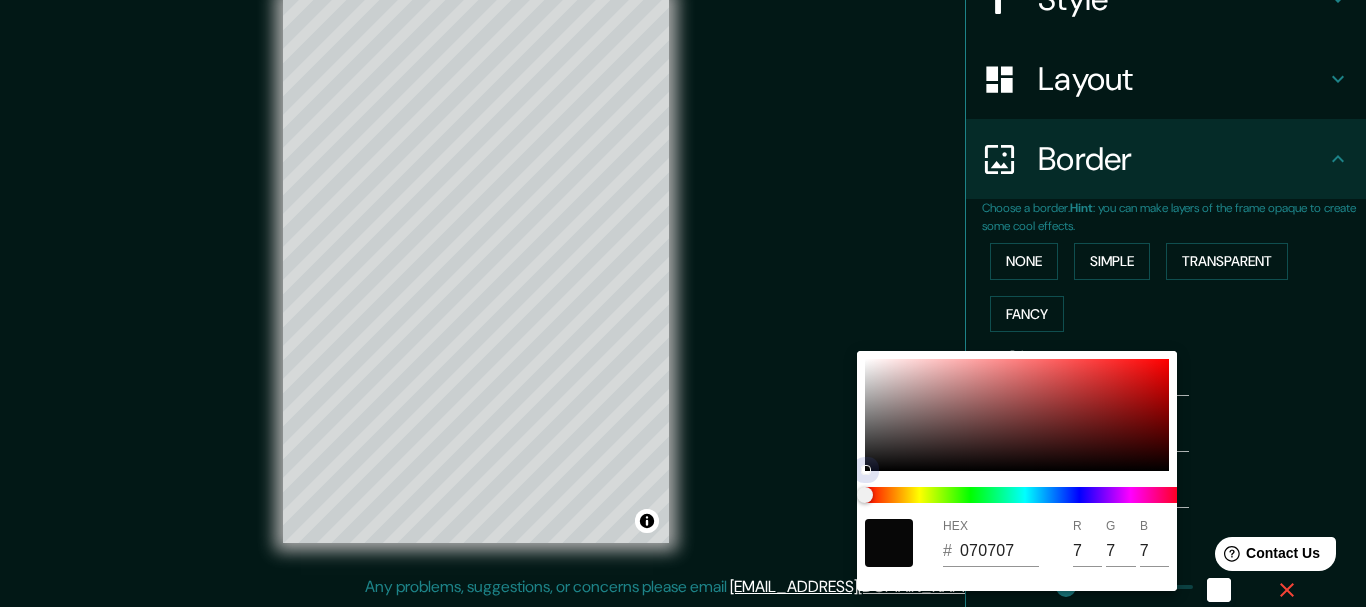 type on "154" 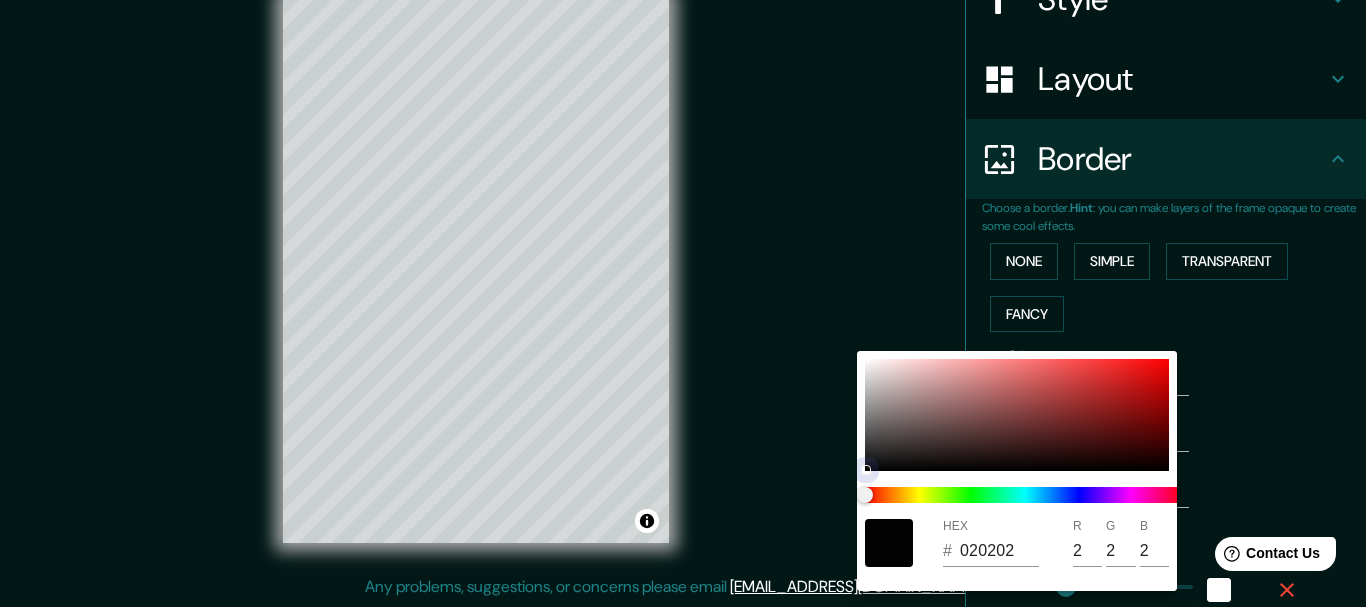type on "154" 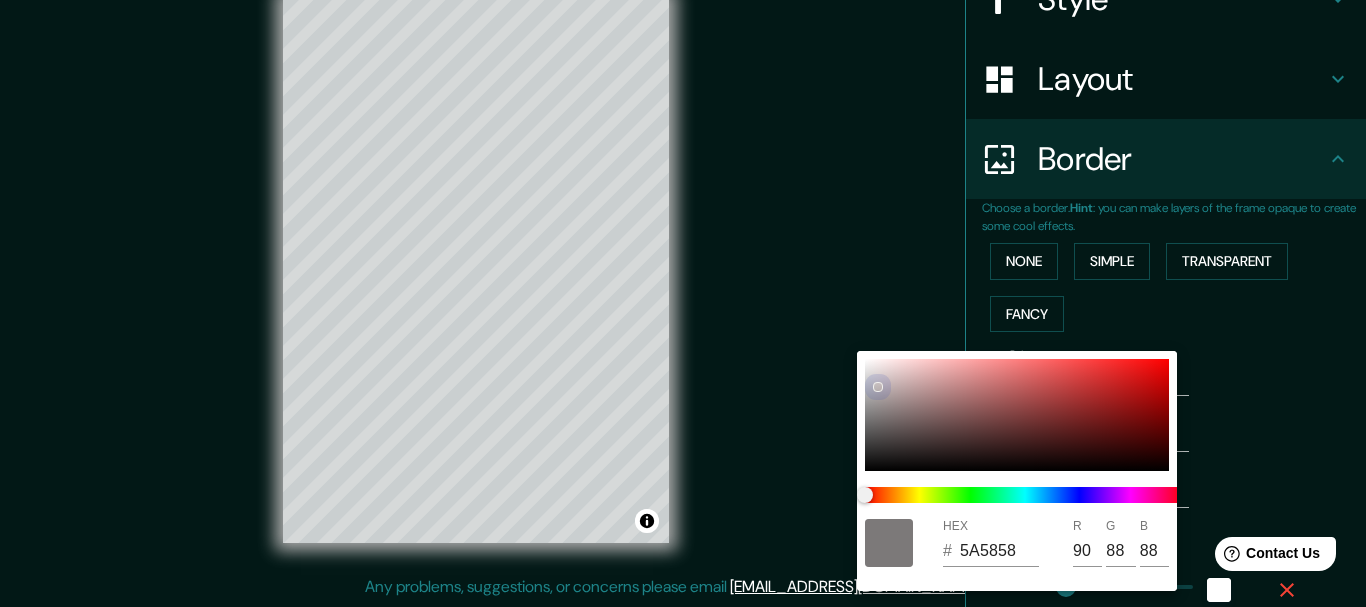 type on "154" 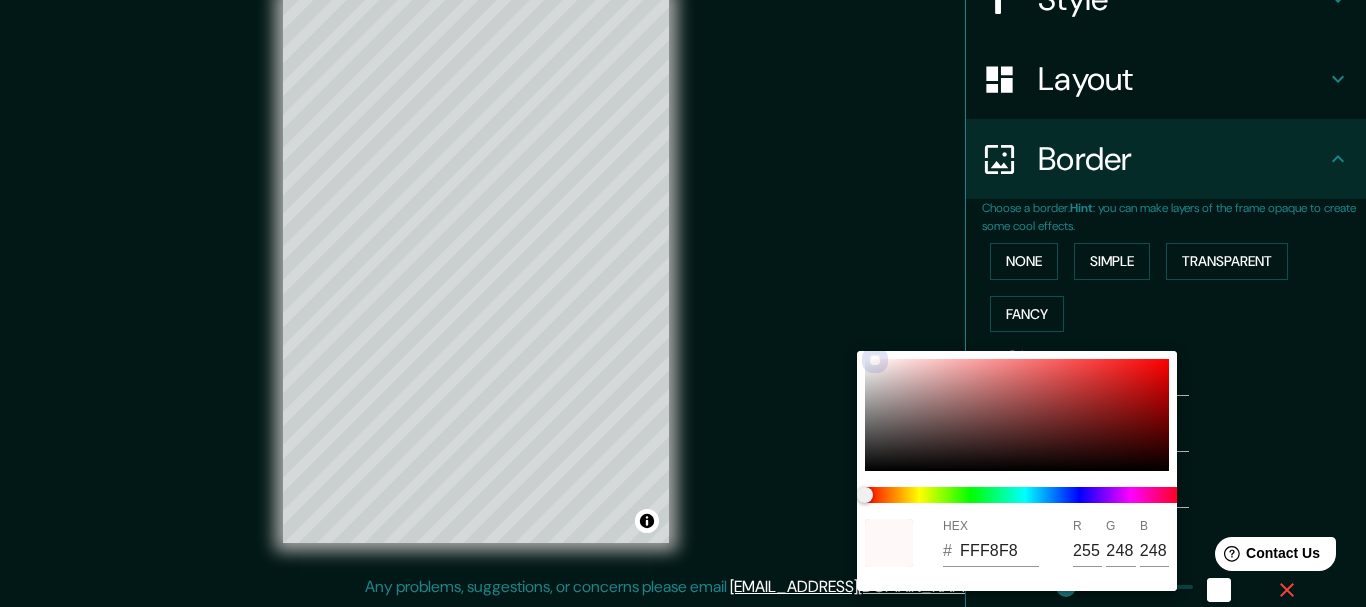drag, startPoint x: 860, startPoint y: 366, endPoint x: 838, endPoint y: 309, distance: 61.09828 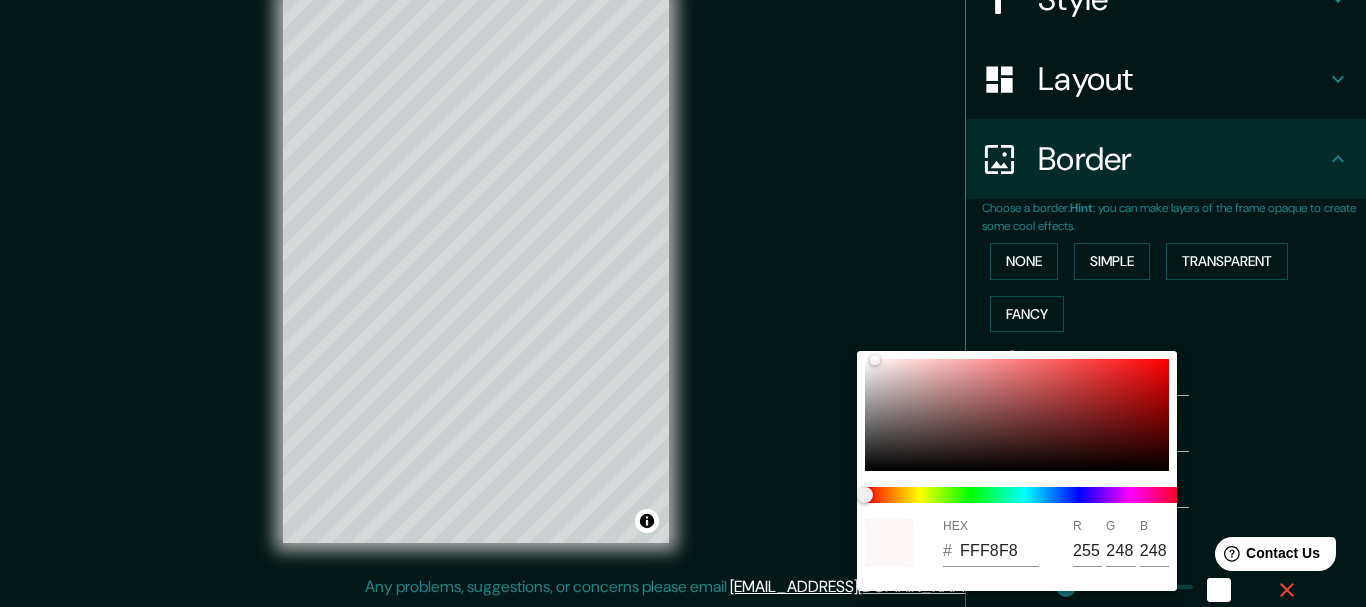 click at bounding box center [683, 303] 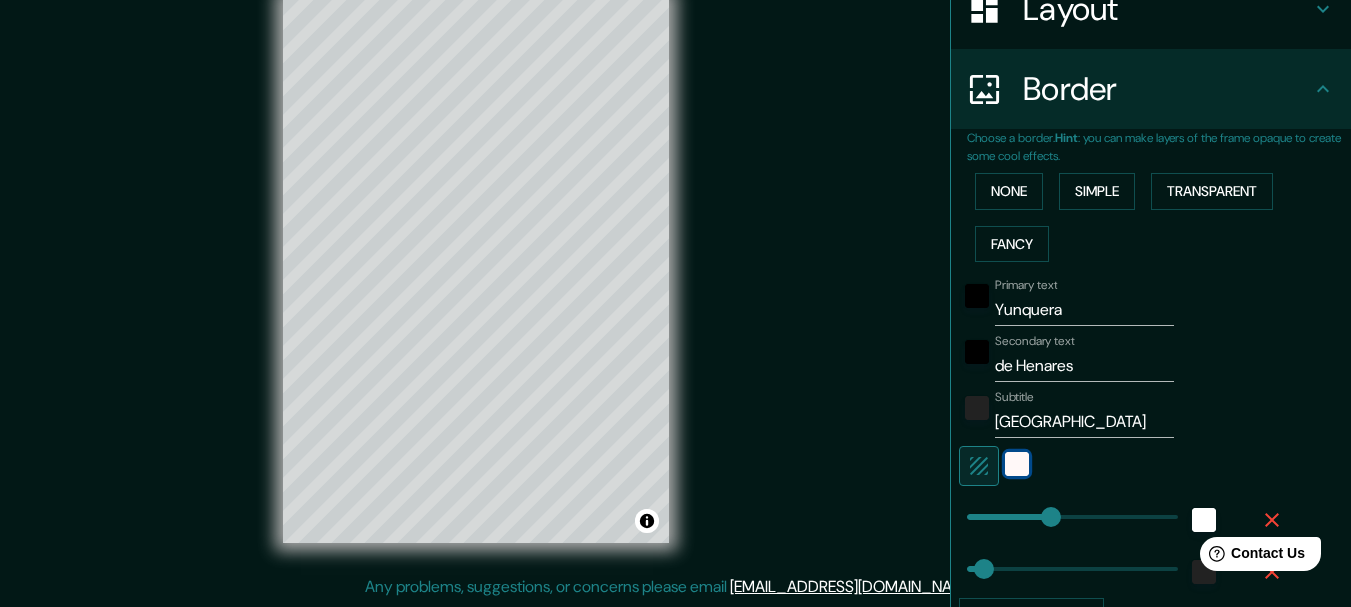scroll, scrollTop: 467, scrollLeft: 0, axis: vertical 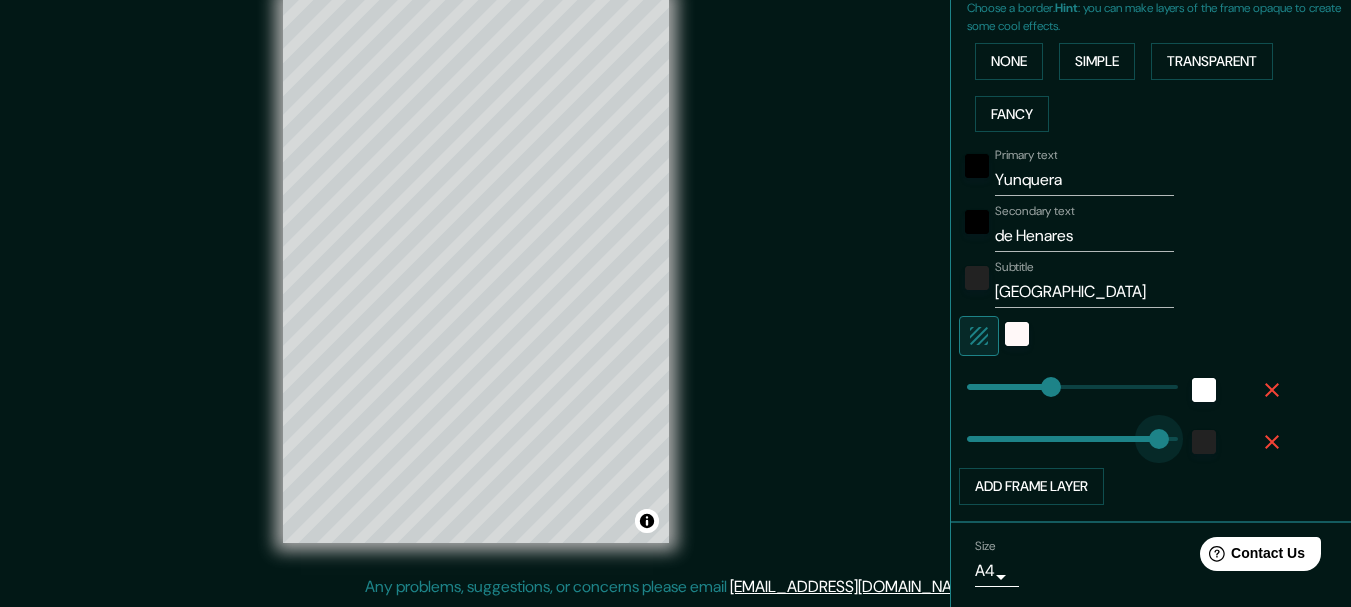 drag, startPoint x: 969, startPoint y: 442, endPoint x: 1144, endPoint y: 427, distance: 175.64168 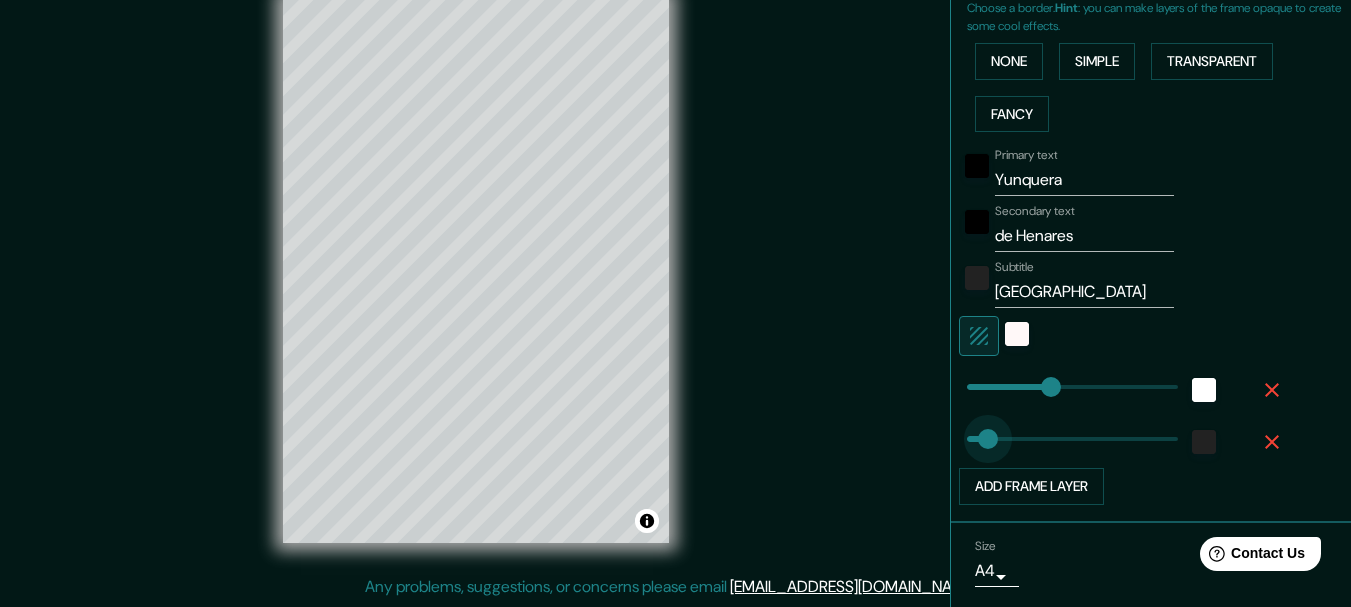 drag, startPoint x: 1139, startPoint y: 436, endPoint x: 973, endPoint y: 439, distance: 166.0271 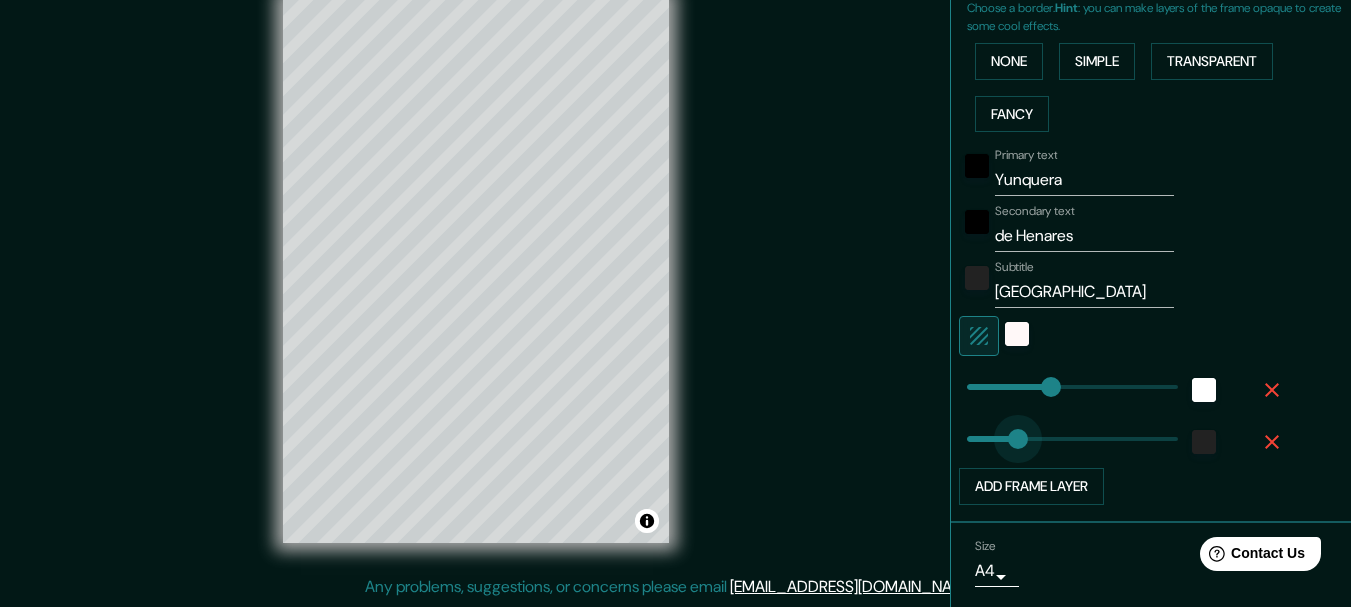 drag, startPoint x: 973, startPoint y: 439, endPoint x: 1003, endPoint y: 430, distance: 31.320919 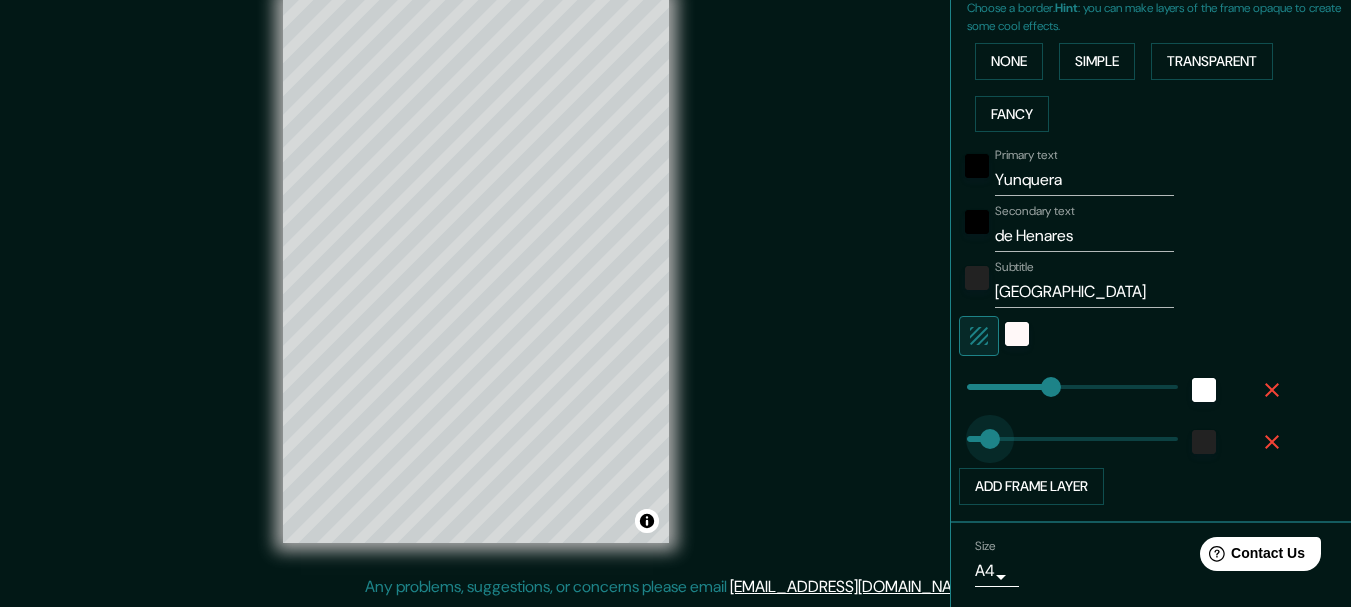 drag, startPoint x: 1003, startPoint y: 430, endPoint x: 975, endPoint y: 446, distance: 32.24903 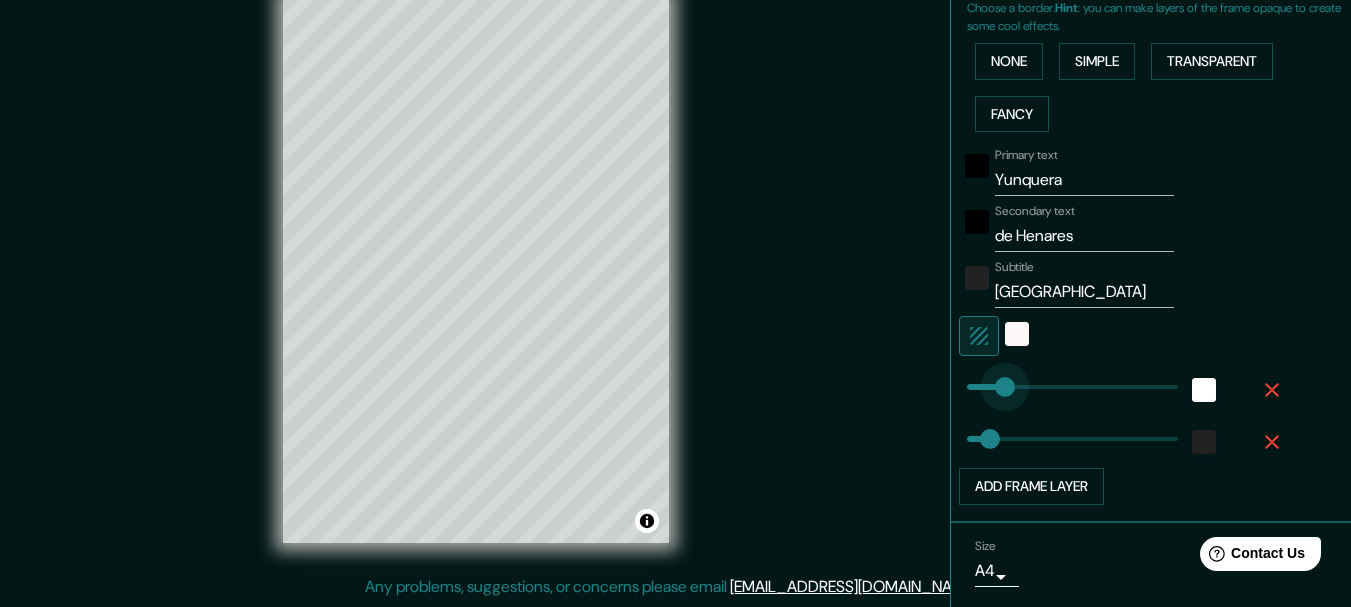 drag, startPoint x: 1038, startPoint y: 376, endPoint x: 990, endPoint y: 372, distance: 48.166378 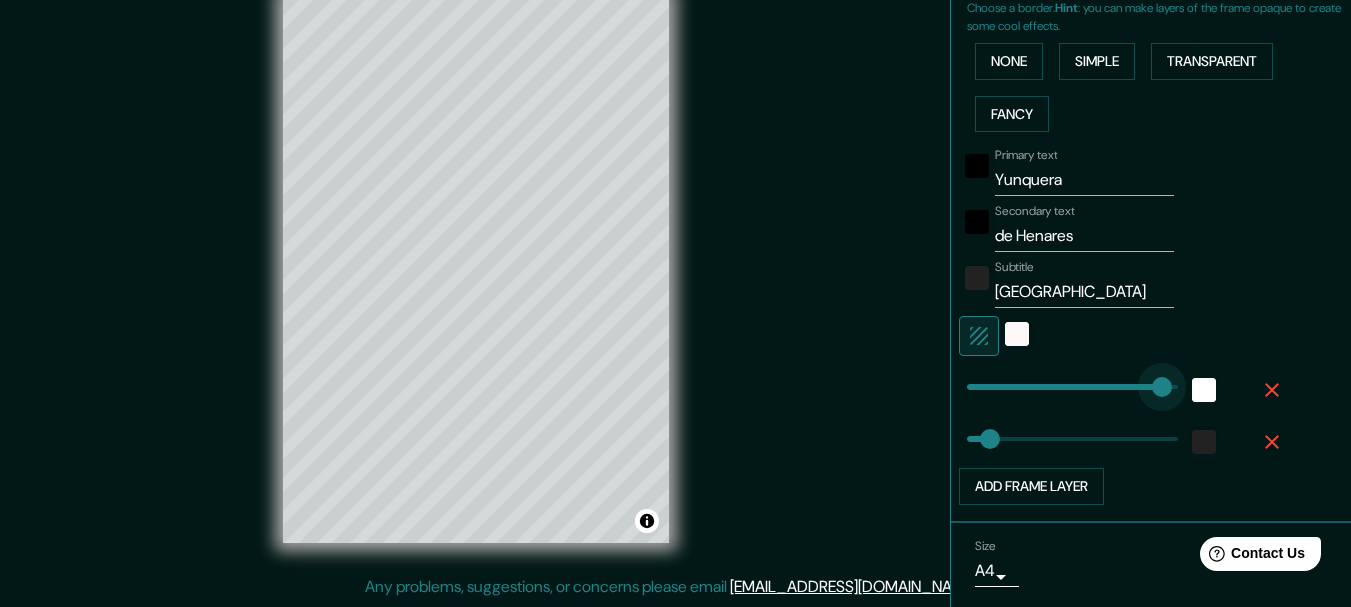 drag, startPoint x: 1007, startPoint y: 394, endPoint x: 1147, endPoint y: 392, distance: 140.01428 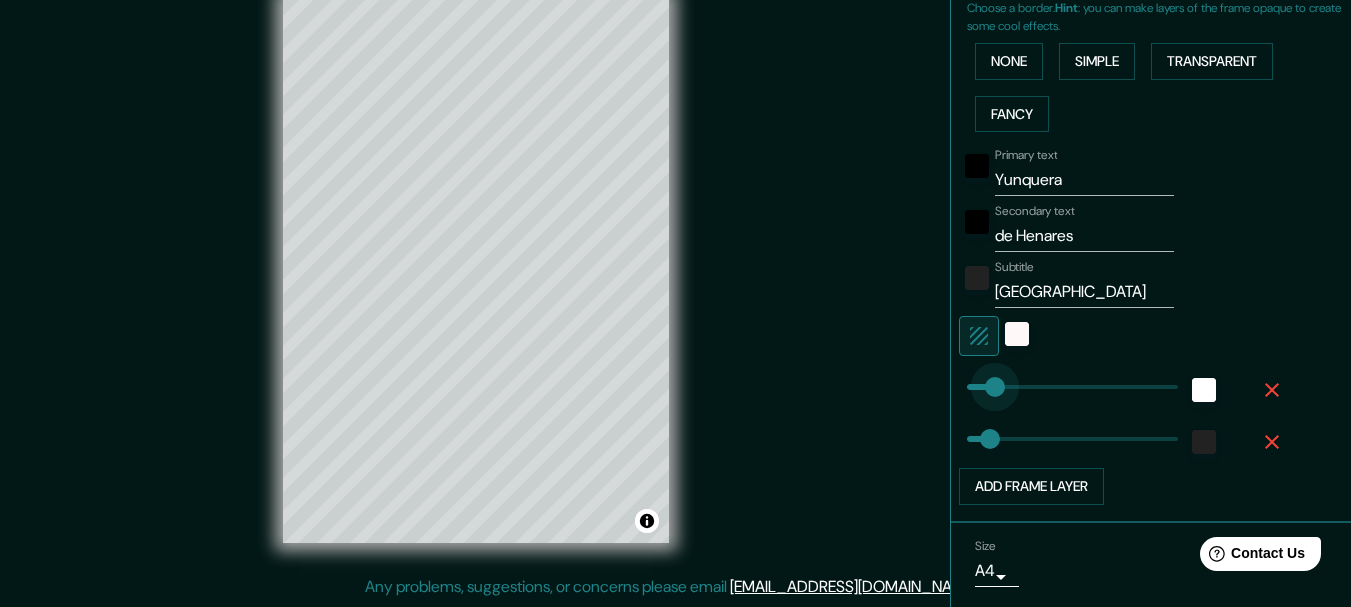 drag, startPoint x: 1147, startPoint y: 392, endPoint x: 980, endPoint y: 395, distance: 167.02695 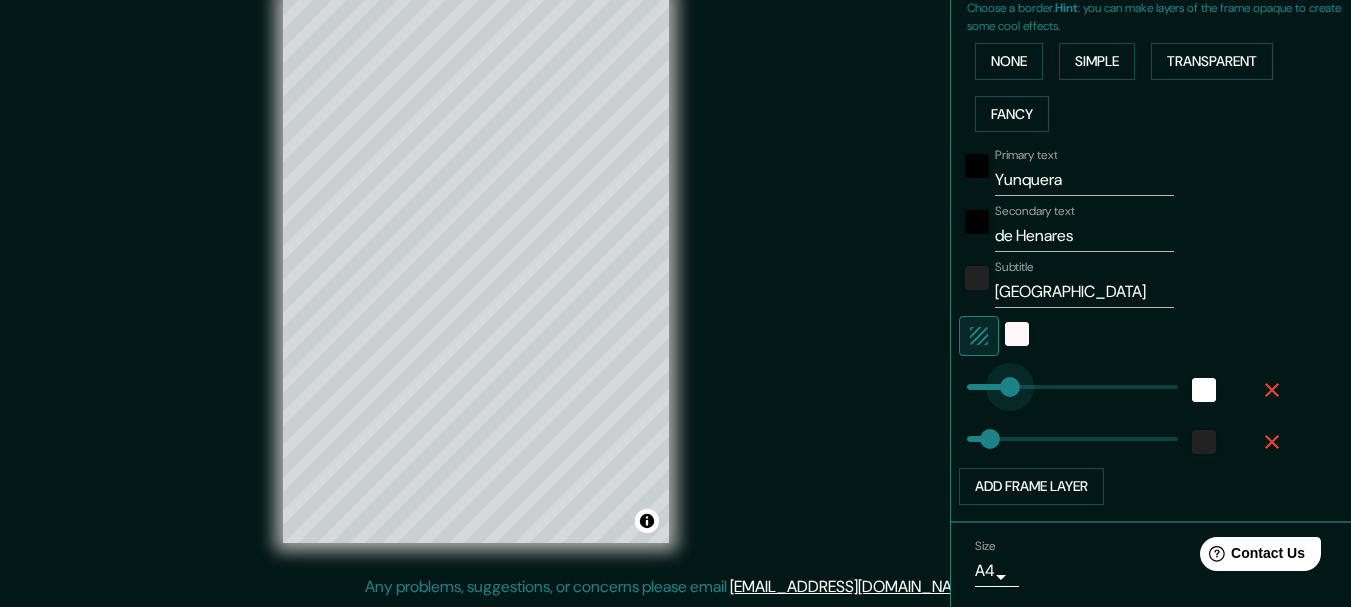 drag, startPoint x: 980, startPoint y: 395, endPoint x: 996, endPoint y: 387, distance: 17.888544 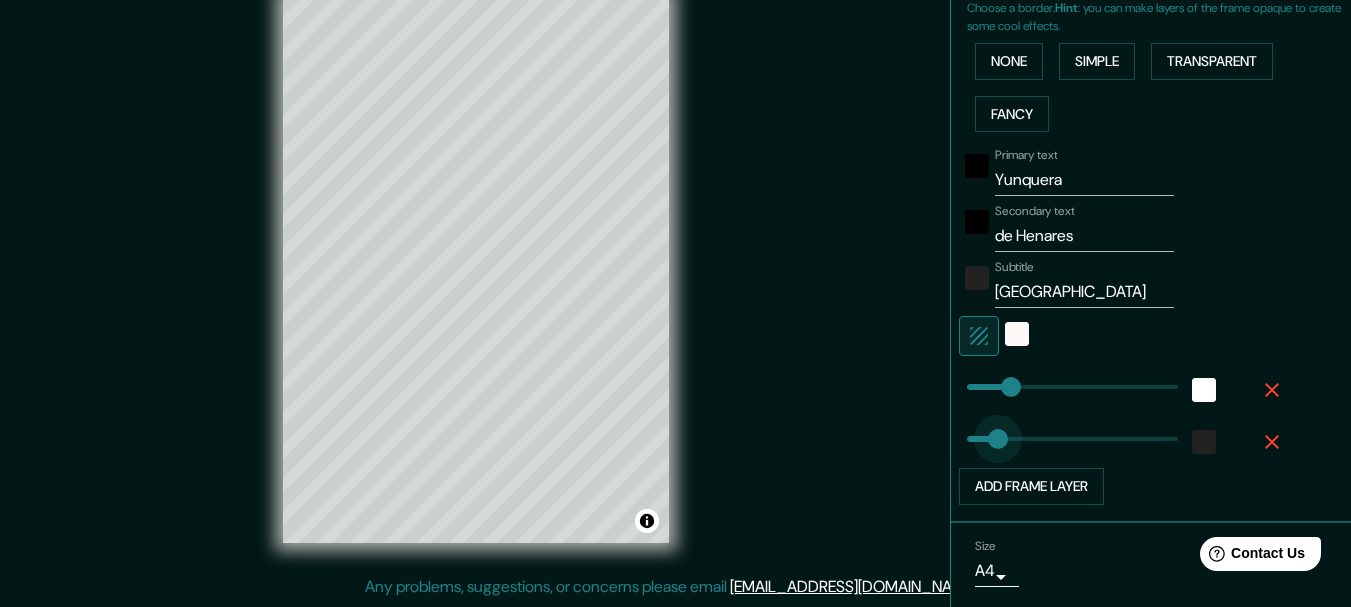 drag, startPoint x: 972, startPoint y: 439, endPoint x: 983, endPoint y: 425, distance: 17.804493 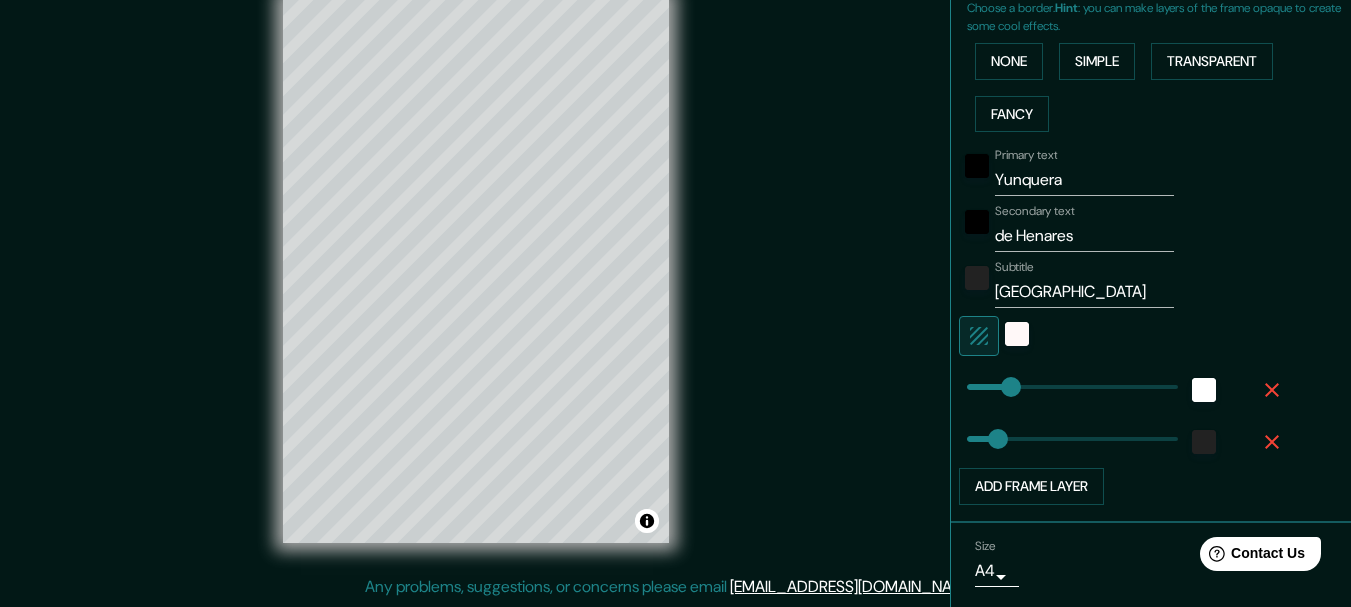 scroll, scrollTop: 531, scrollLeft: 0, axis: vertical 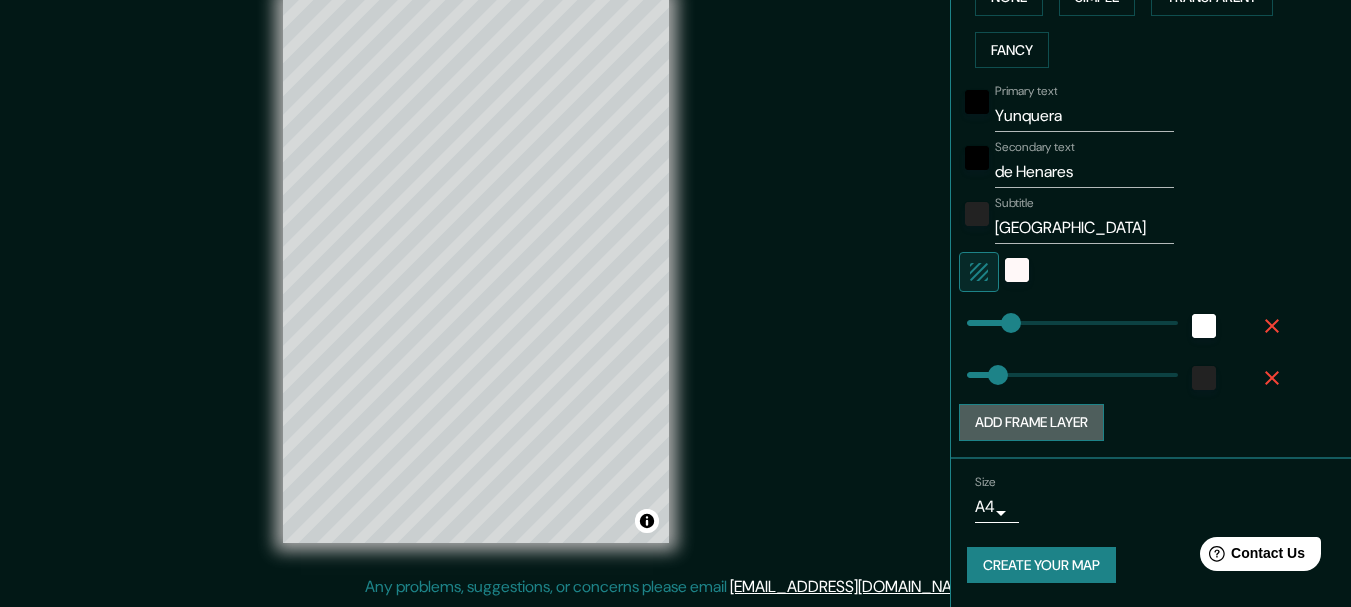 click on "Add frame layer" at bounding box center (1031, 422) 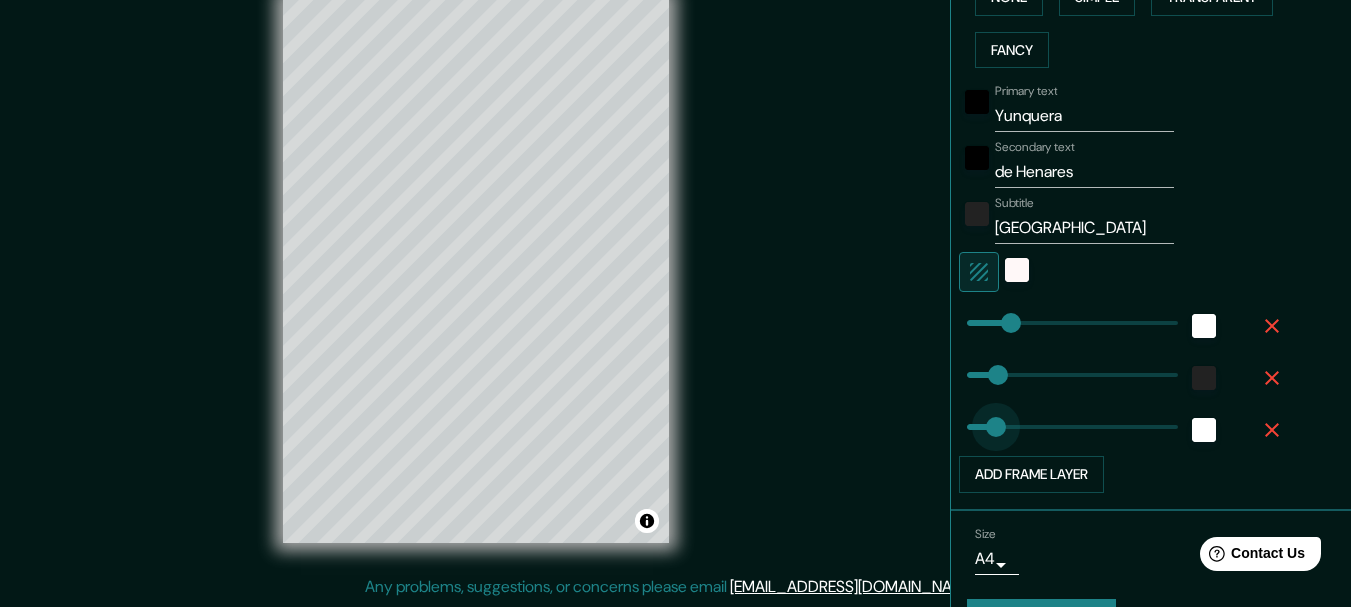 drag, startPoint x: 1040, startPoint y: 429, endPoint x: 981, endPoint y: 429, distance: 59 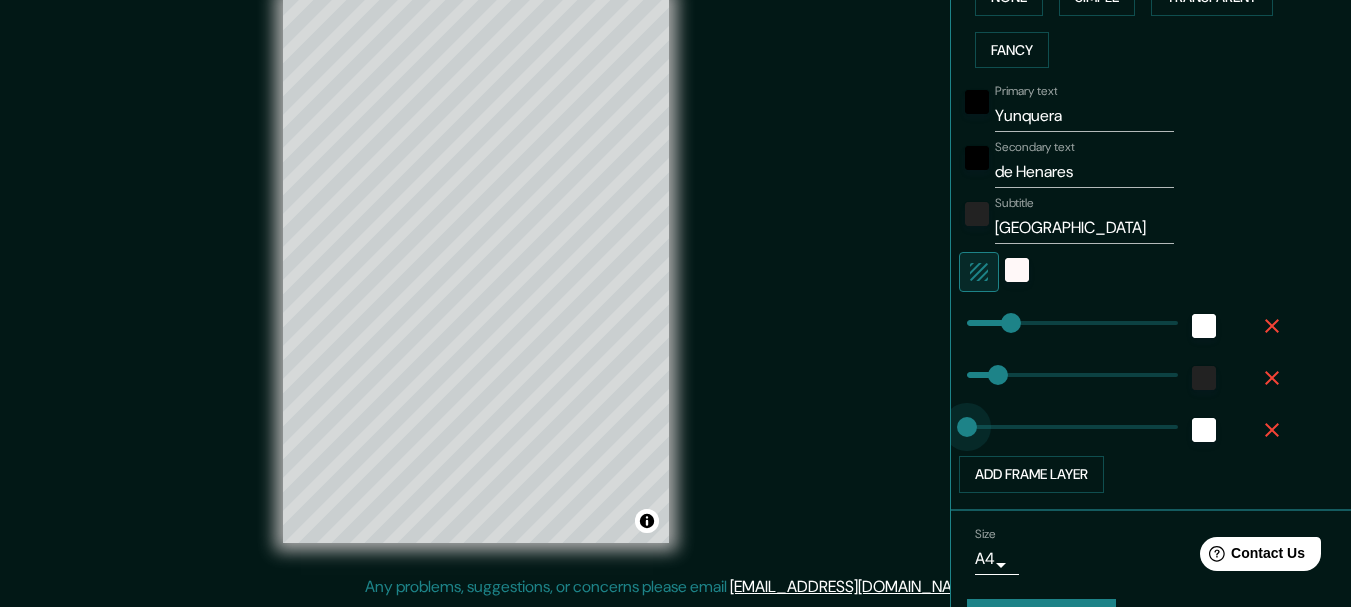 drag, startPoint x: 981, startPoint y: 429, endPoint x: 918, endPoint y: 436, distance: 63.387695 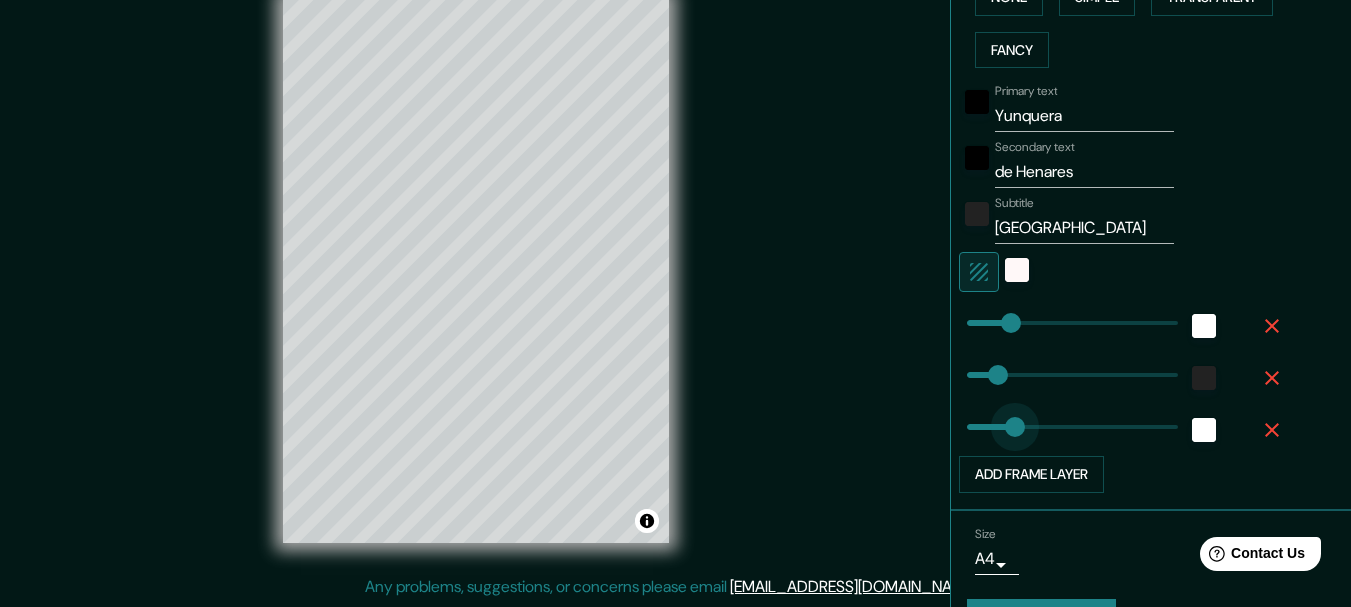 drag, startPoint x: 961, startPoint y: 429, endPoint x: 1000, endPoint y: 432, distance: 39.115215 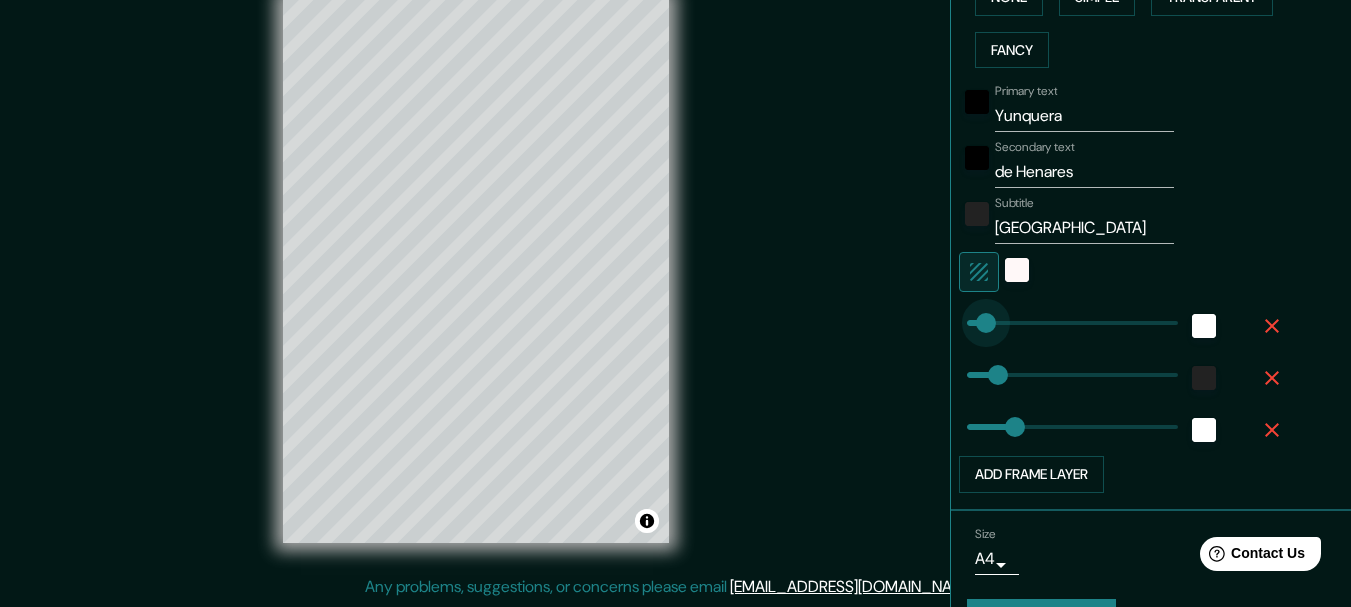 drag, startPoint x: 994, startPoint y: 326, endPoint x: 971, endPoint y: 328, distance: 23.086792 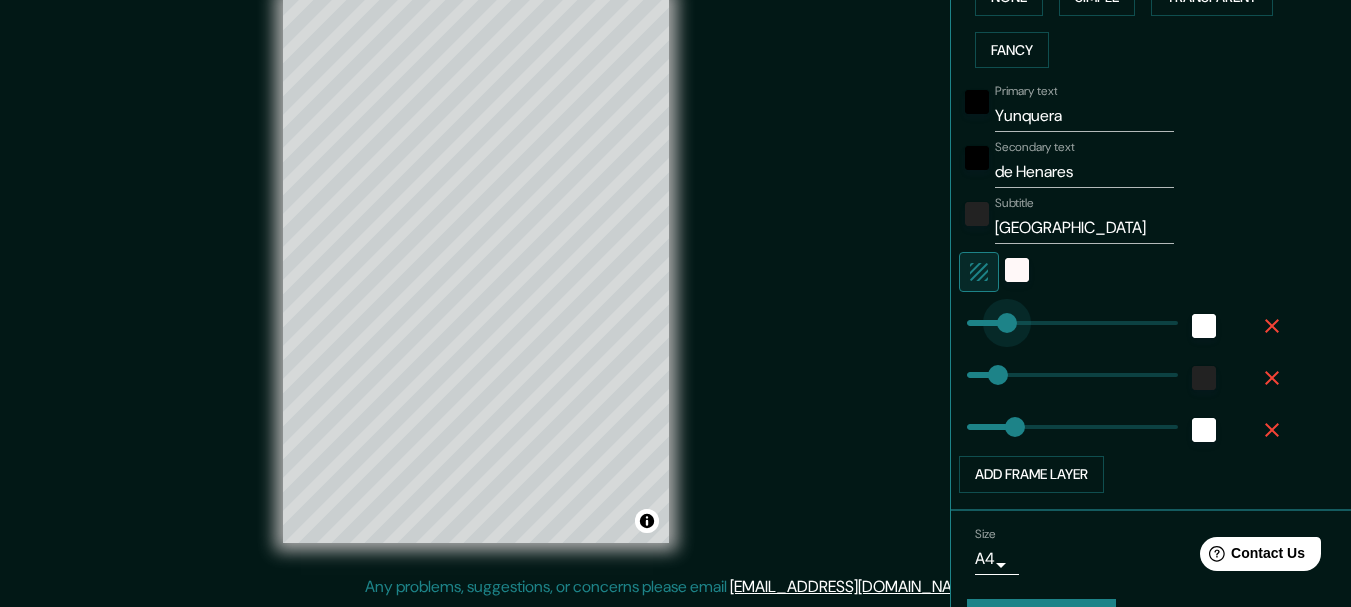 drag, startPoint x: 971, startPoint y: 328, endPoint x: 992, endPoint y: 332, distance: 21.377558 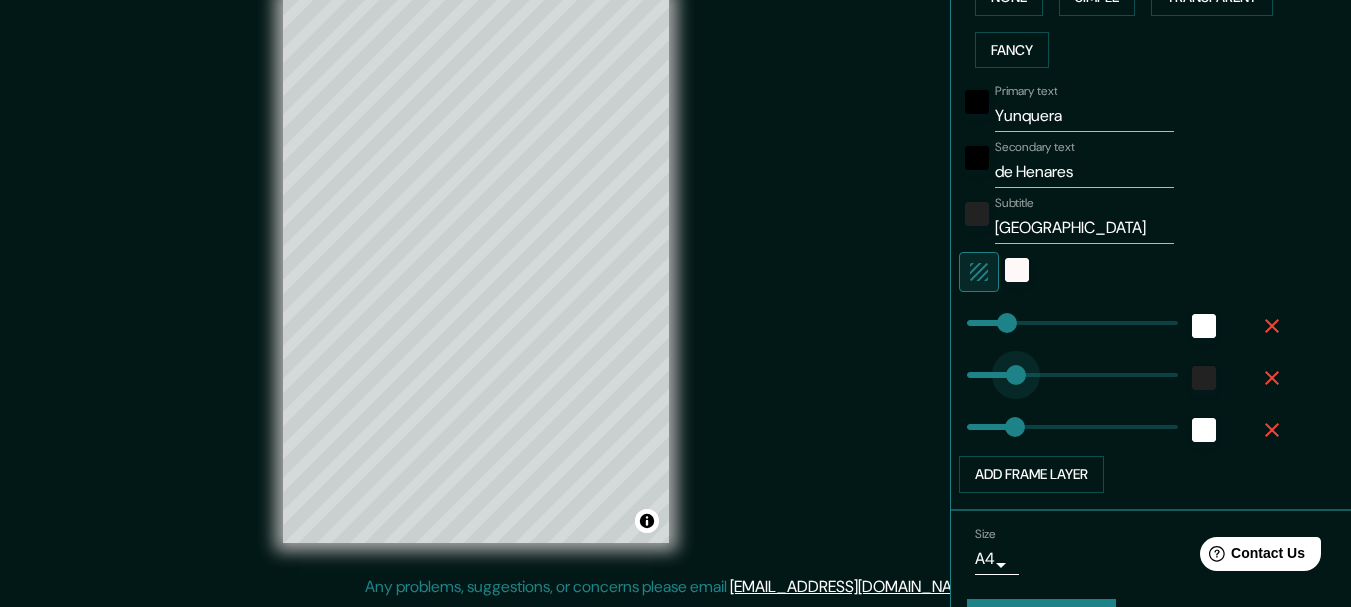 drag, startPoint x: 988, startPoint y: 376, endPoint x: 1008, endPoint y: 377, distance: 20.024984 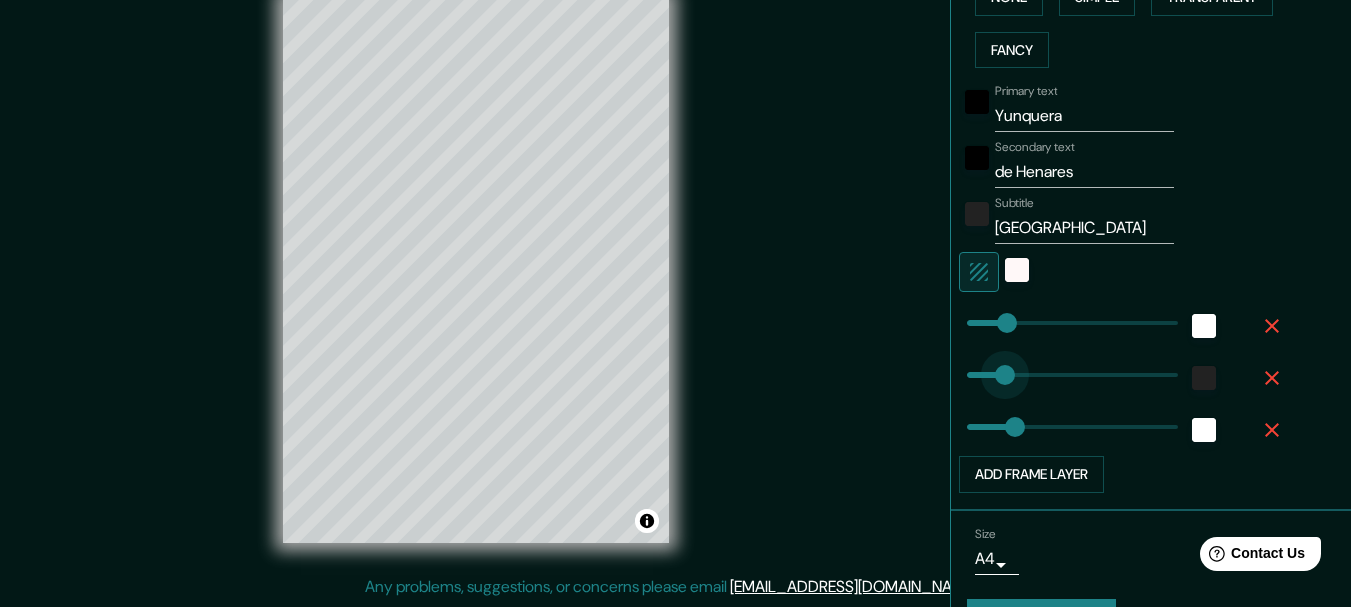 drag, startPoint x: 1008, startPoint y: 377, endPoint x: 990, endPoint y: 384, distance: 19.313208 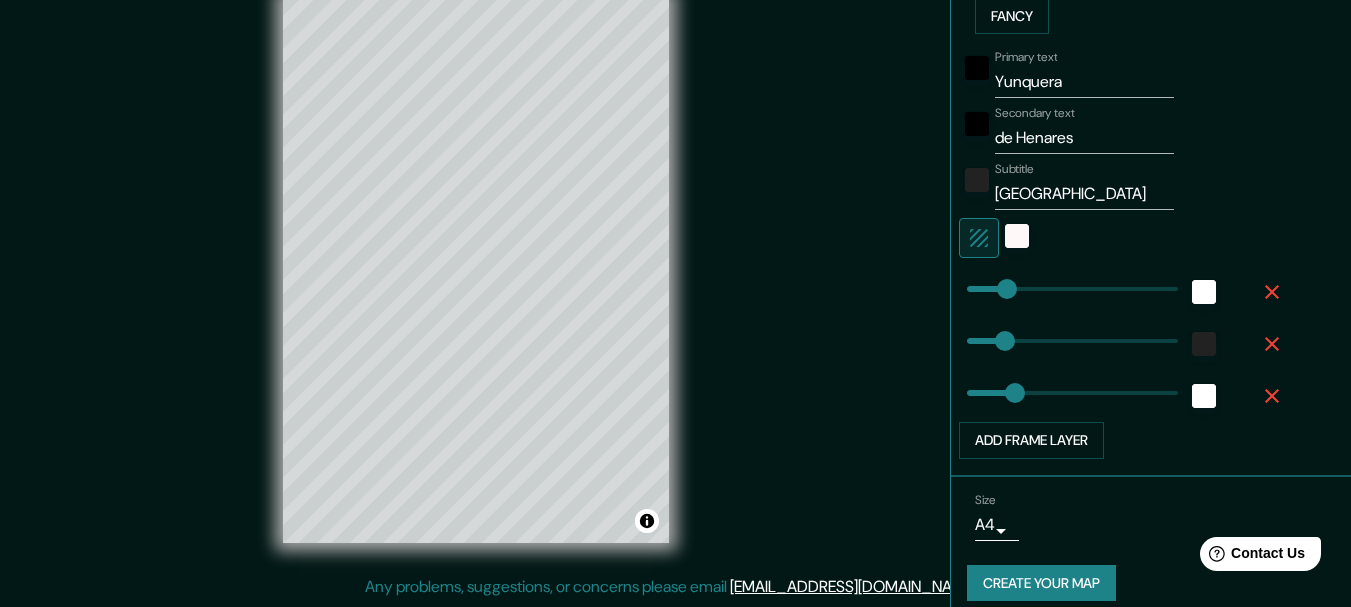 scroll, scrollTop: 583, scrollLeft: 0, axis: vertical 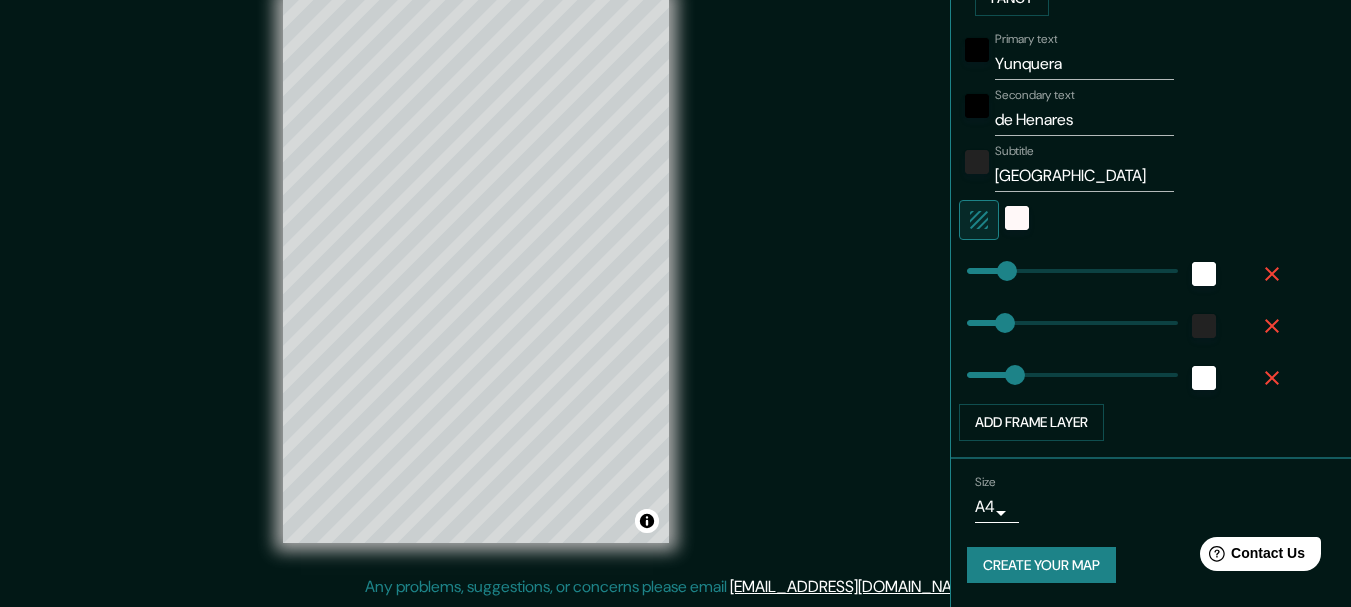 click on "Create your map" at bounding box center (1041, 565) 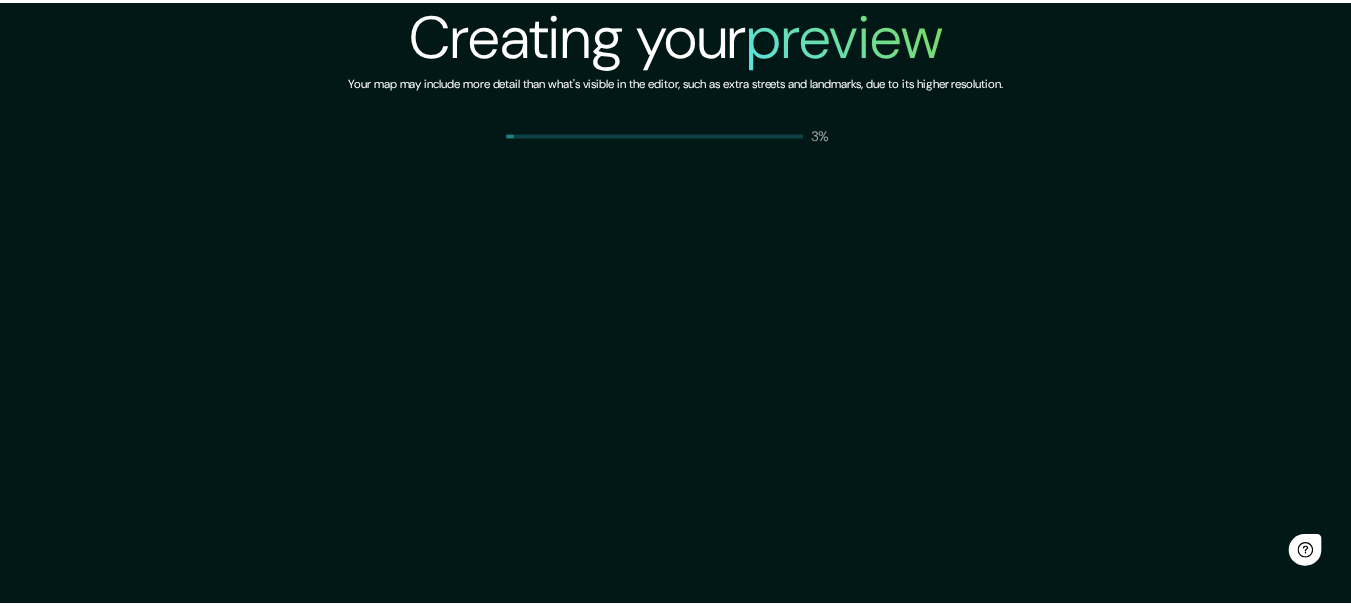 scroll, scrollTop: 0, scrollLeft: 0, axis: both 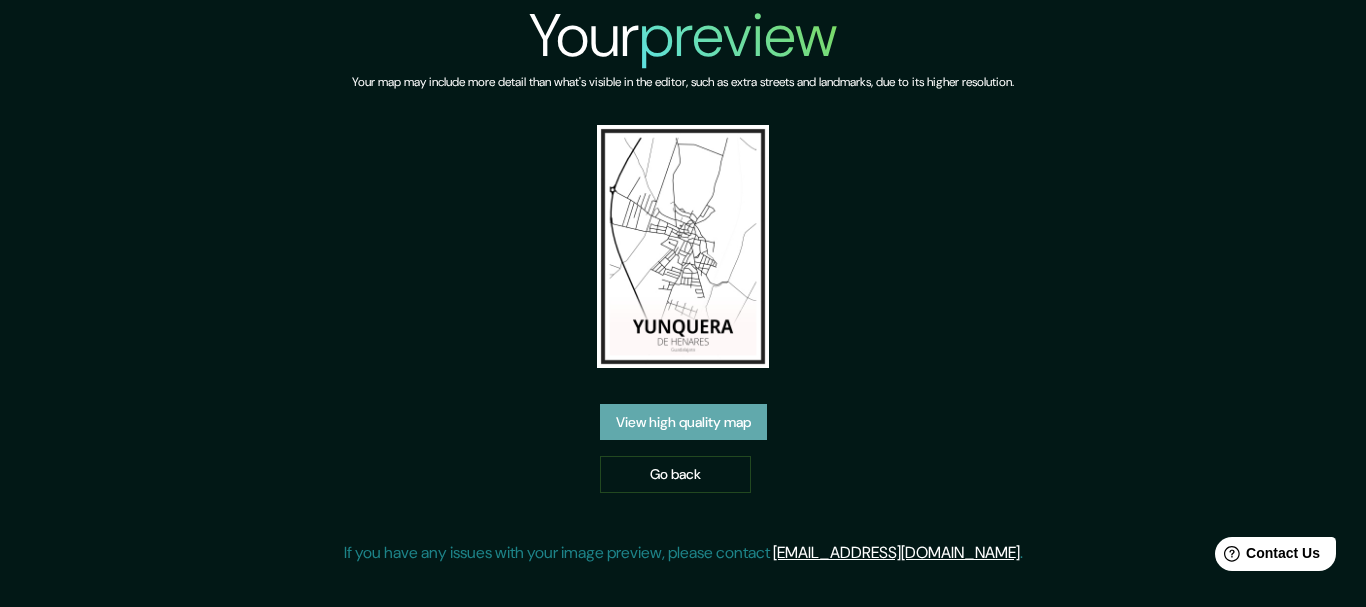 click on "View high quality map" at bounding box center (683, 422) 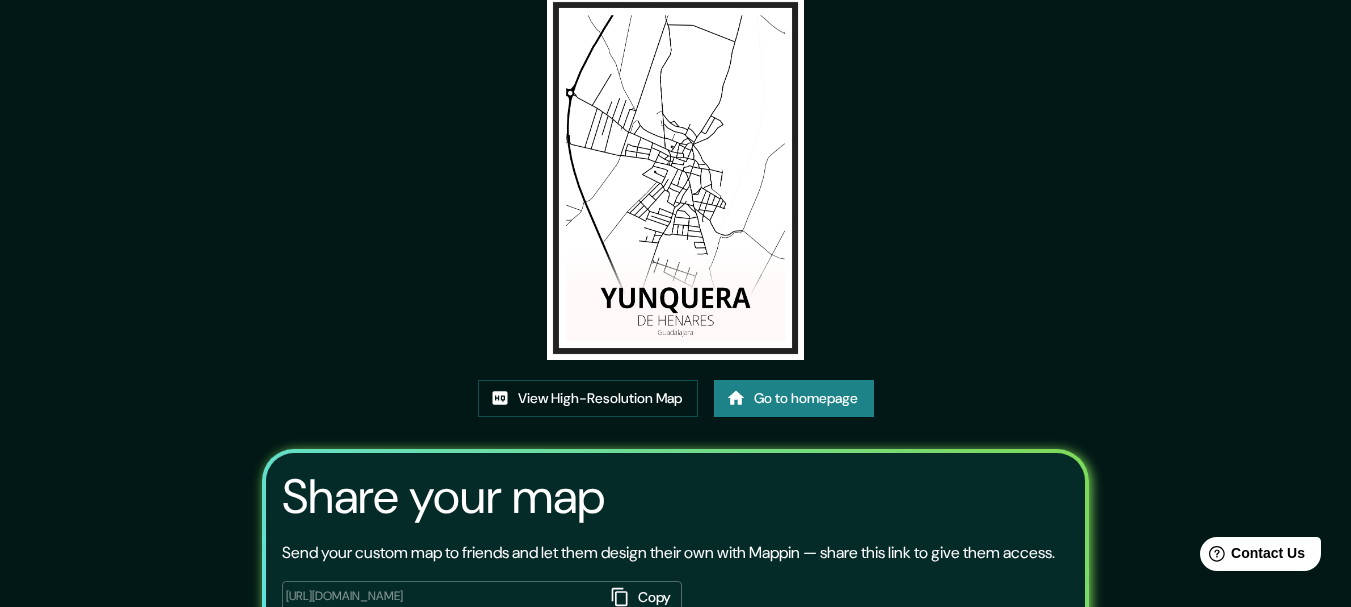 scroll, scrollTop: 0, scrollLeft: 0, axis: both 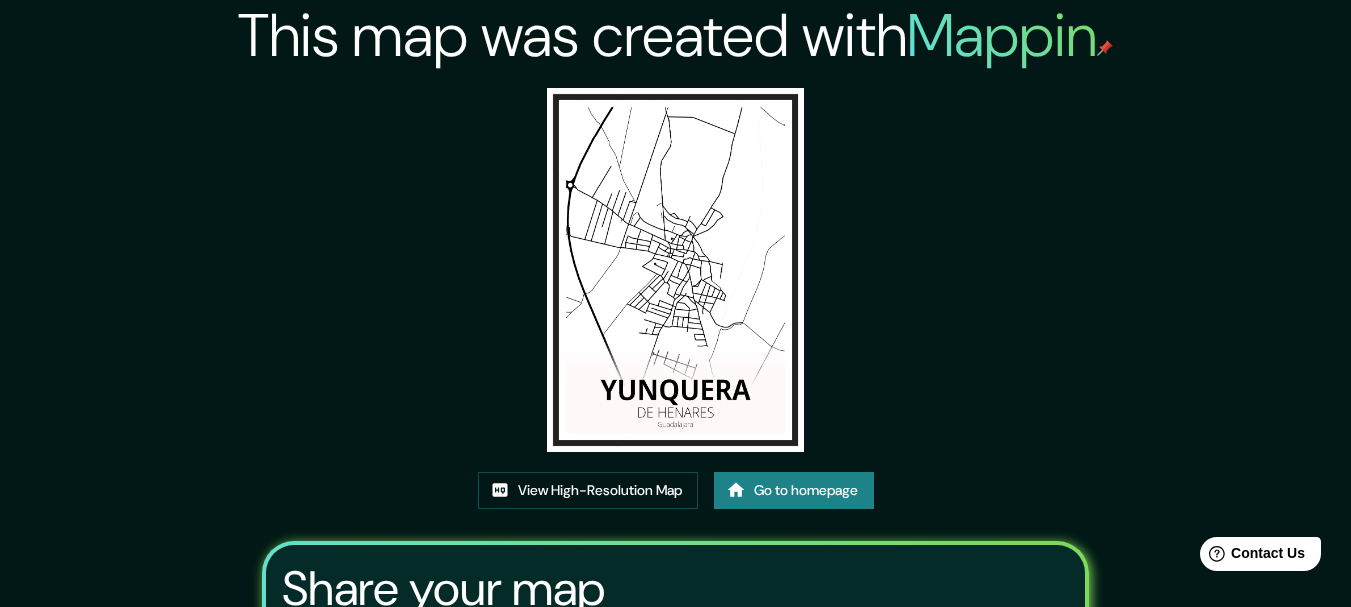 click at bounding box center [675, 270] 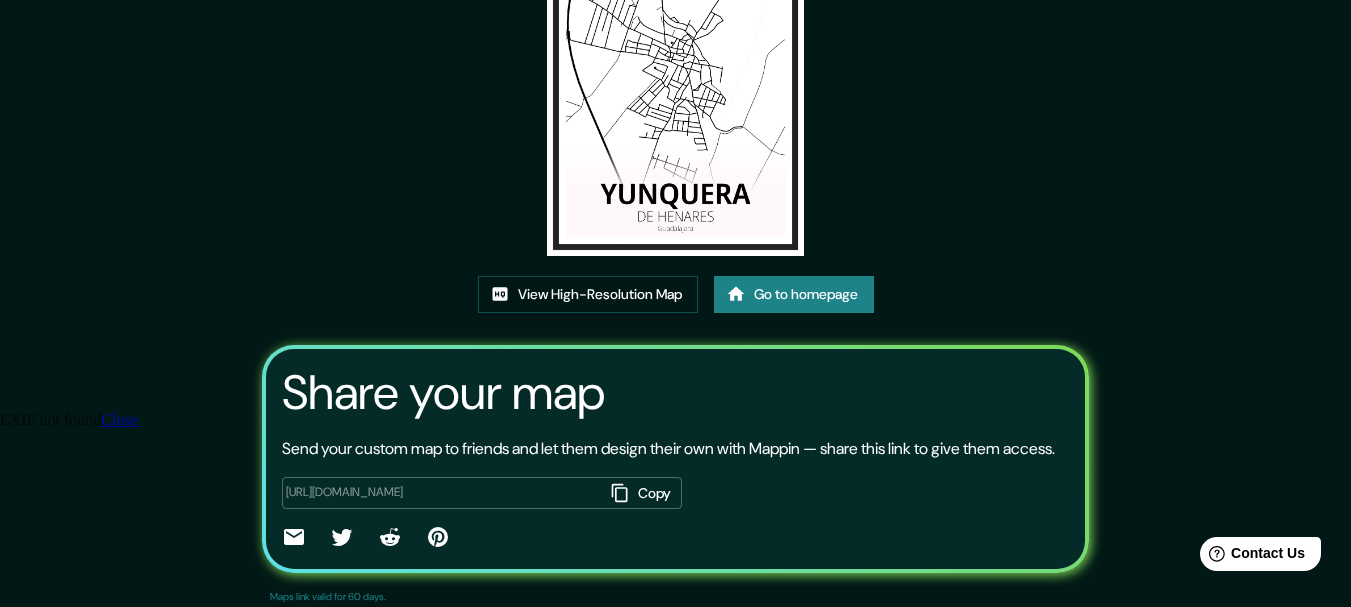 scroll, scrollTop: 200, scrollLeft: 0, axis: vertical 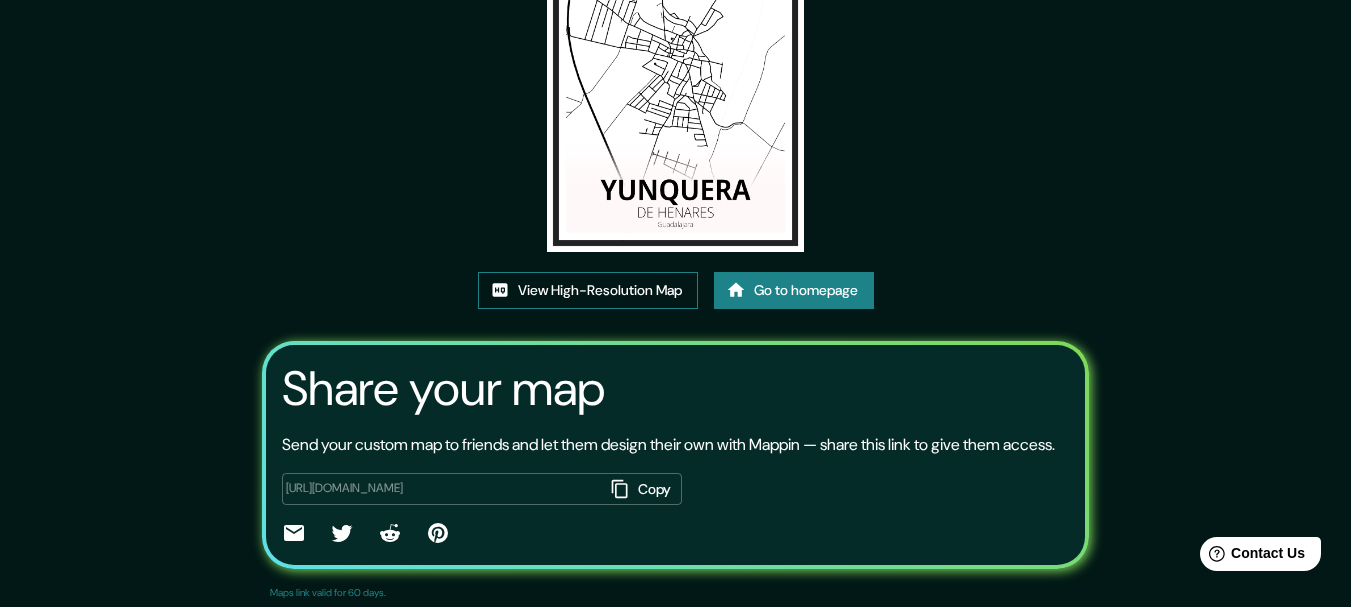 click on "View High-Resolution Map" at bounding box center [588, 290] 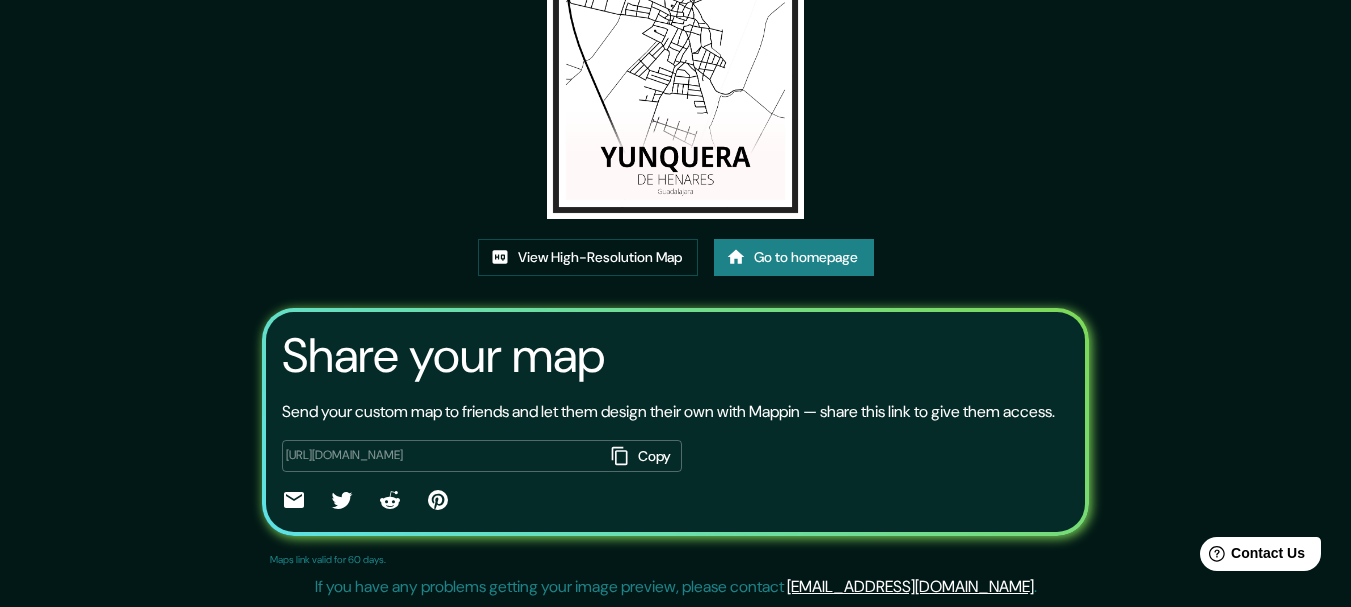 scroll, scrollTop: 257, scrollLeft: 0, axis: vertical 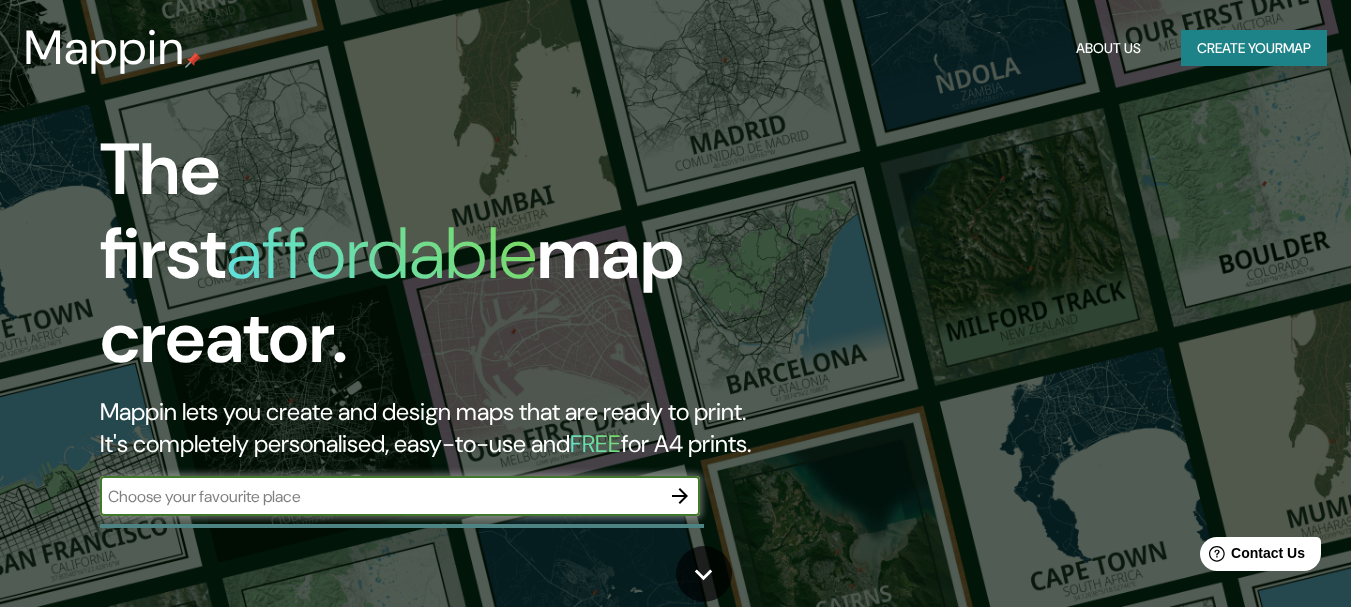 click at bounding box center [380, 496] 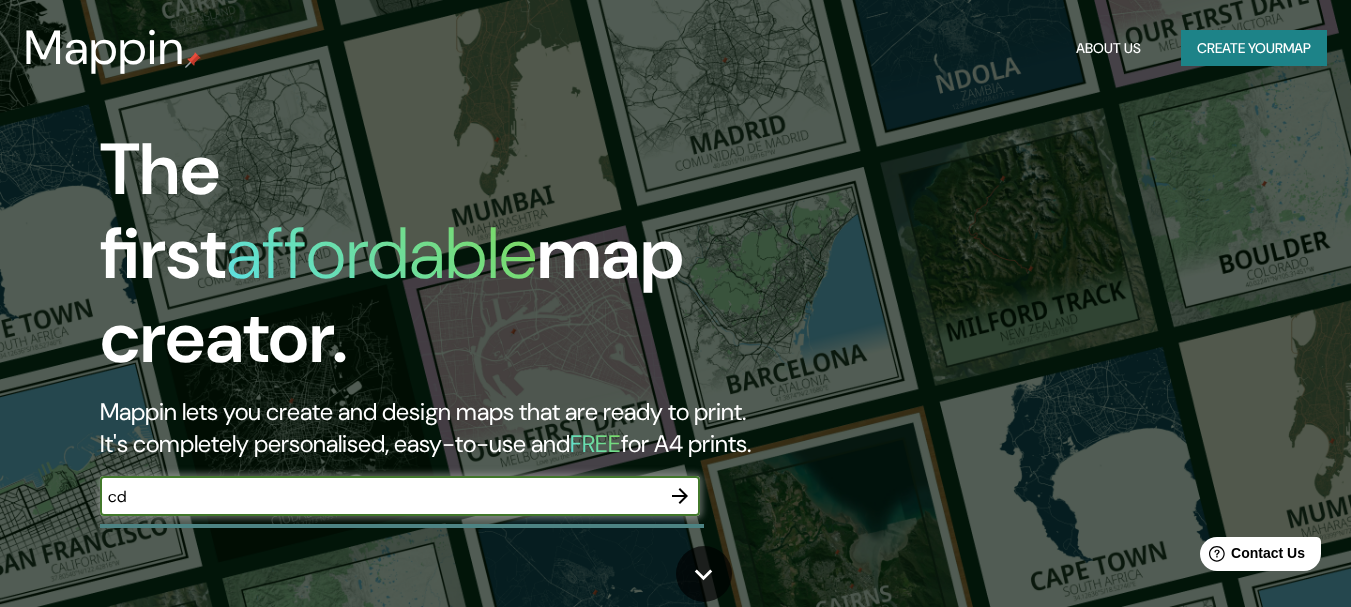 type on "c" 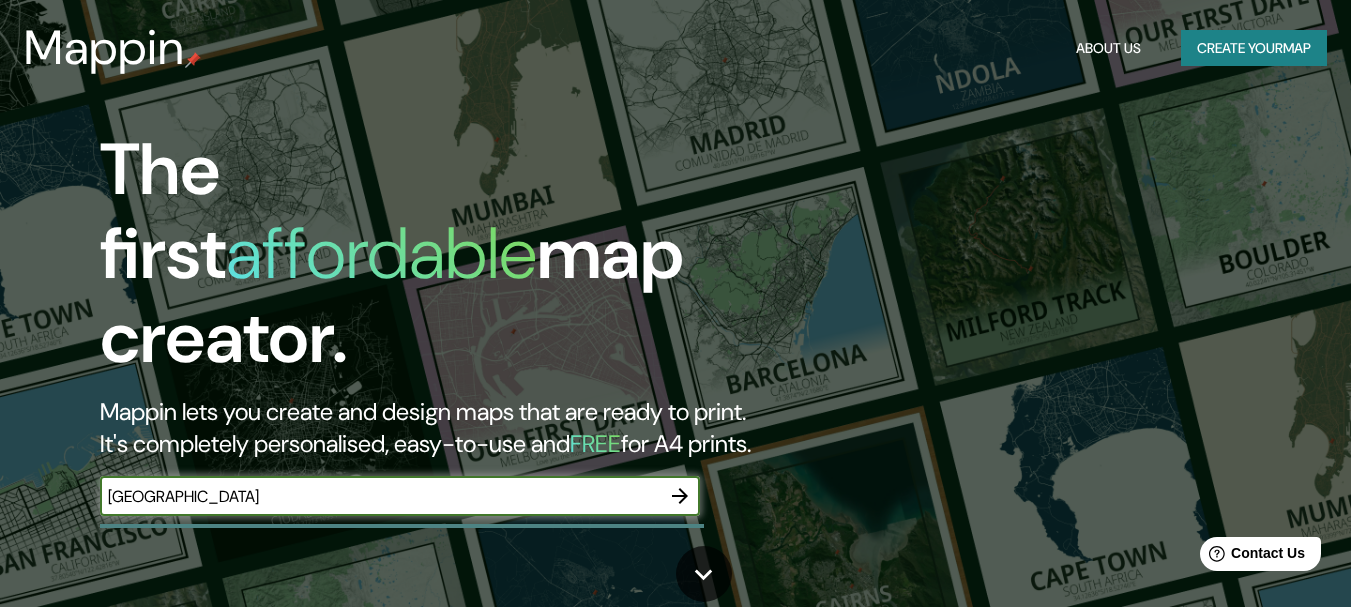 type on "[GEOGRAPHIC_DATA]" 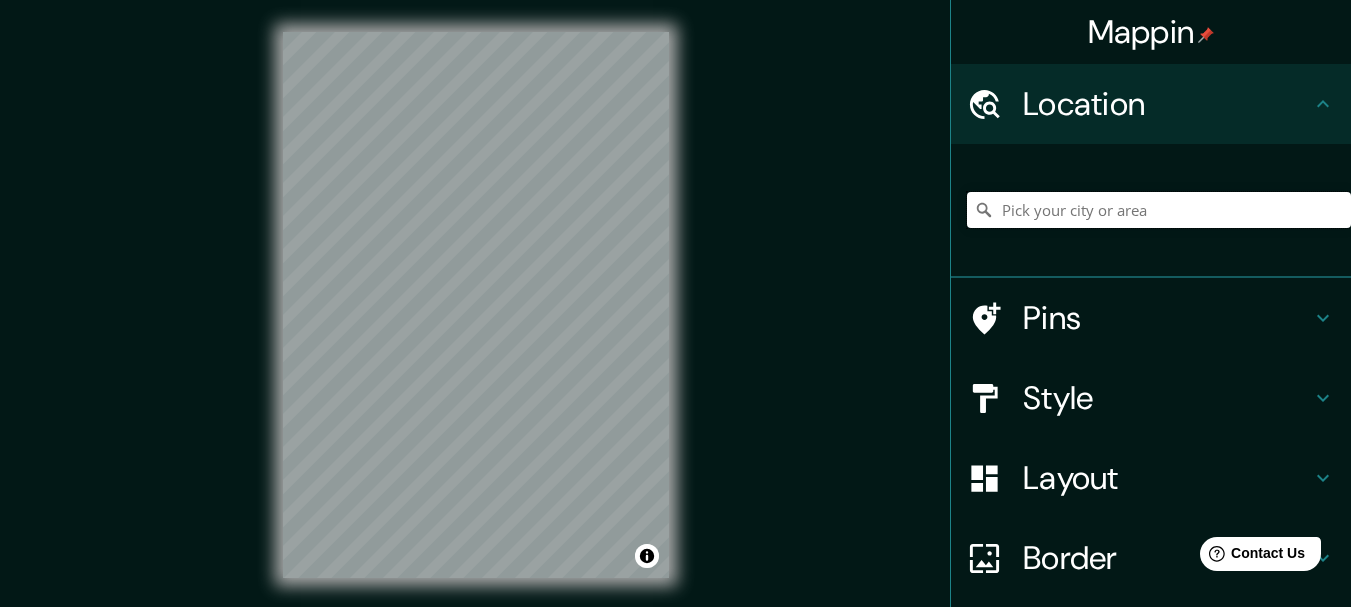 click at bounding box center (1159, 210) 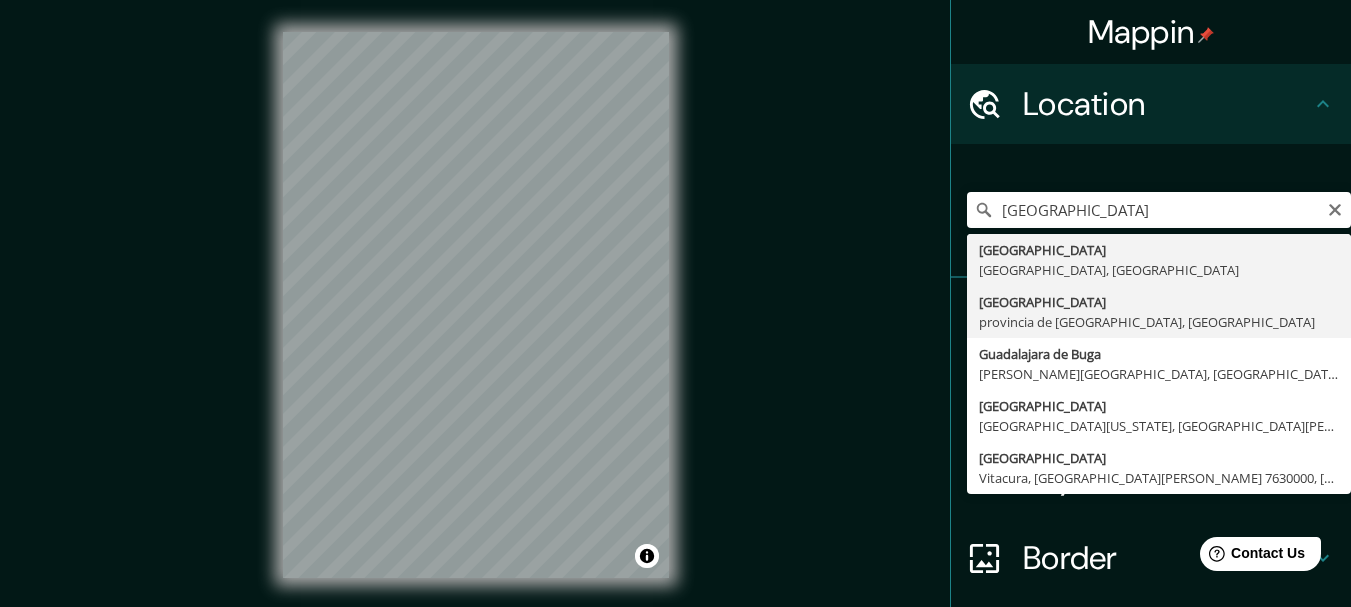 type on "[GEOGRAPHIC_DATA], [GEOGRAPHIC_DATA], [GEOGRAPHIC_DATA]" 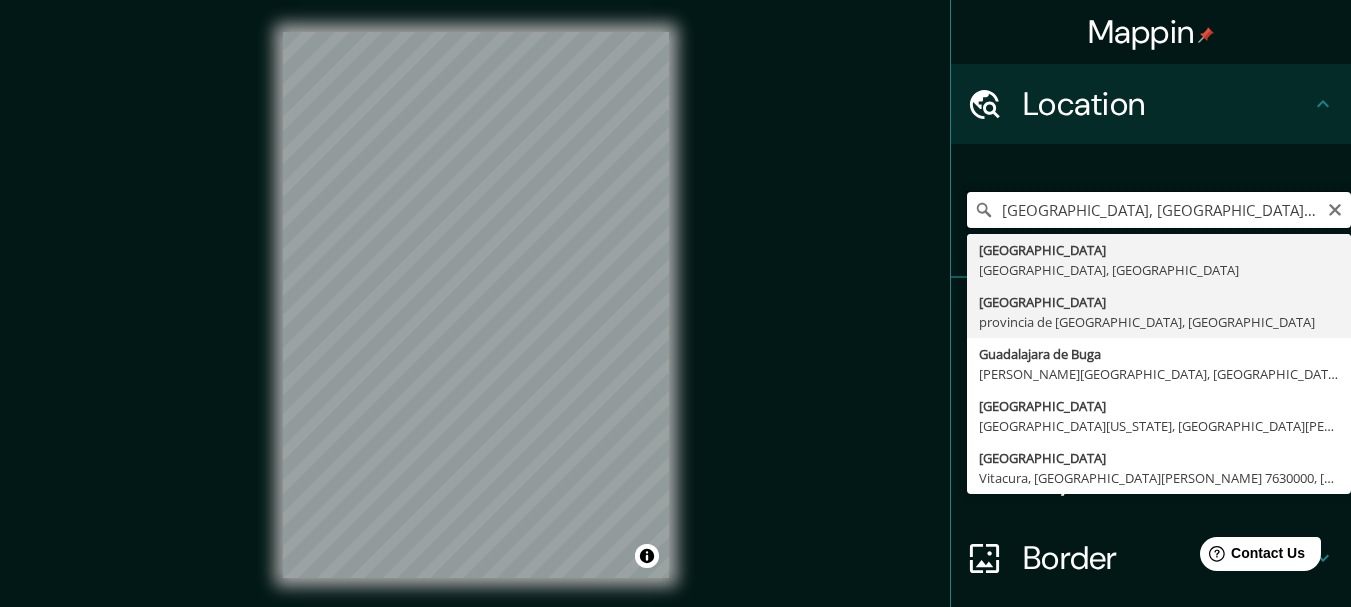 scroll, scrollTop: 0, scrollLeft: 0, axis: both 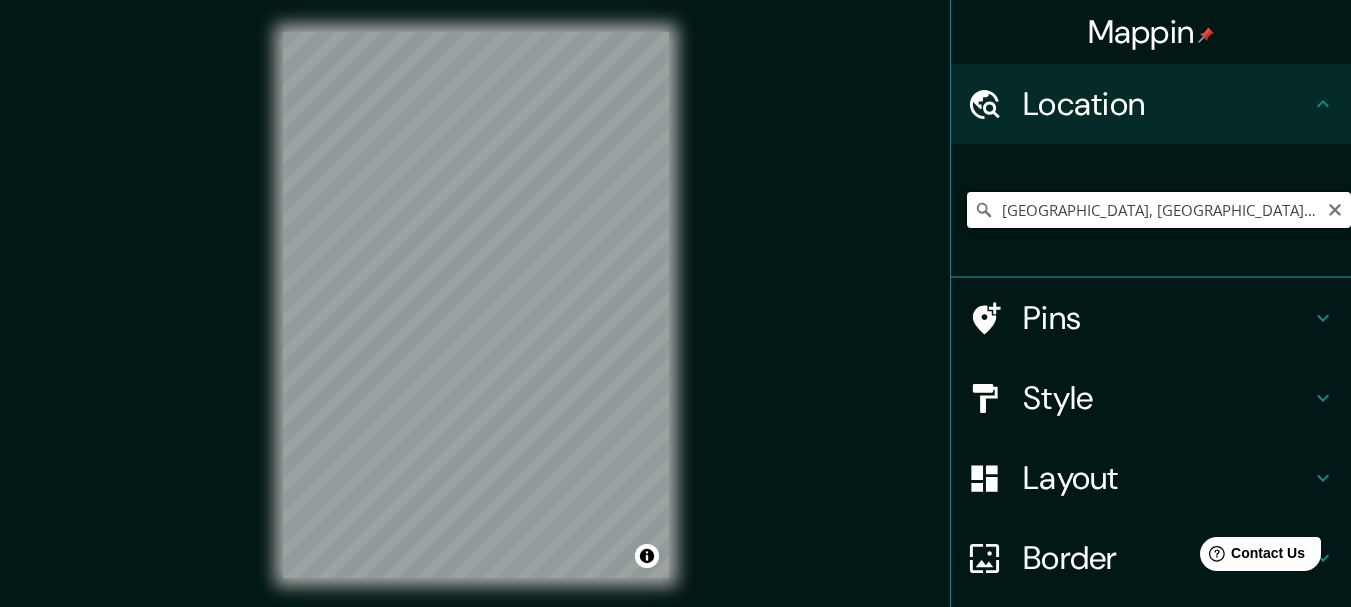 drag, startPoint x: 1205, startPoint y: 196, endPoint x: 1213, endPoint y: 206, distance: 12.806249 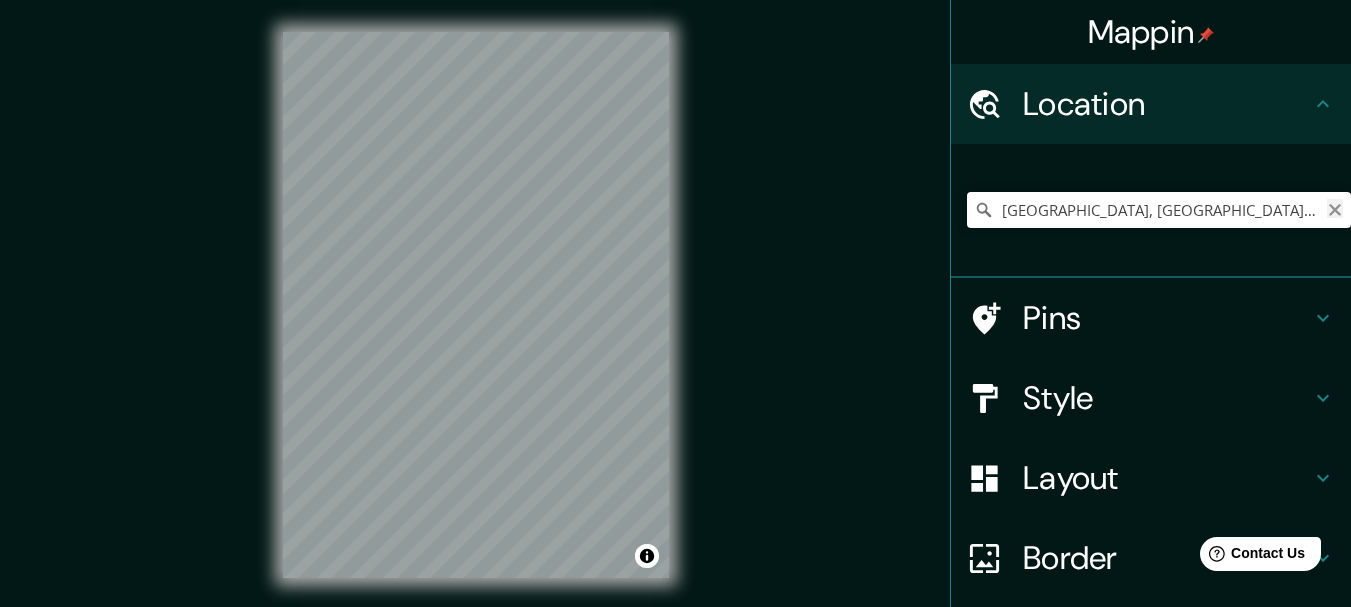 click 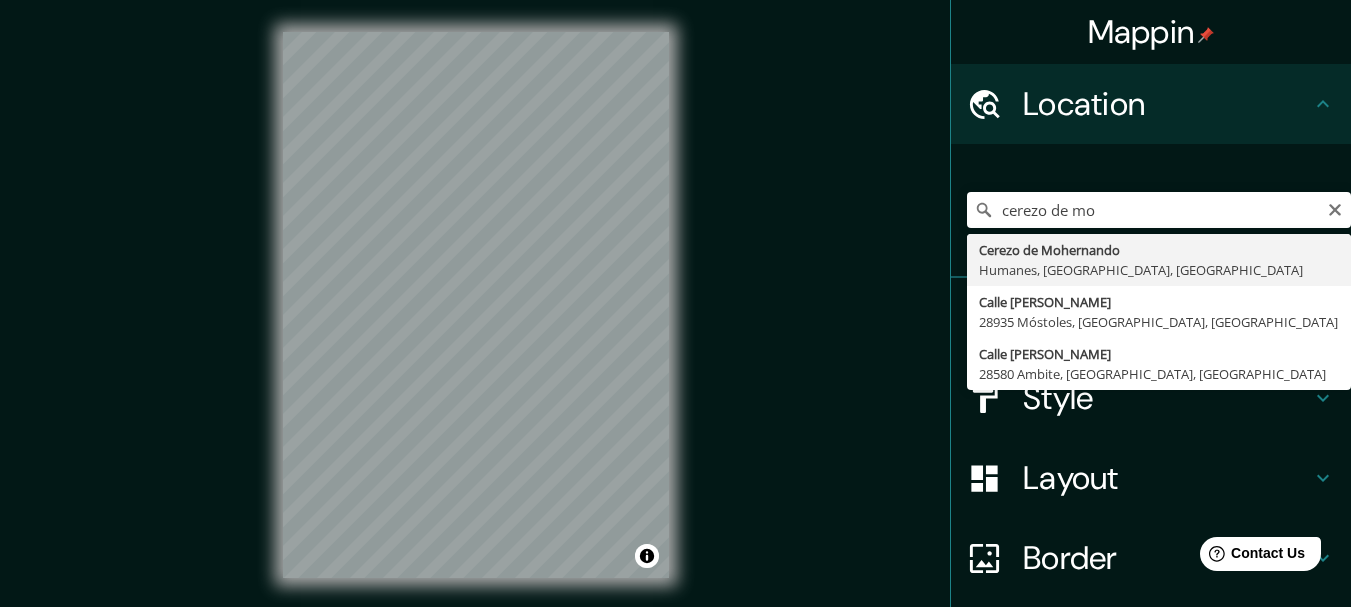 type on "Cerezo de Mohernando, Humanes, provincia de [GEOGRAPHIC_DATA], [GEOGRAPHIC_DATA]" 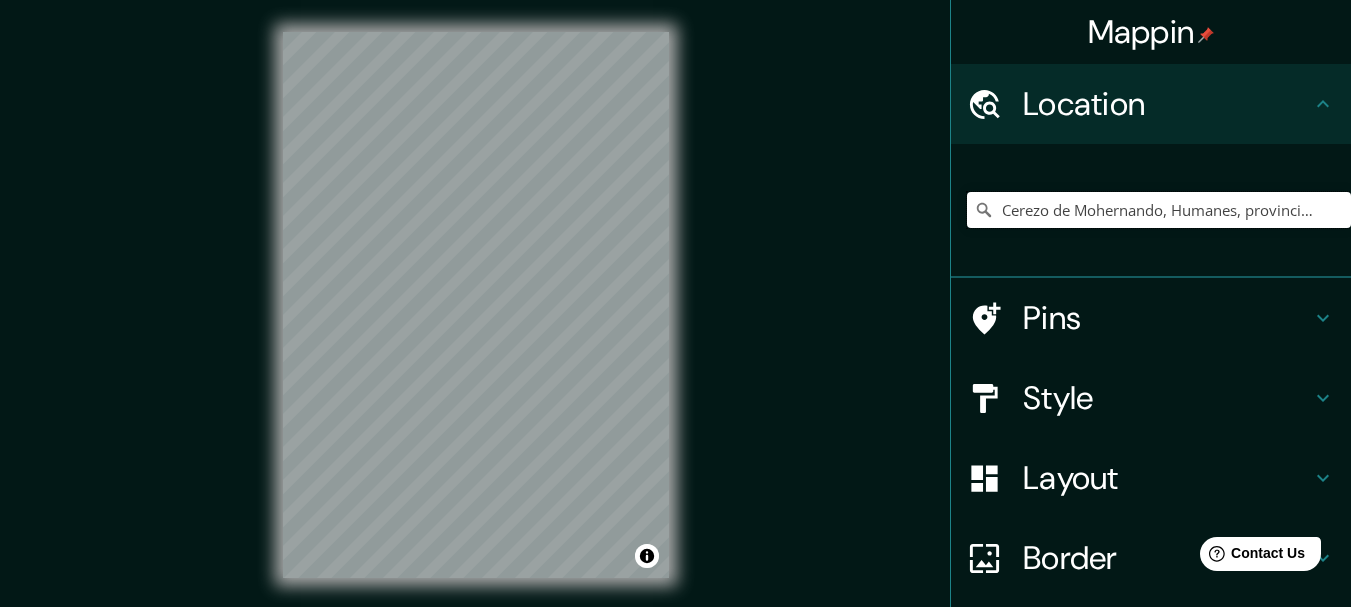 scroll, scrollTop: 0, scrollLeft: 0, axis: both 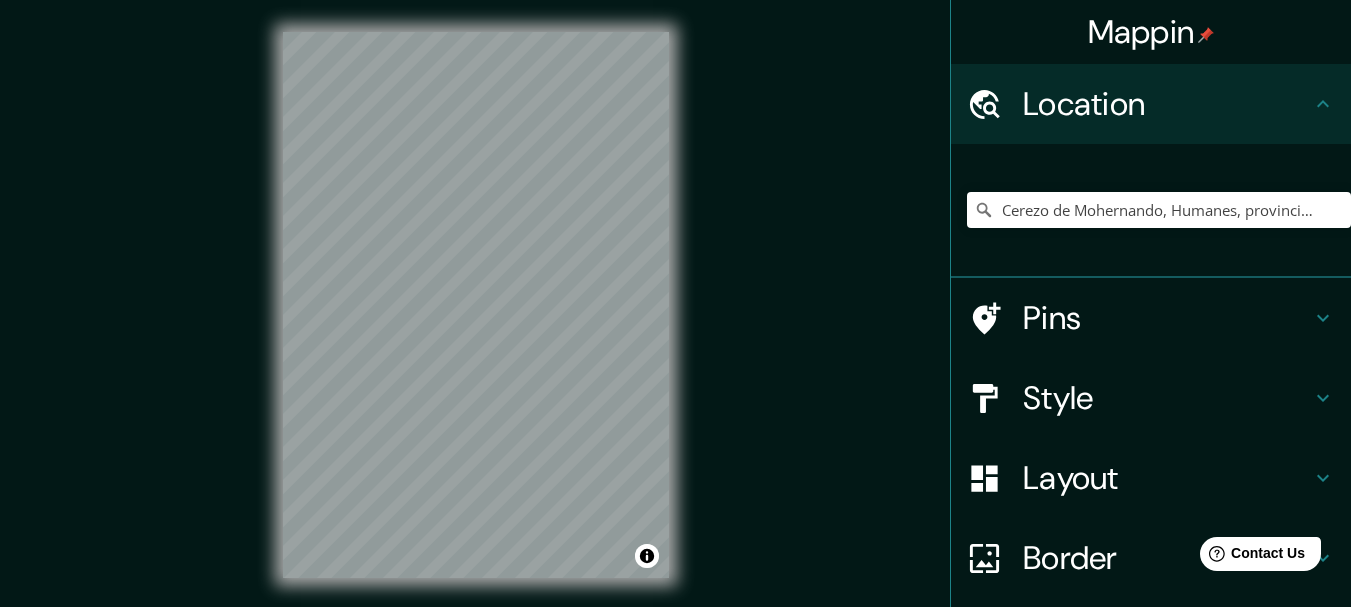 click on "Pins" at bounding box center (1167, 318) 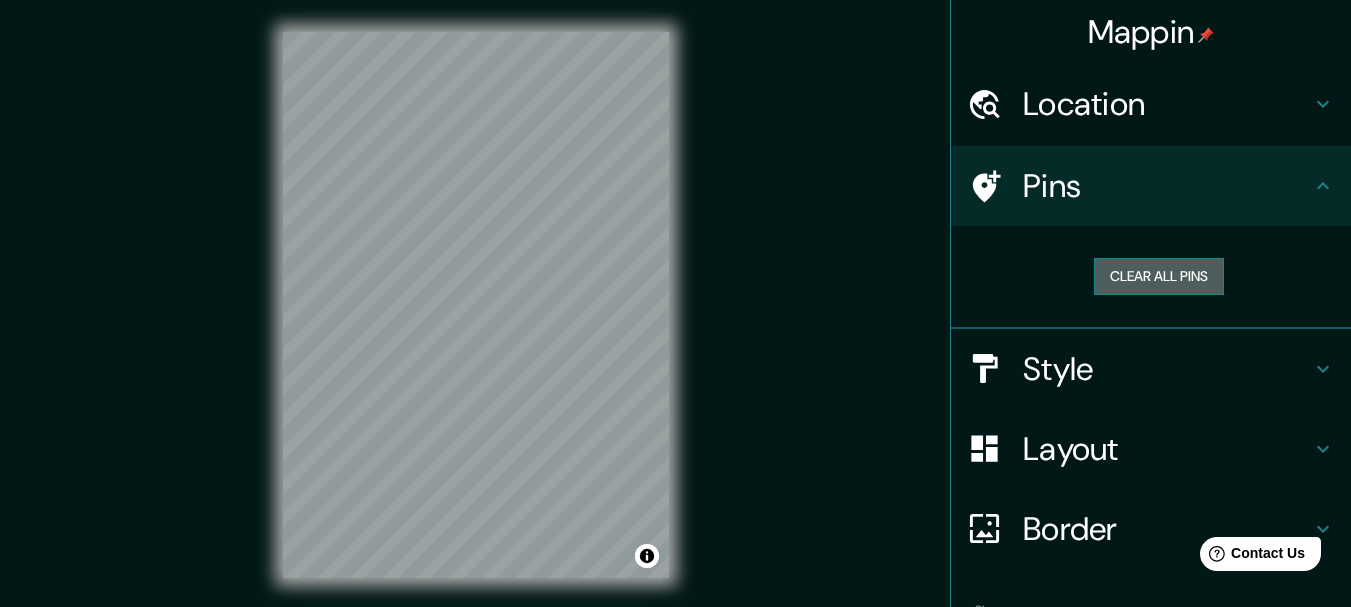 click on "Clear all pins" at bounding box center [1159, 276] 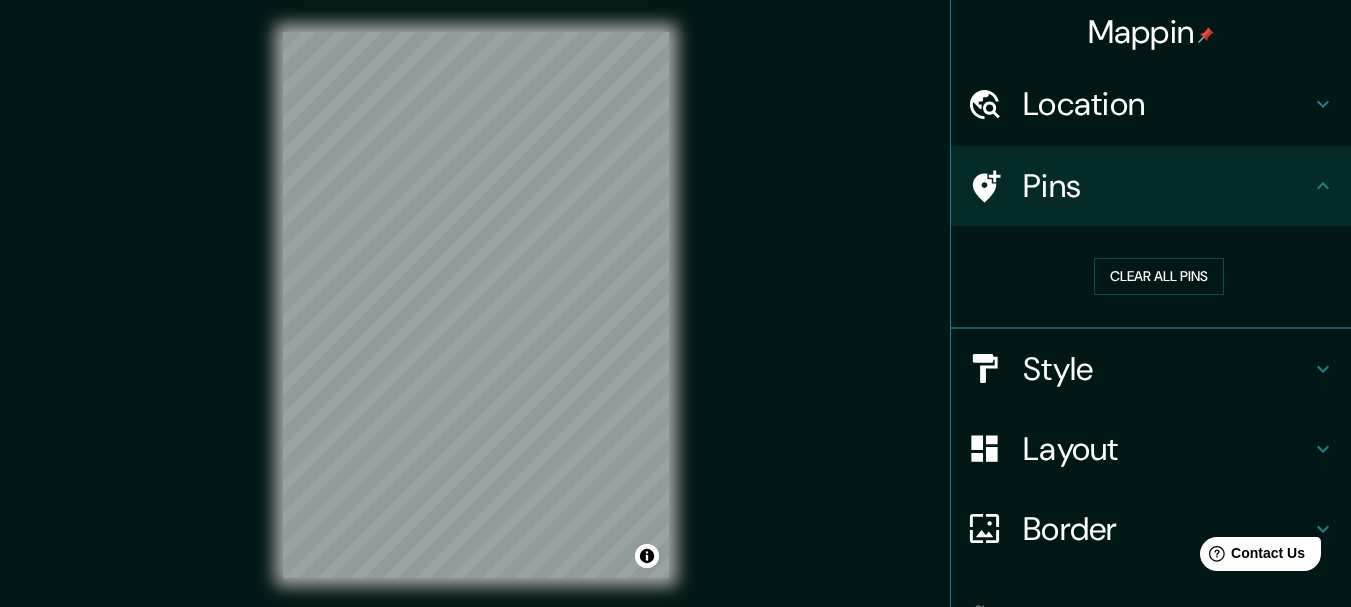 click on "Style" at bounding box center [1167, 369] 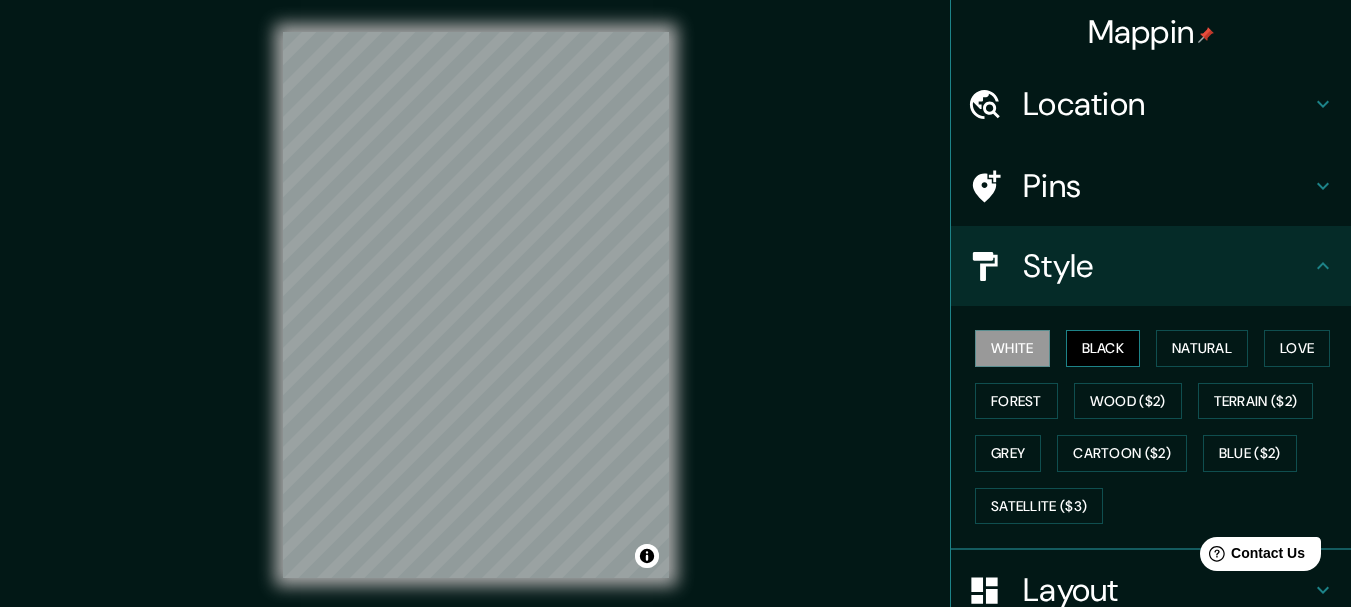 click on "Black" at bounding box center (1103, 348) 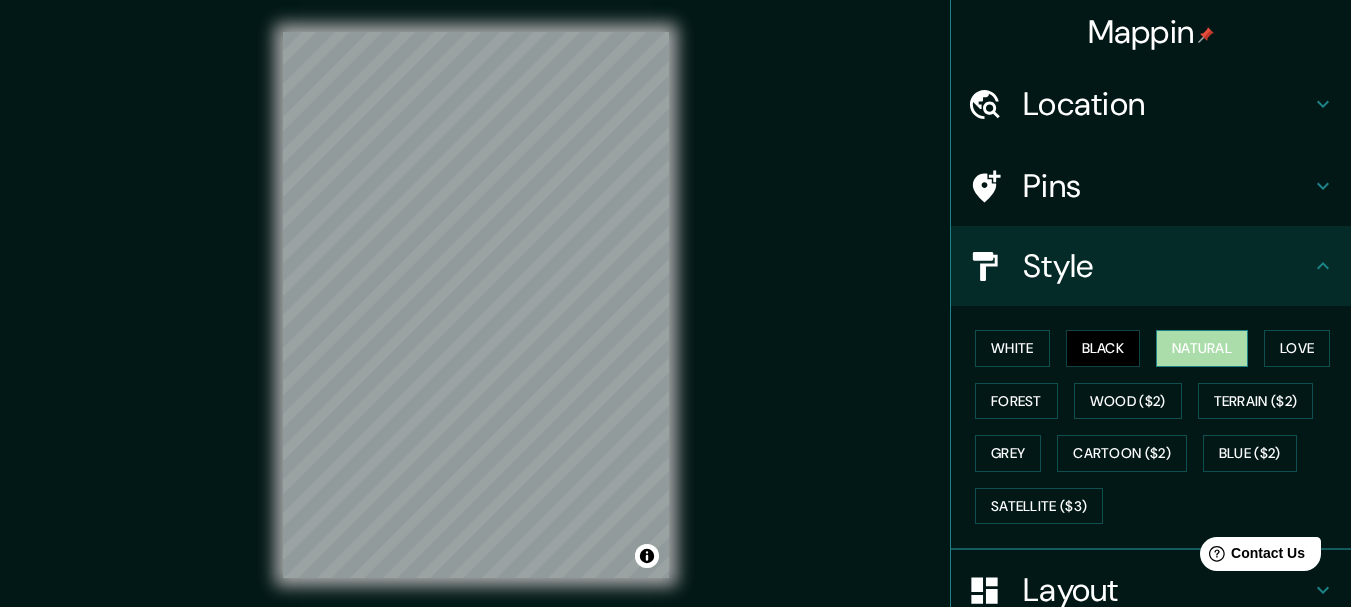 click on "Natural" at bounding box center (1202, 348) 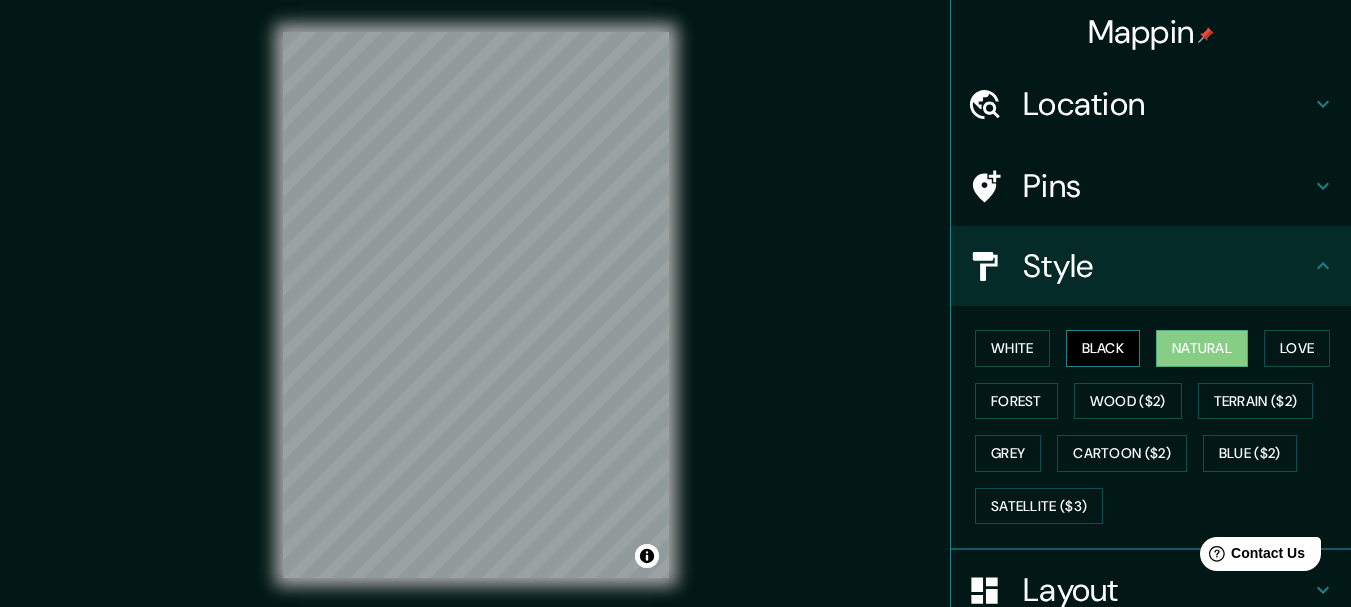 click on "Black" at bounding box center [1103, 348] 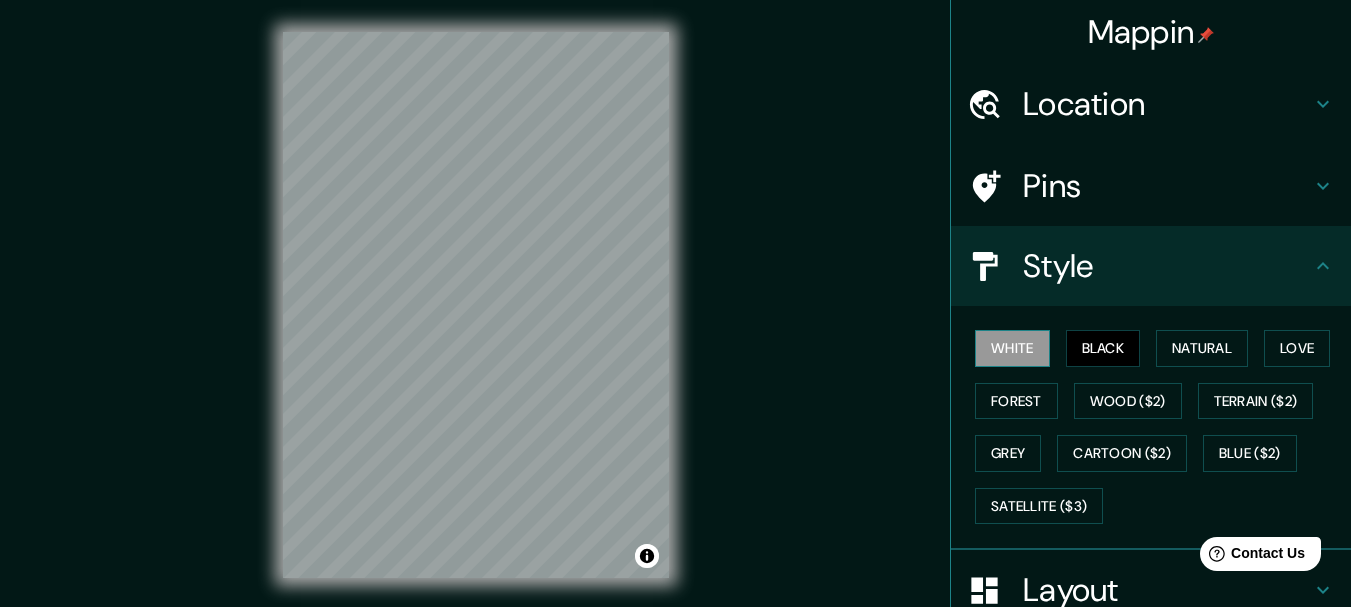 click on "White" at bounding box center [1012, 348] 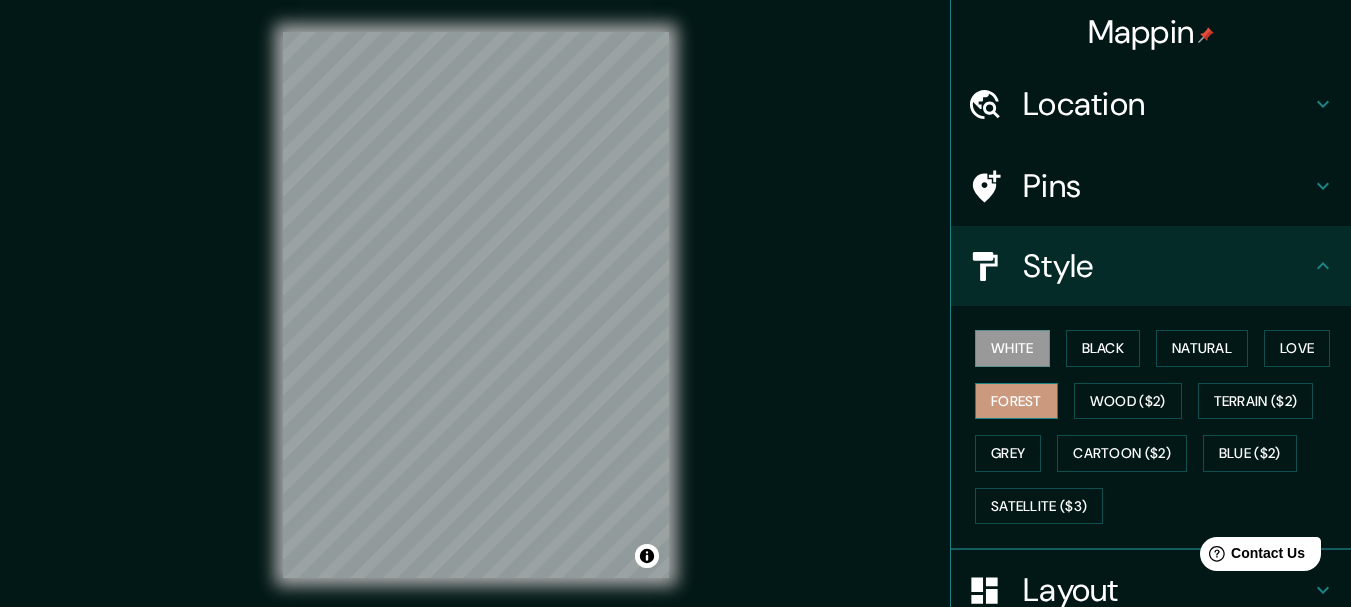 click on "Forest" at bounding box center [1016, 401] 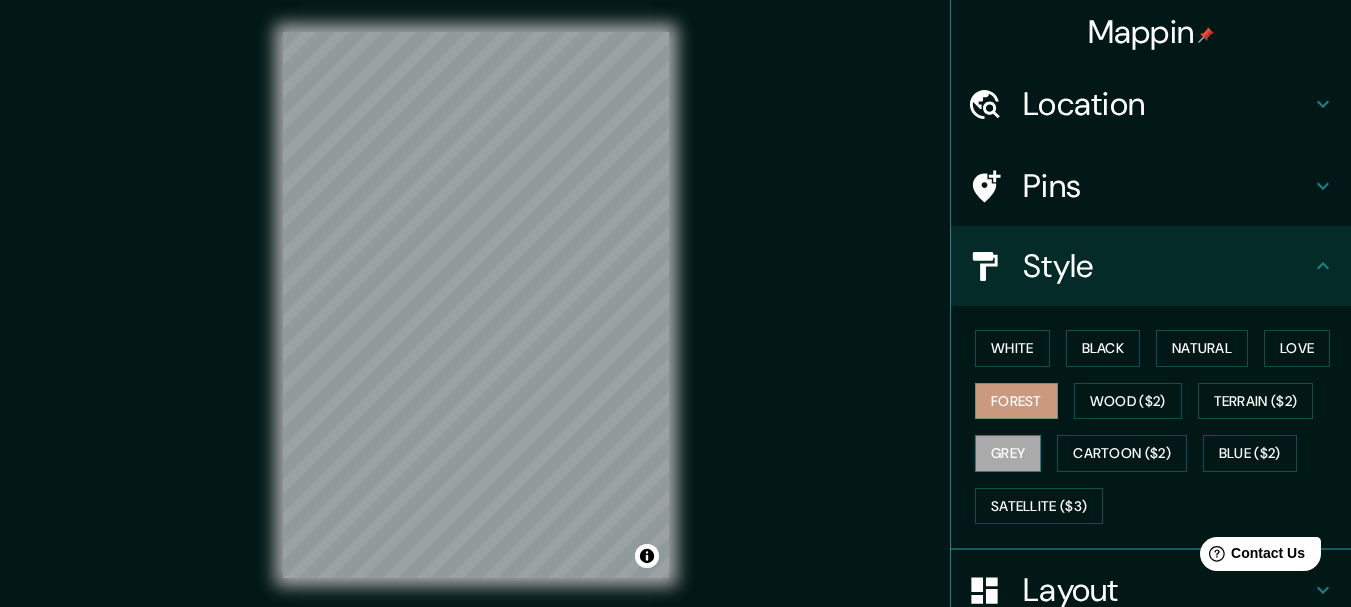 click on "Grey" at bounding box center (1008, 453) 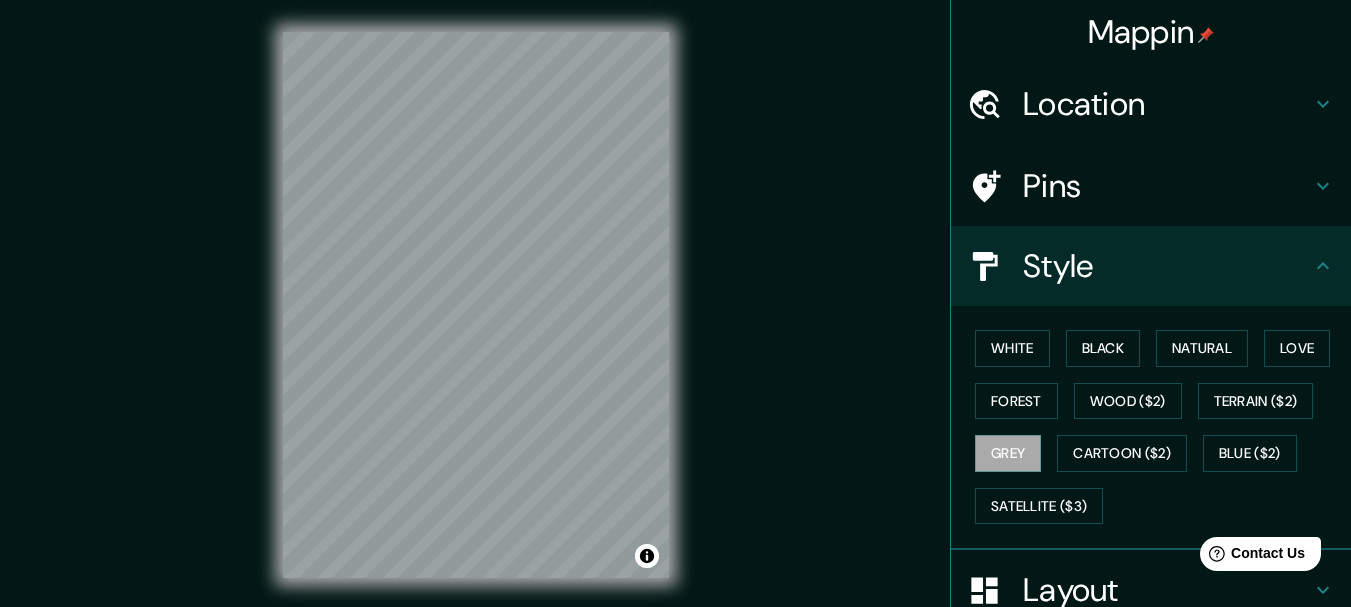 click on "White Black Natural Love Forest Wood ($2) Terrain ($2) Grey Cartoon ($2) Blue ($2) Satellite ($3)" at bounding box center [1159, 427] 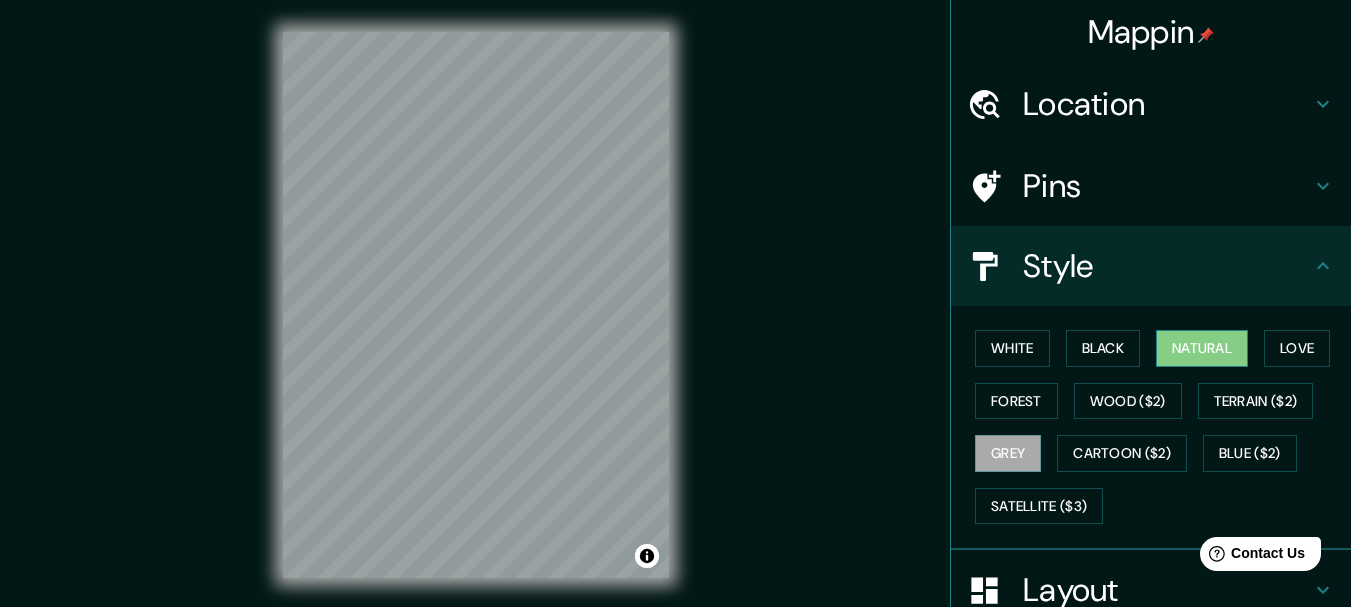 click on "Natural" at bounding box center [1202, 348] 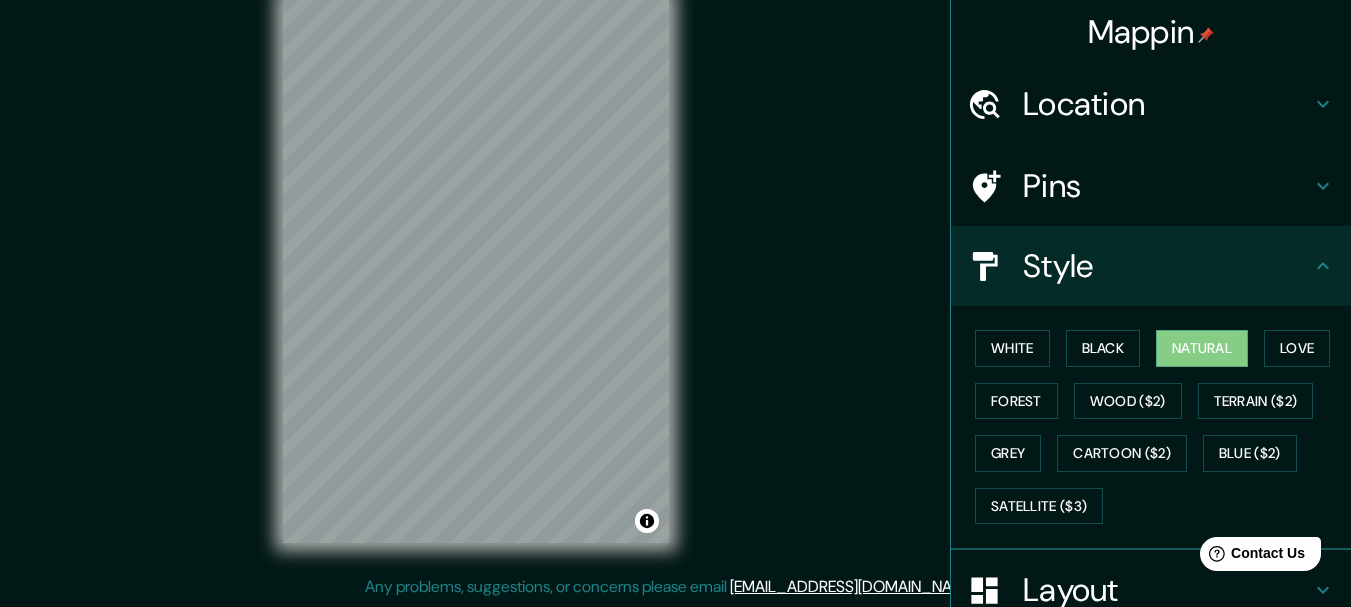 scroll, scrollTop: 0, scrollLeft: 0, axis: both 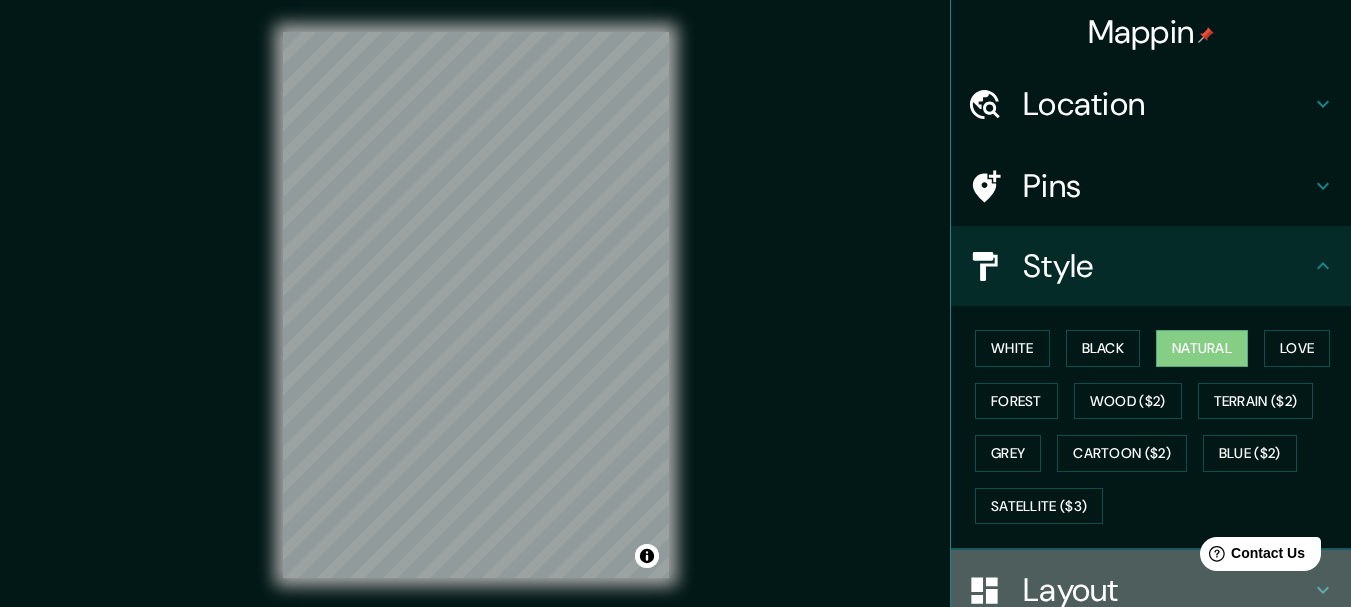 click on "Layout" at bounding box center (1151, 590) 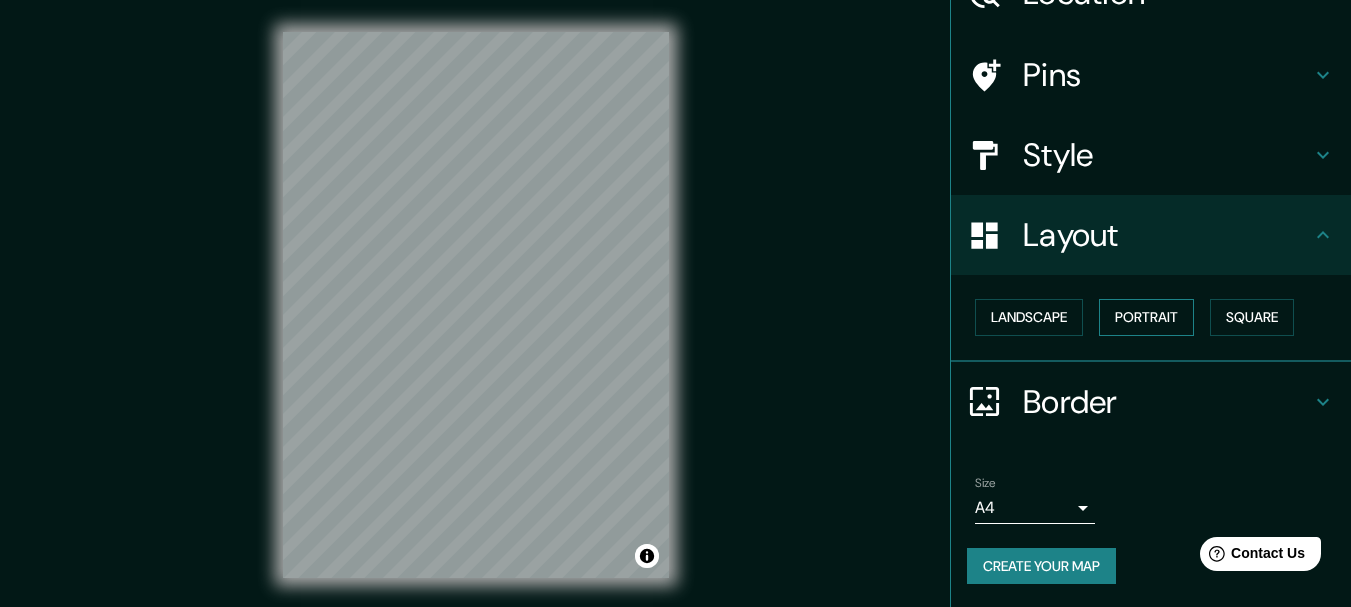 scroll, scrollTop: 112, scrollLeft: 0, axis: vertical 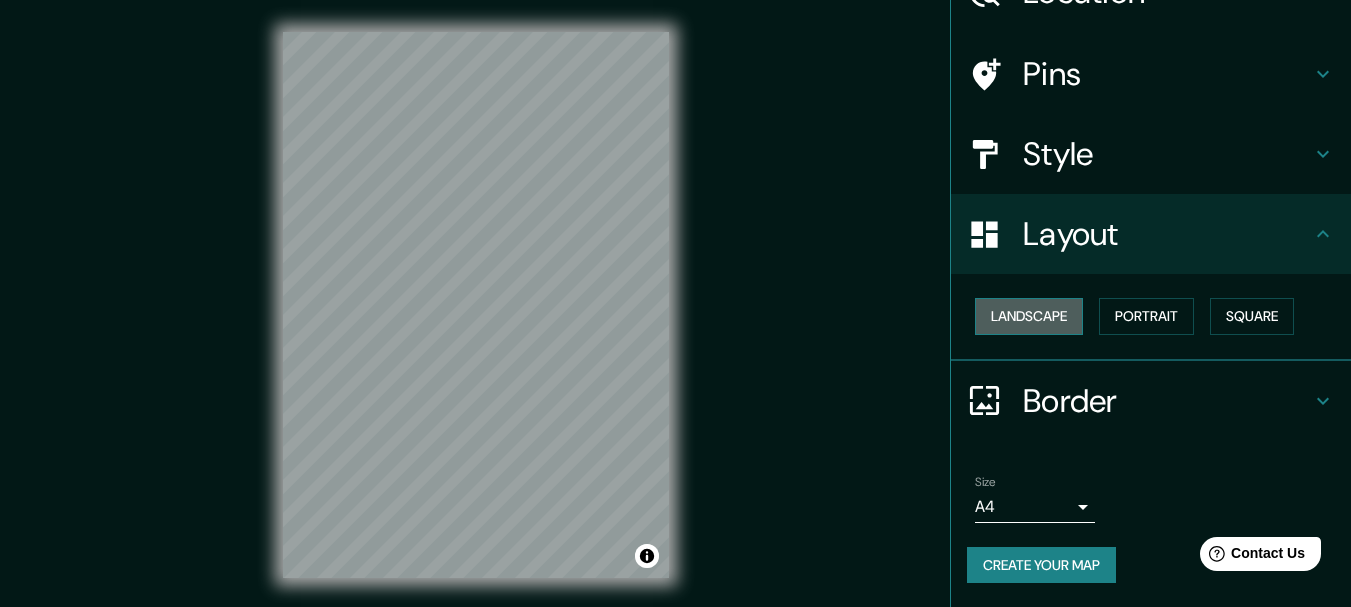 click on "Landscape" at bounding box center [1029, 316] 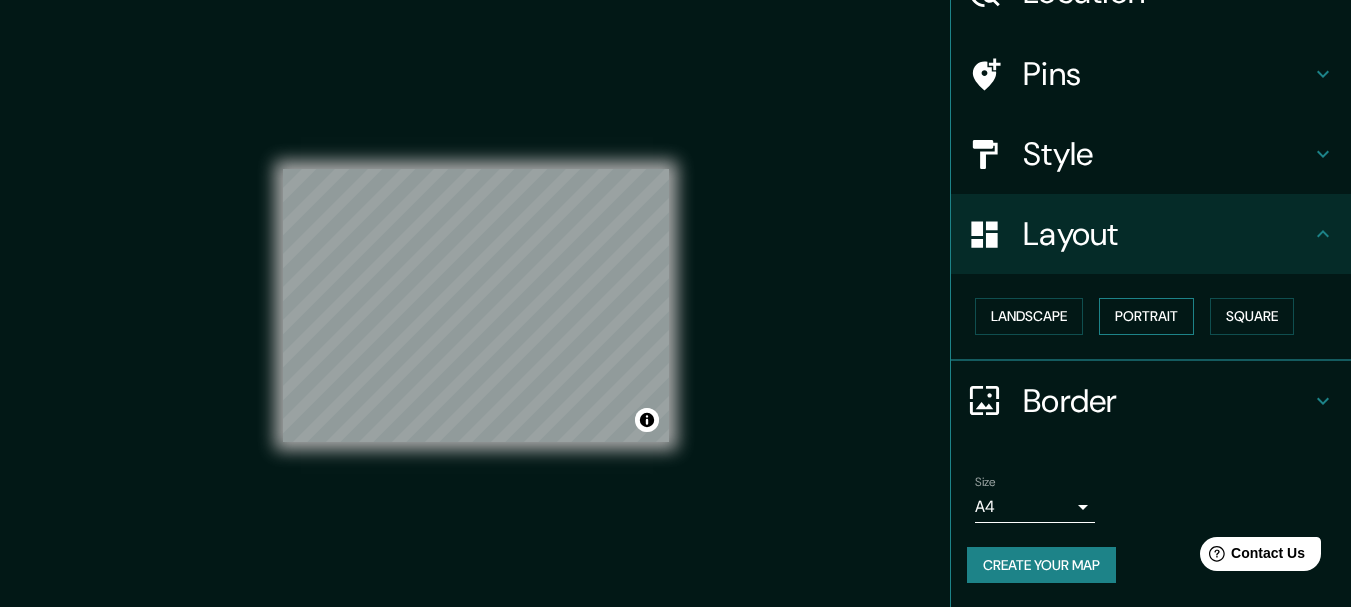 click on "Portrait" at bounding box center (1146, 316) 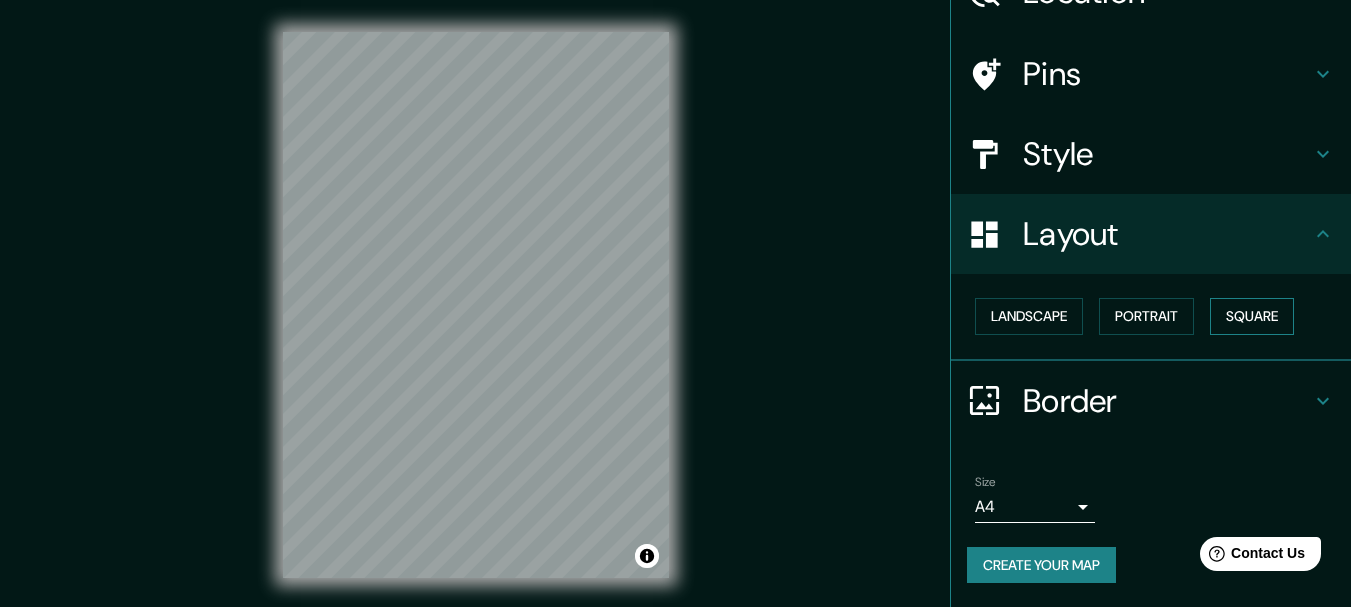 click on "Square" at bounding box center [1252, 316] 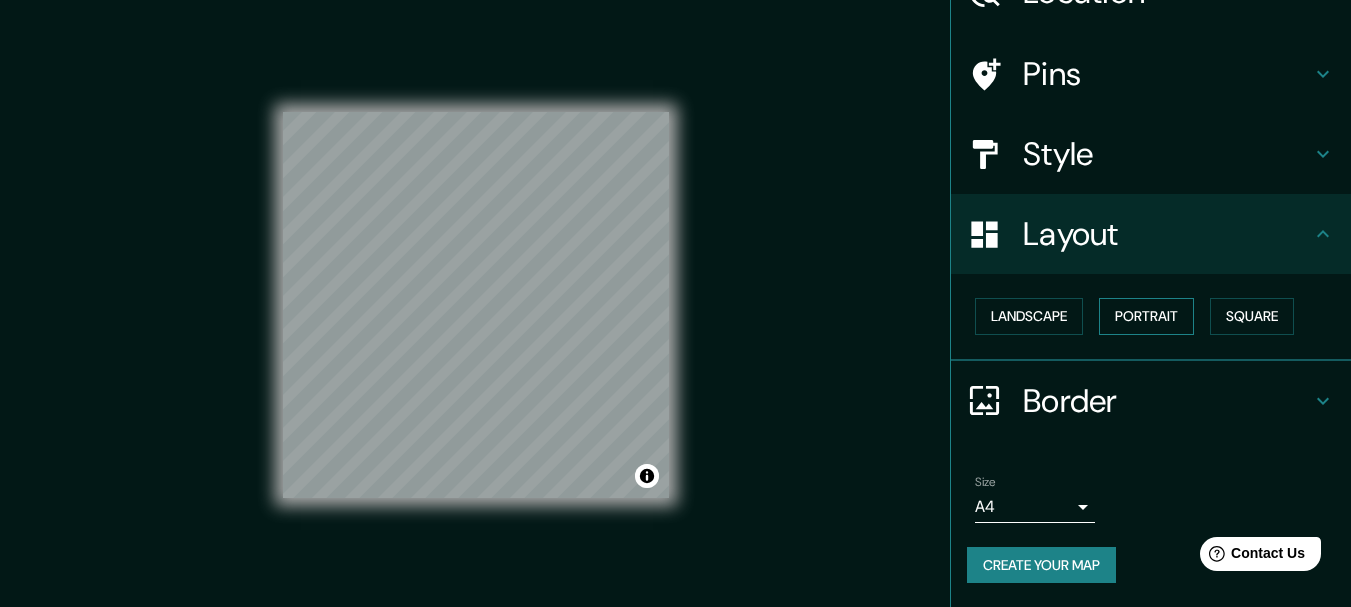 click on "Portrait" at bounding box center [1146, 316] 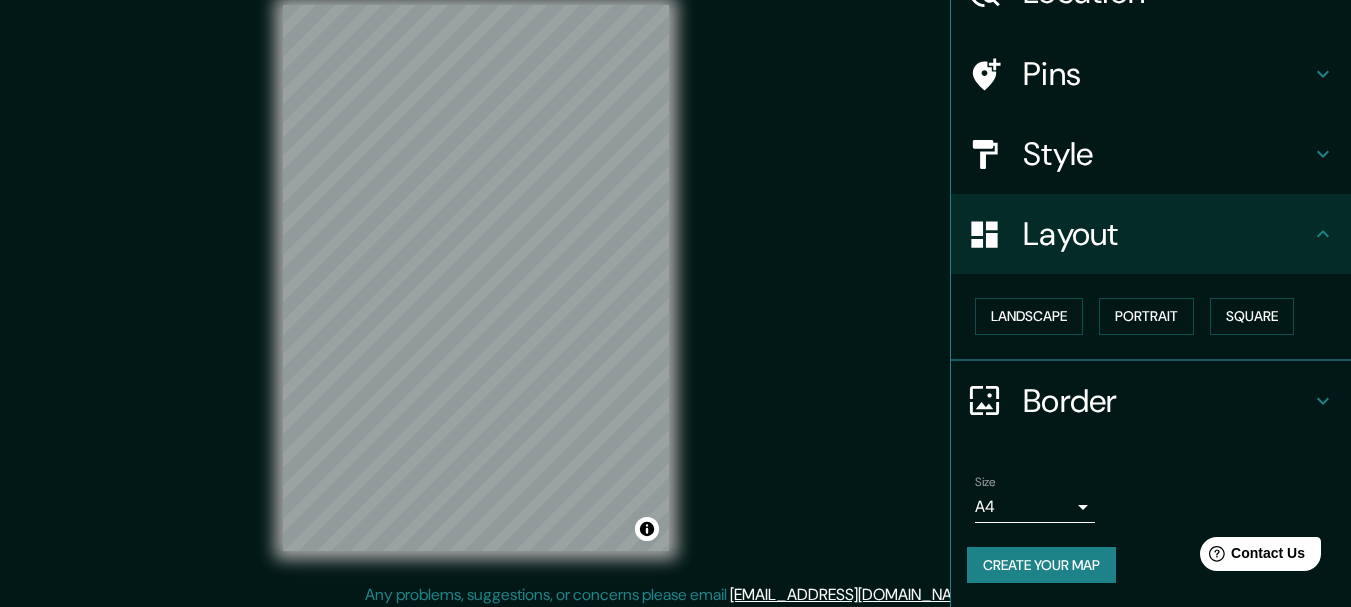 scroll, scrollTop: 35, scrollLeft: 0, axis: vertical 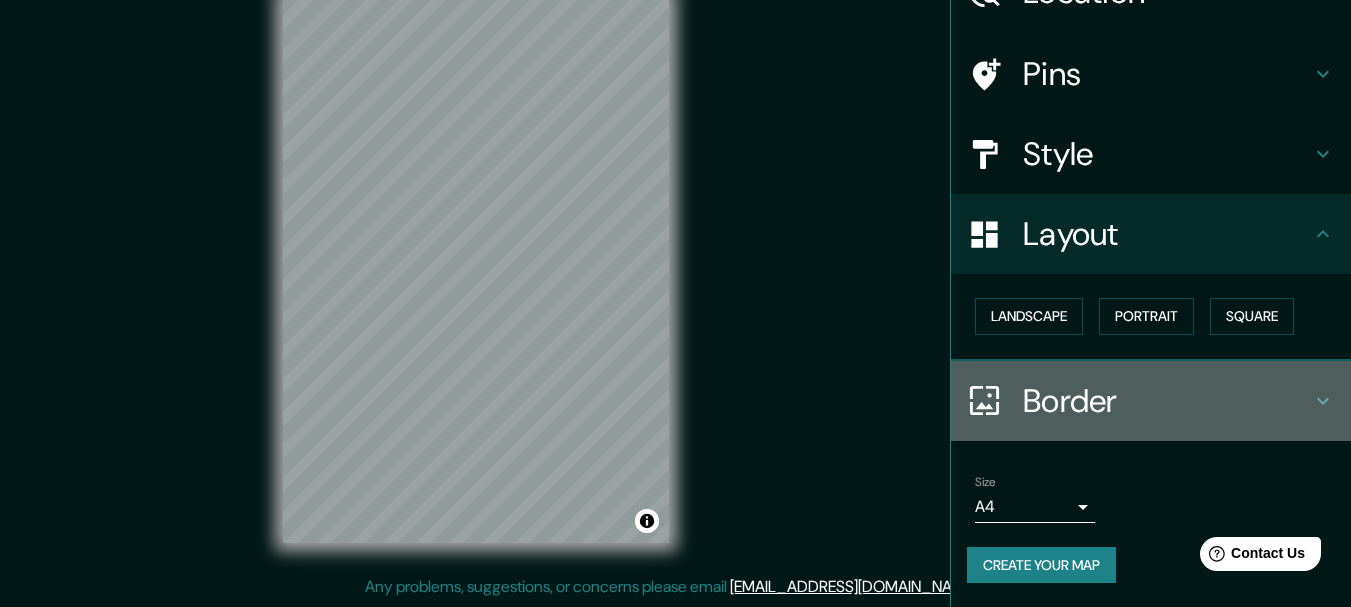 click on "Border" at bounding box center (1167, 401) 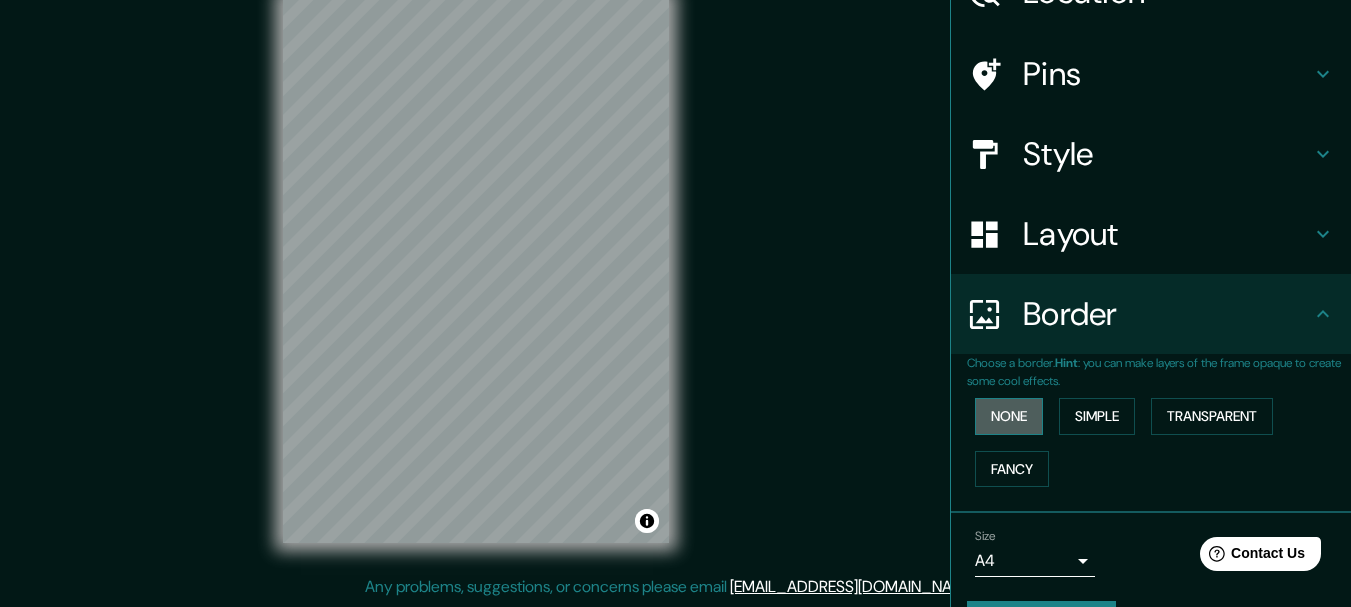 click on "None" at bounding box center [1009, 416] 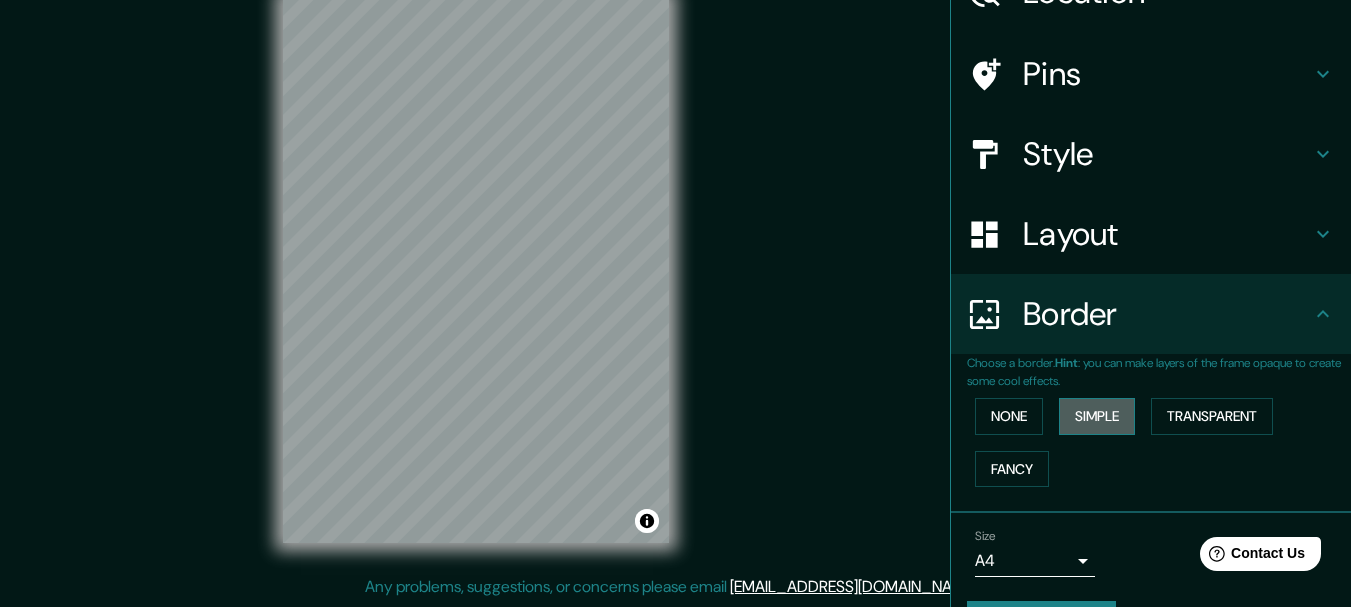 click on "Simple" at bounding box center [1097, 416] 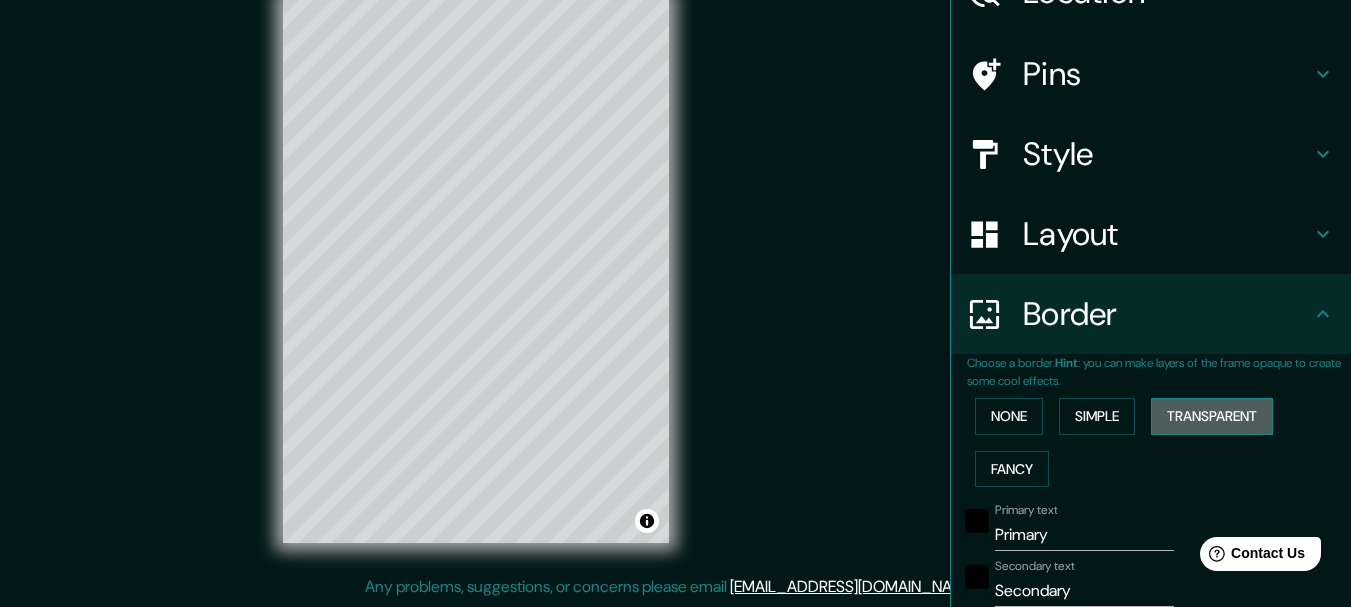 click on "Transparent" at bounding box center (1212, 416) 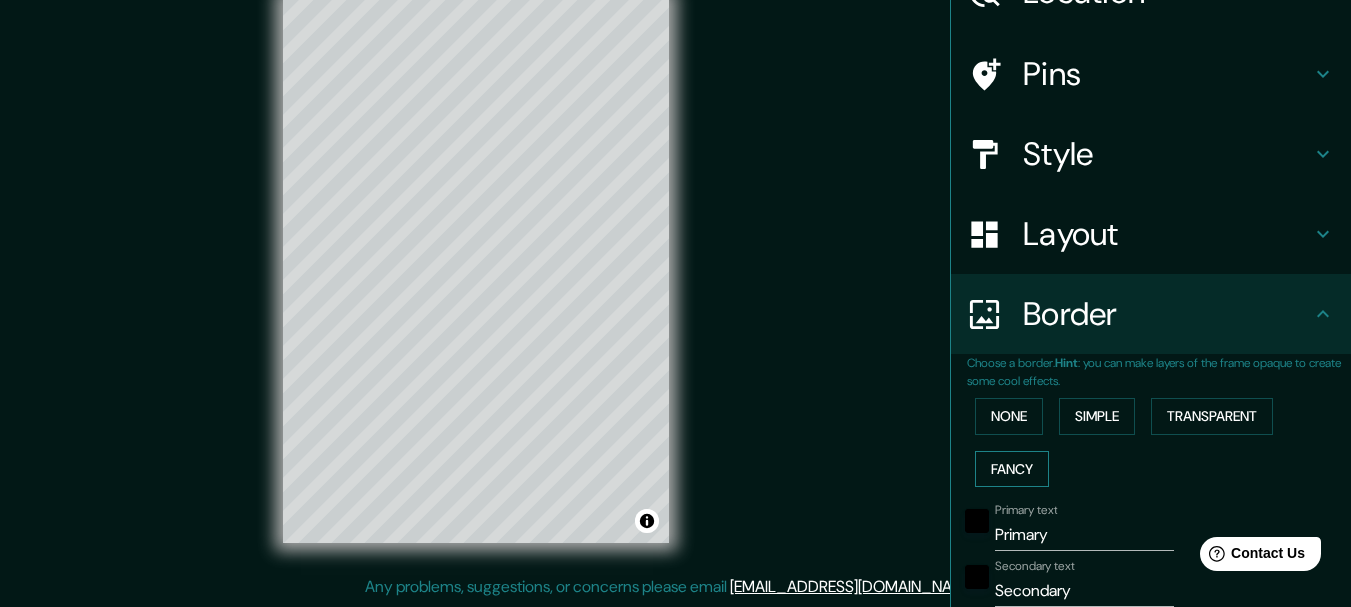 click on "Fancy" at bounding box center [1012, 469] 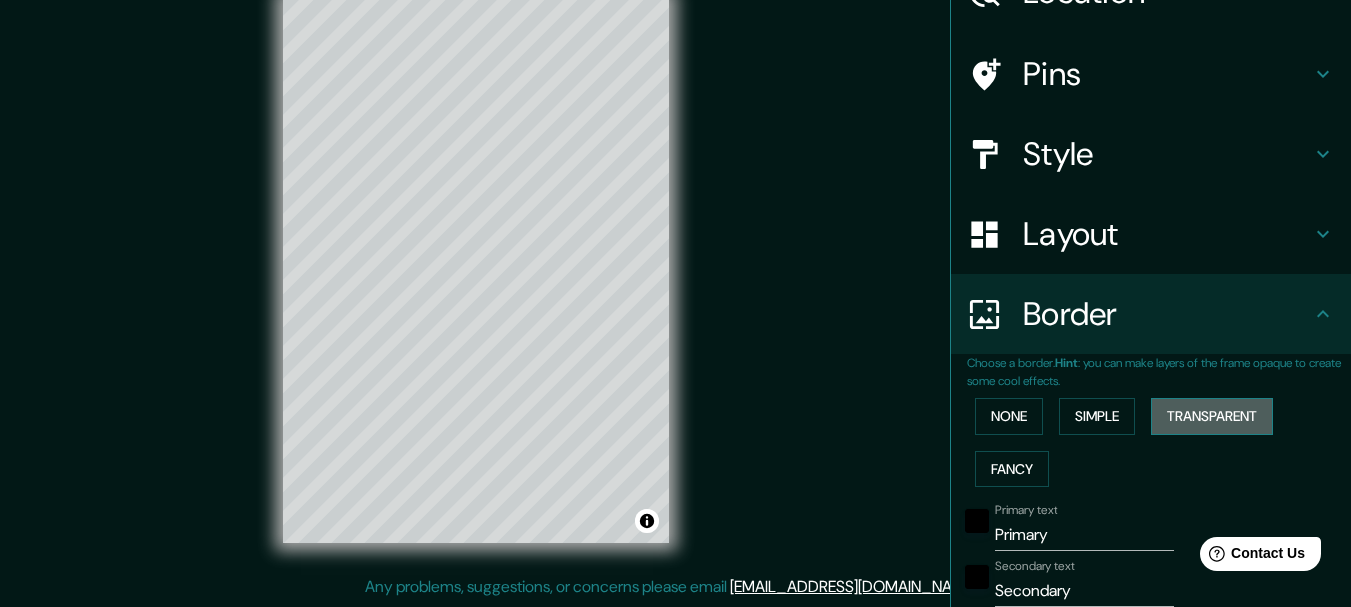 click on "Transparent" at bounding box center [1212, 416] 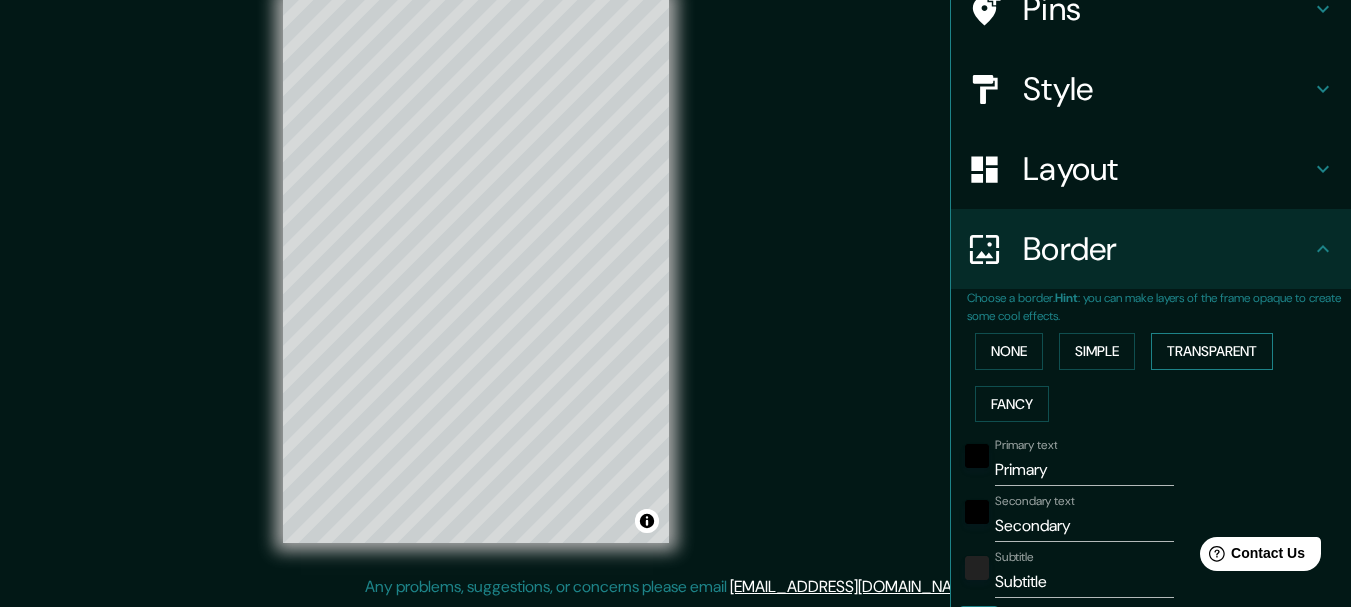 scroll, scrollTop: 212, scrollLeft: 0, axis: vertical 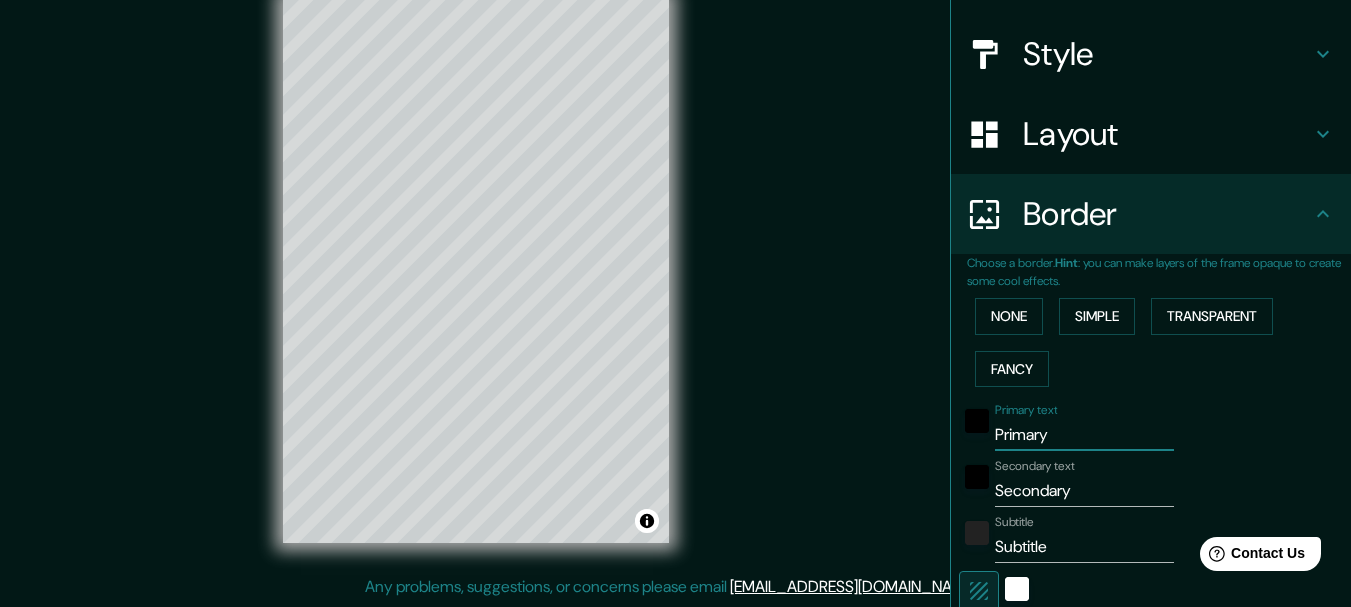 drag, startPoint x: 1086, startPoint y: 434, endPoint x: 904, endPoint y: 433, distance: 182.00275 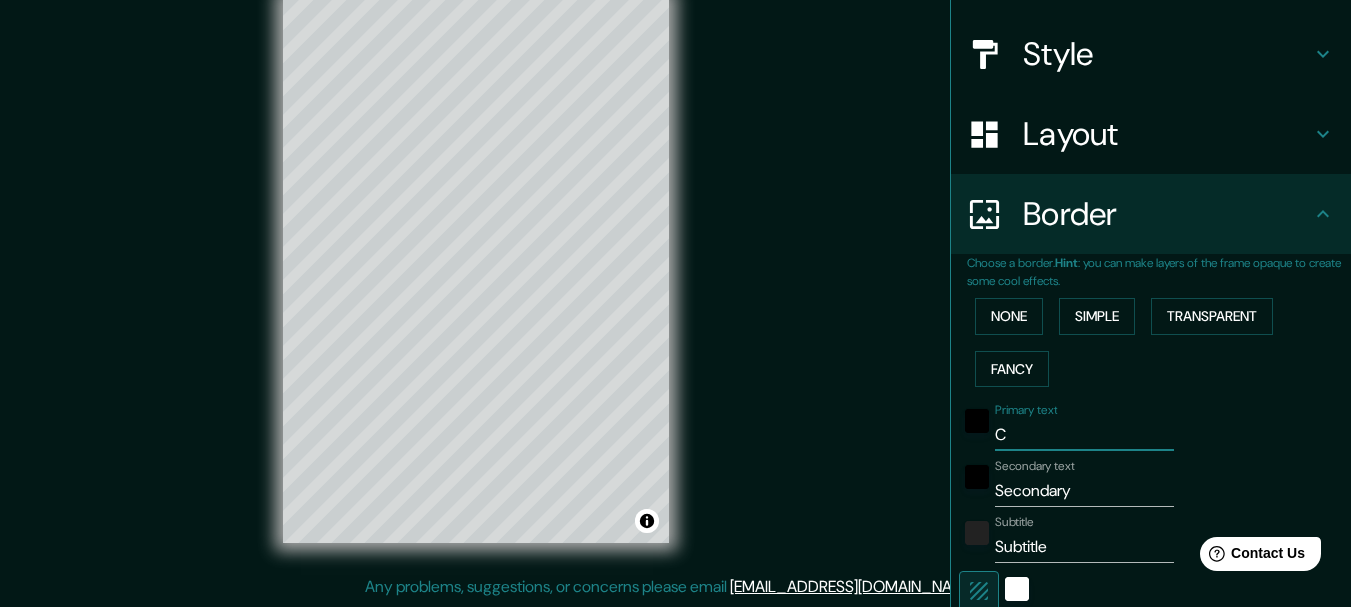 type on "185" 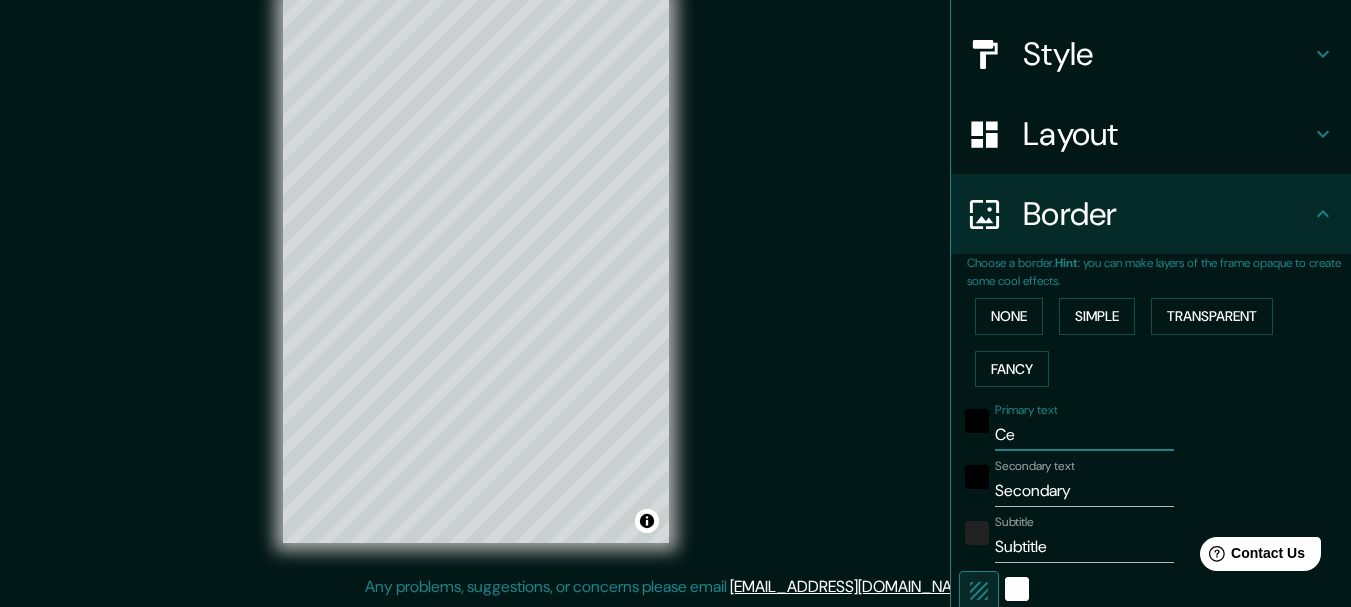 type on "Cer" 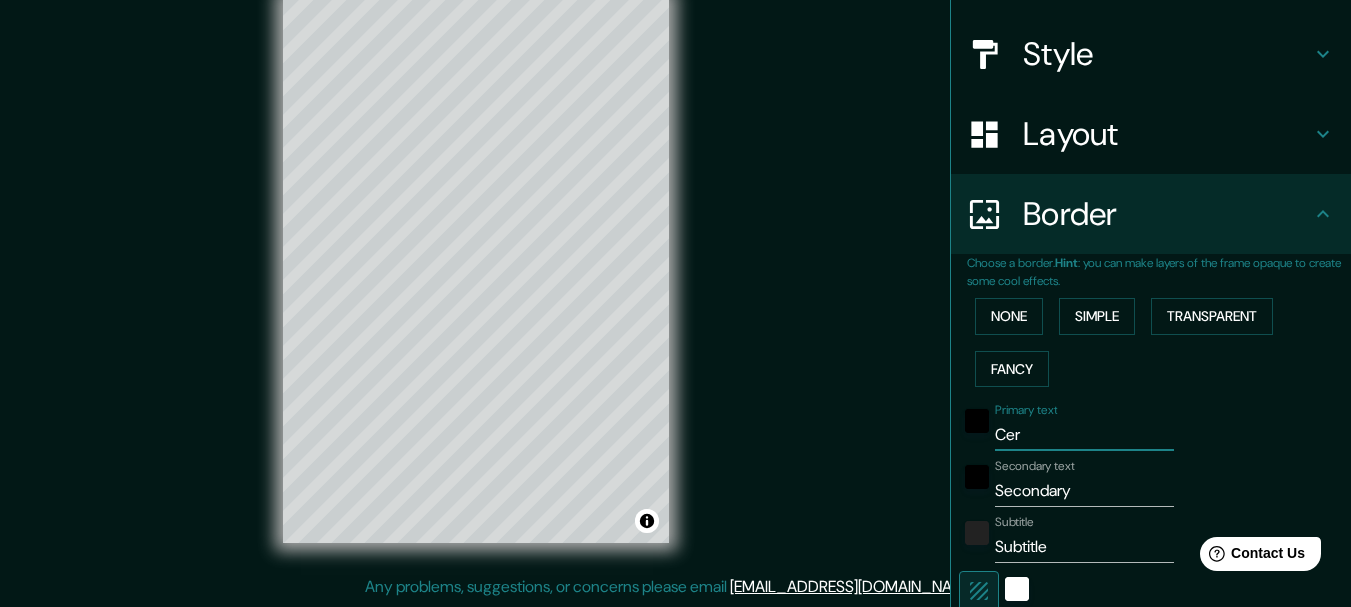 type on "185" 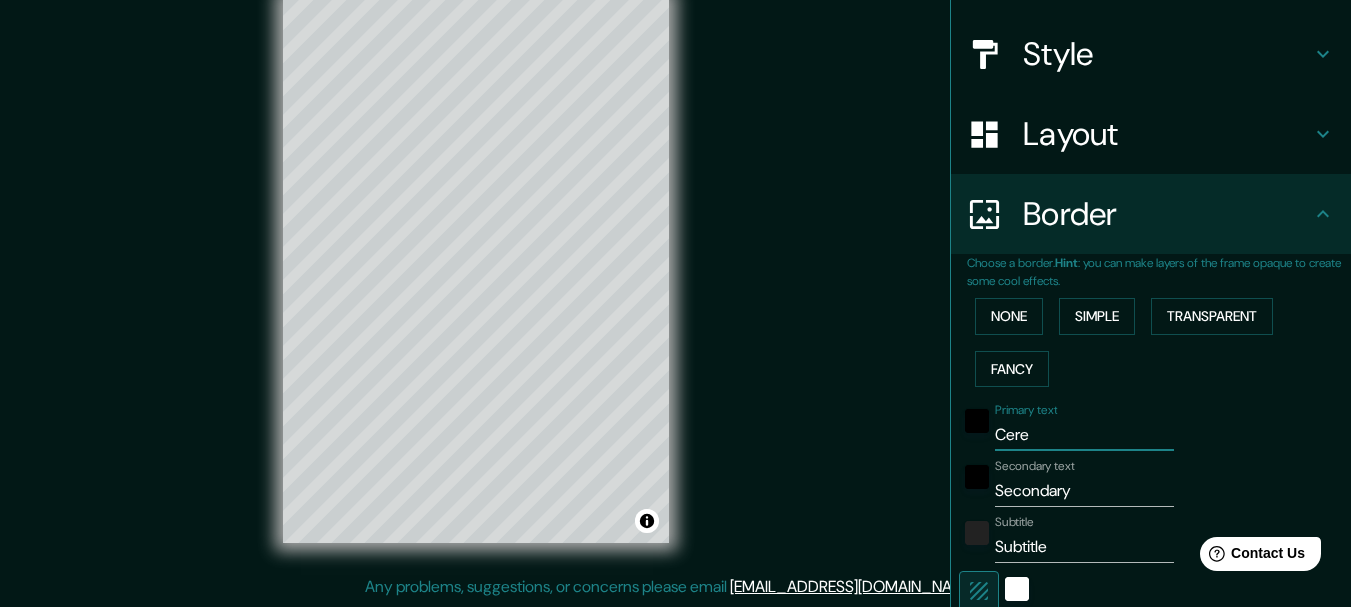 type on "185" 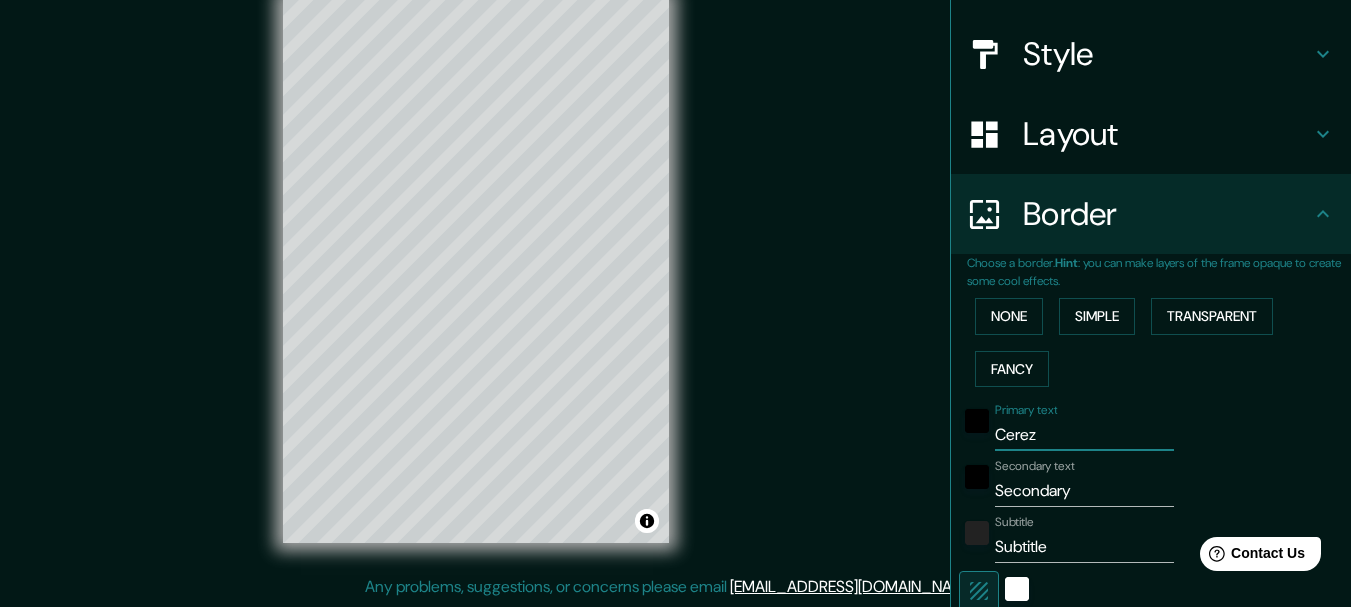 type on "Cerezo" 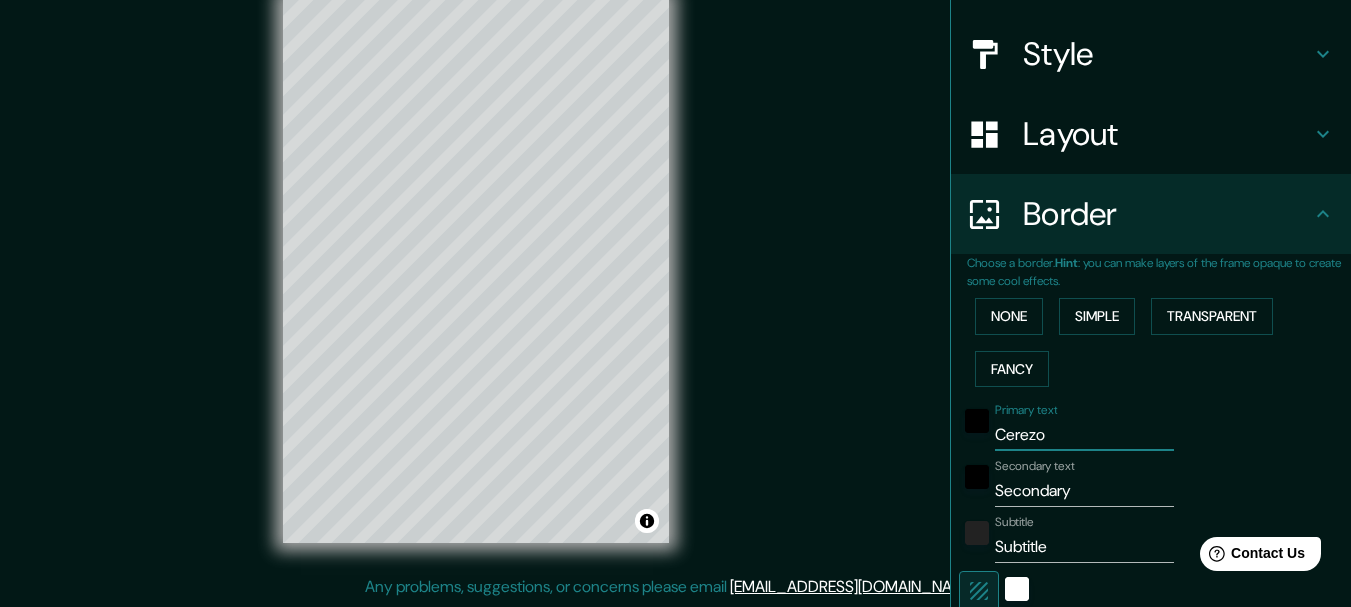 type on "CerezoO" 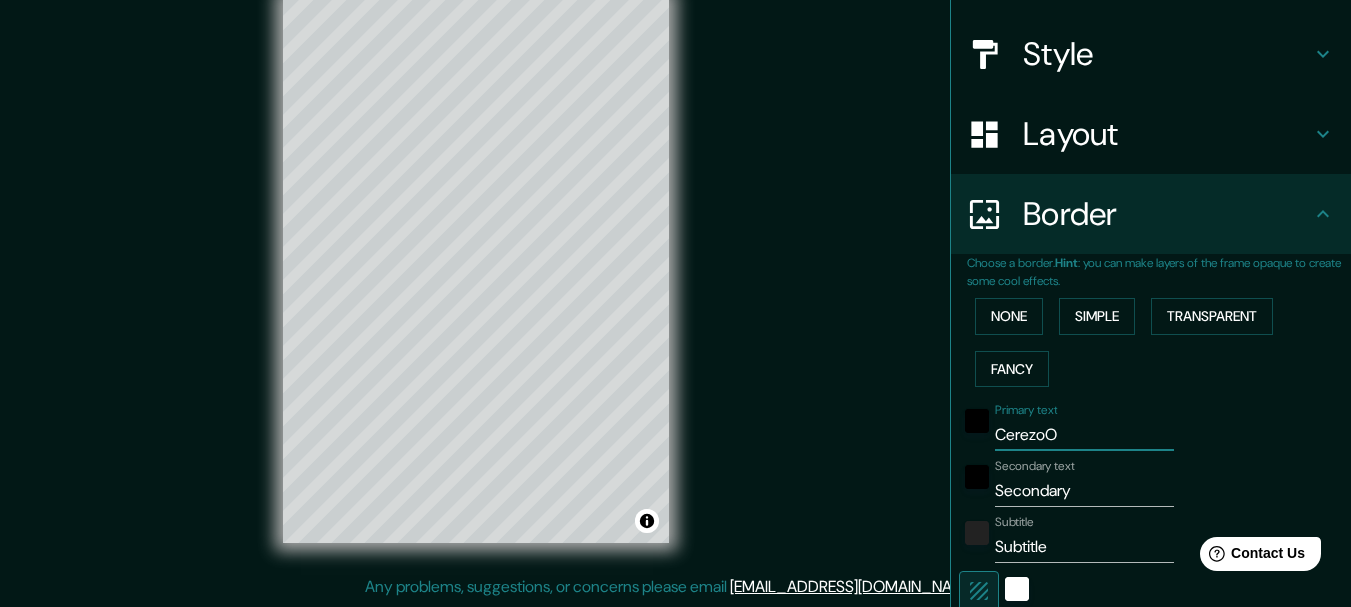 type on "185" 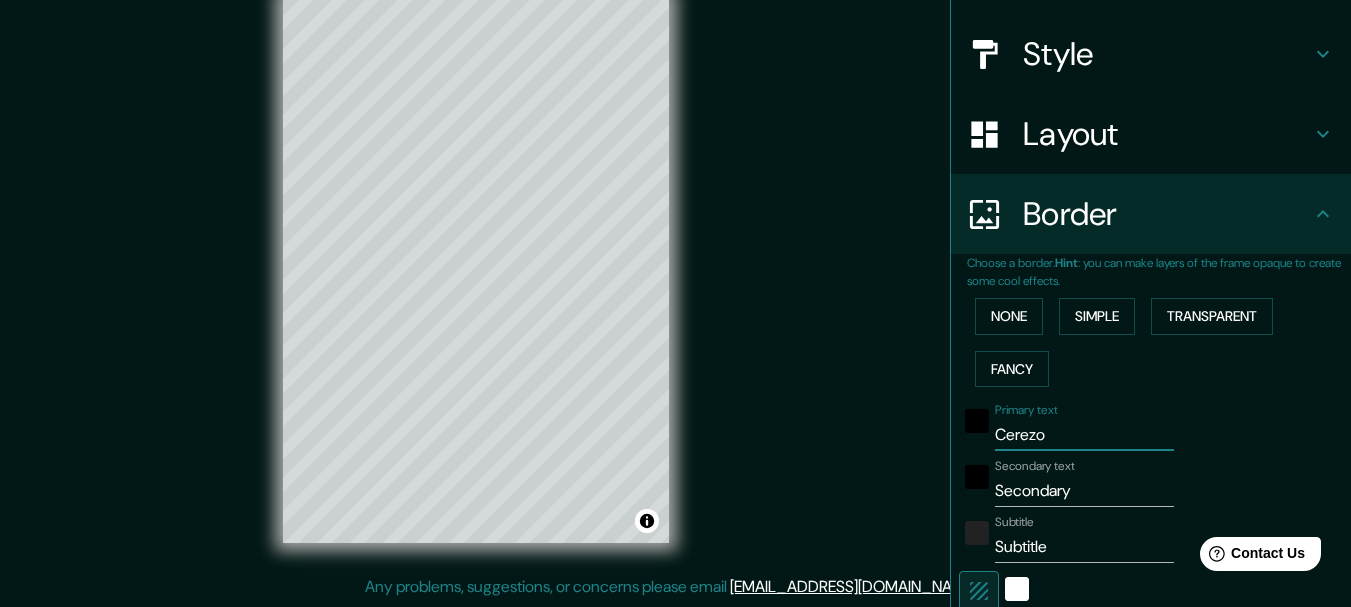 type on "185" 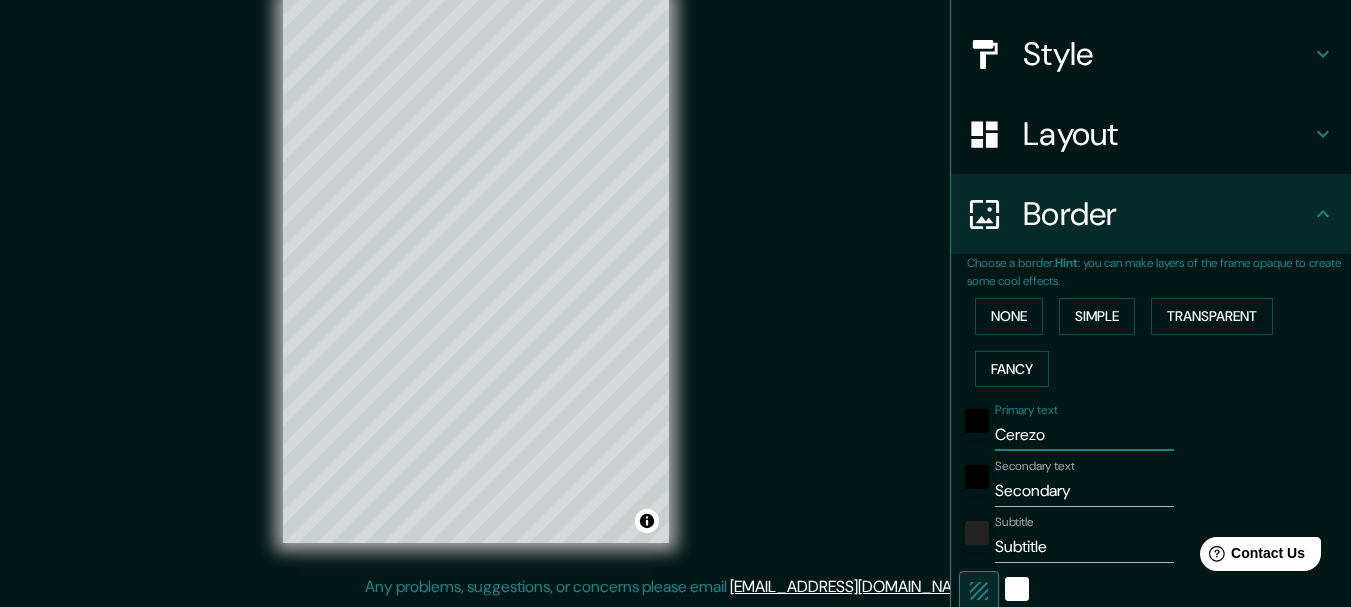 type on "Cerezo" 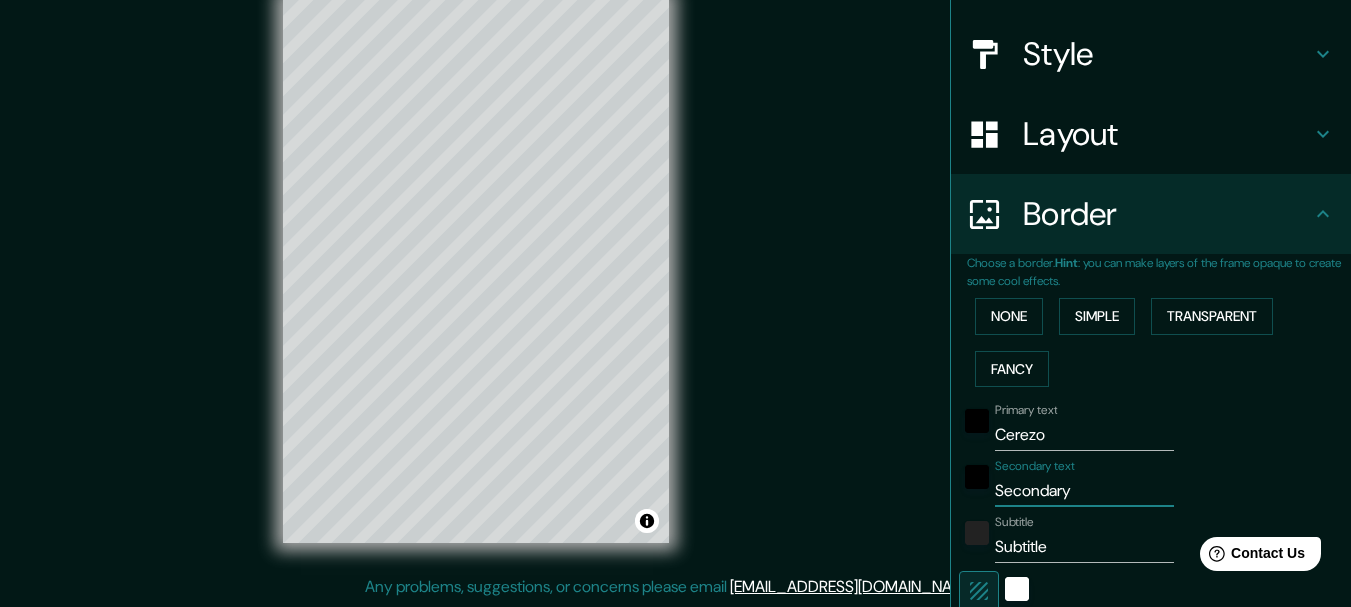 drag, startPoint x: 1107, startPoint y: 486, endPoint x: 944, endPoint y: 484, distance: 163.01227 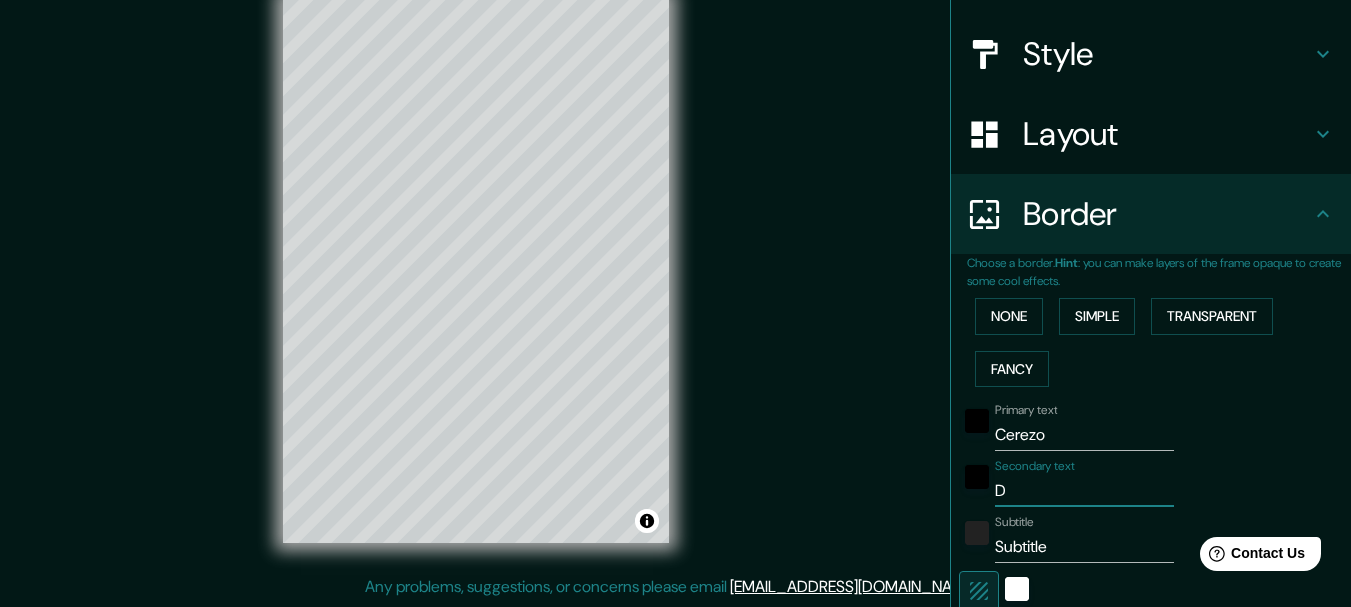 type on "DE" 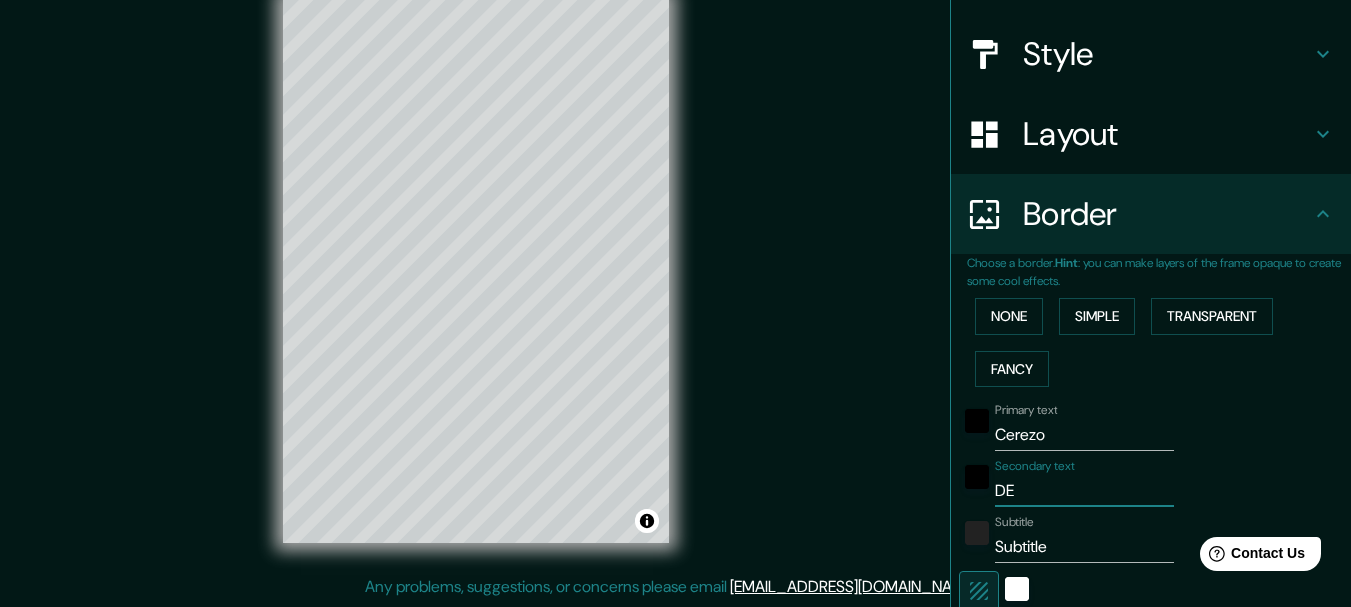 type on "185" 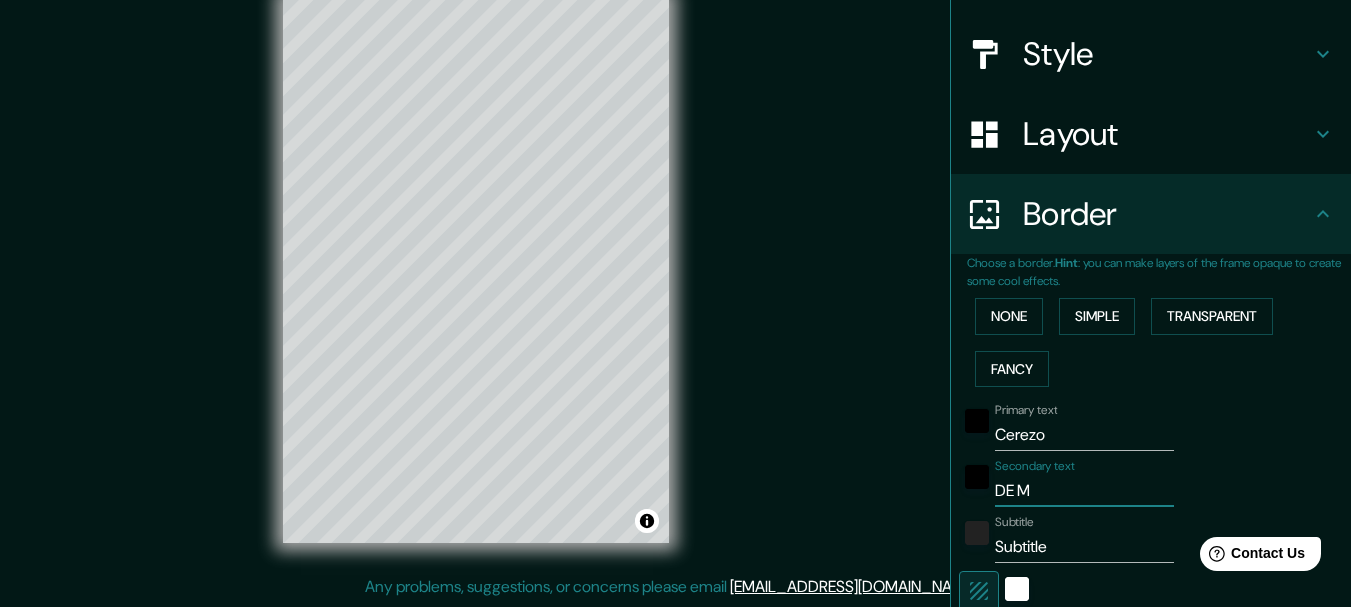type on "DE MO" 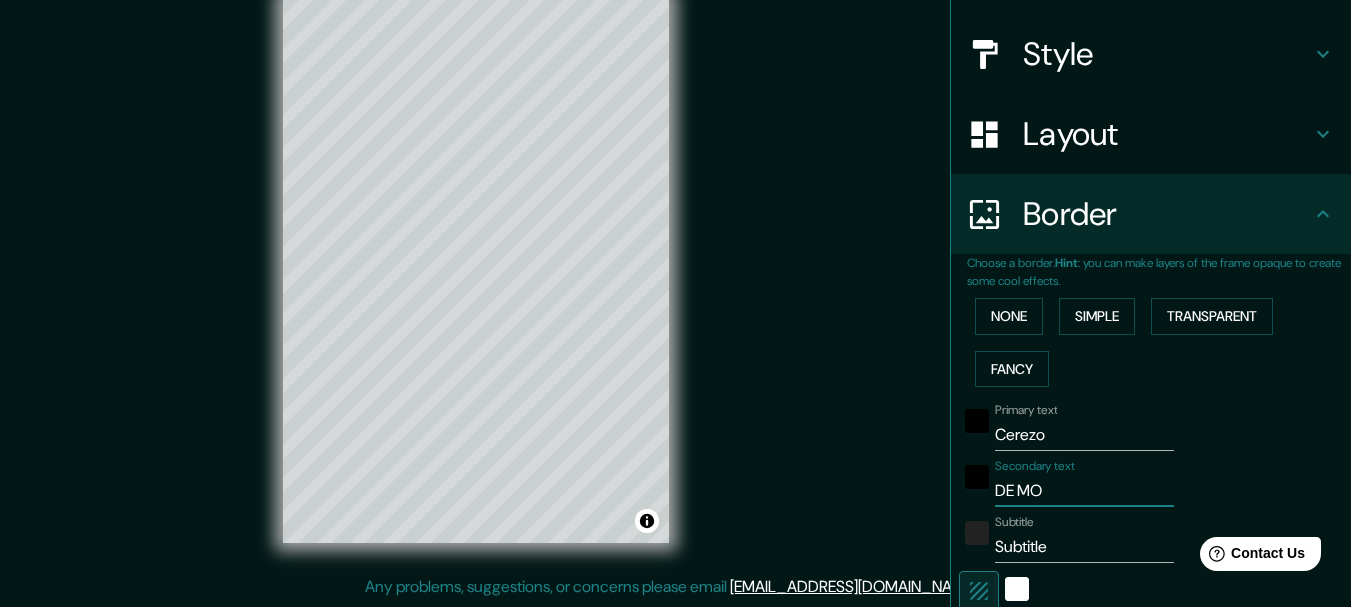 type on "185" 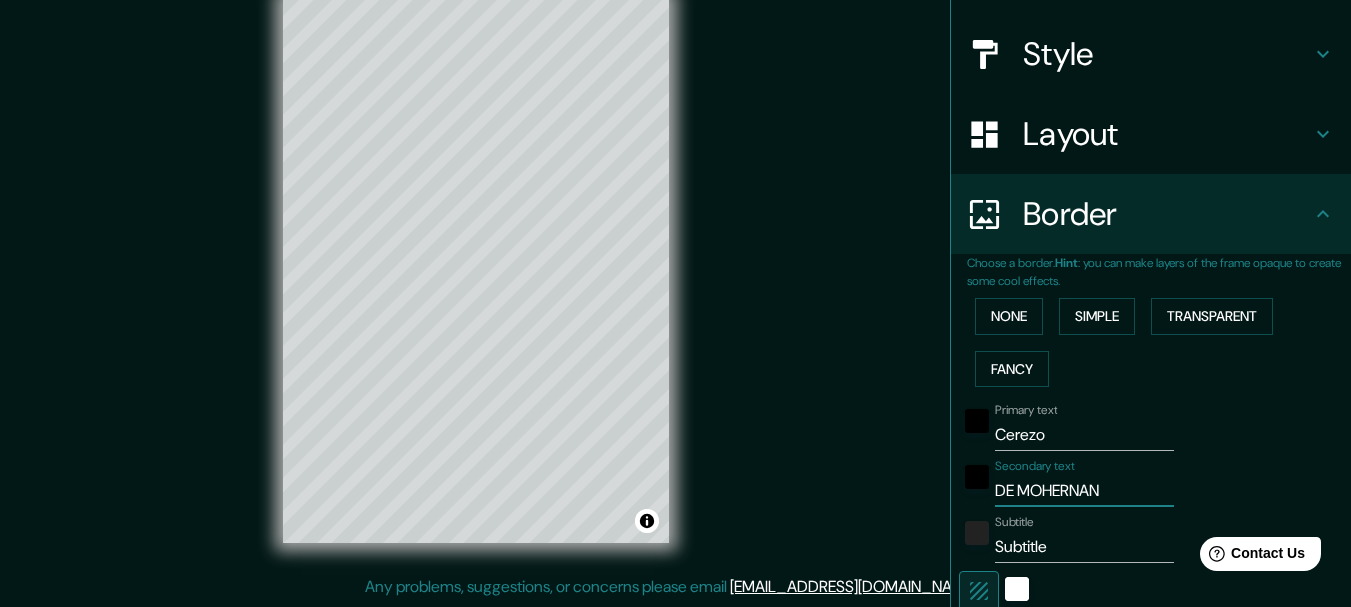 type on "DE MOHERNAND" 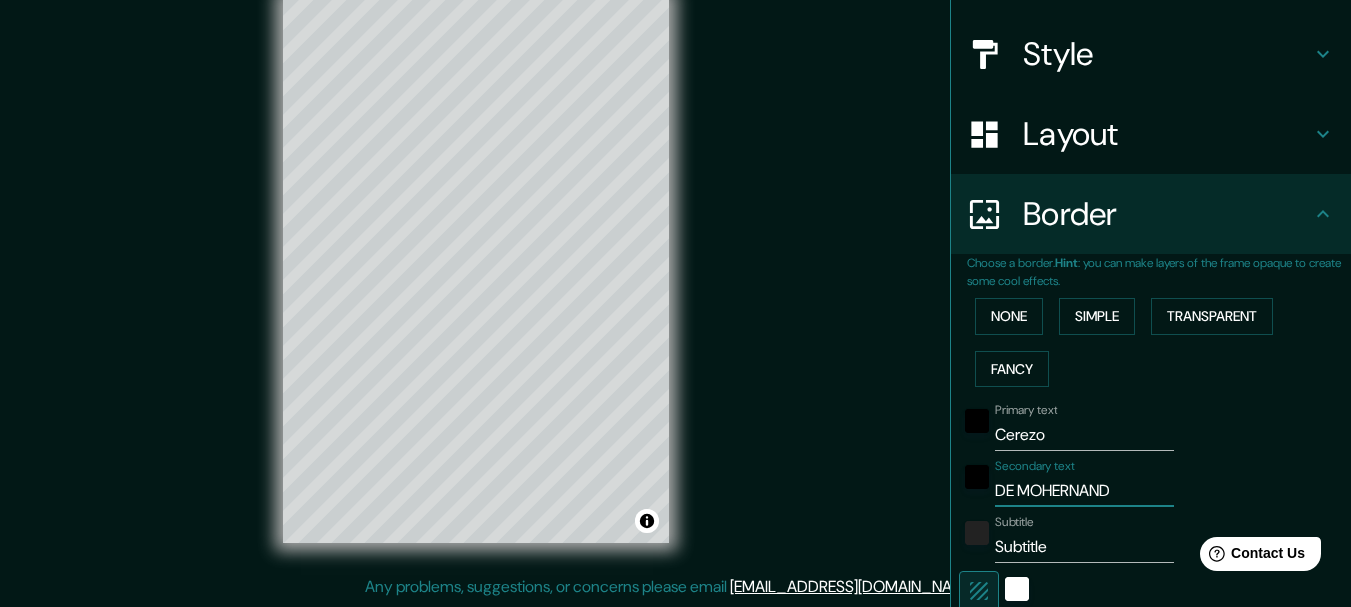 type on "DE MOHERNANDO" 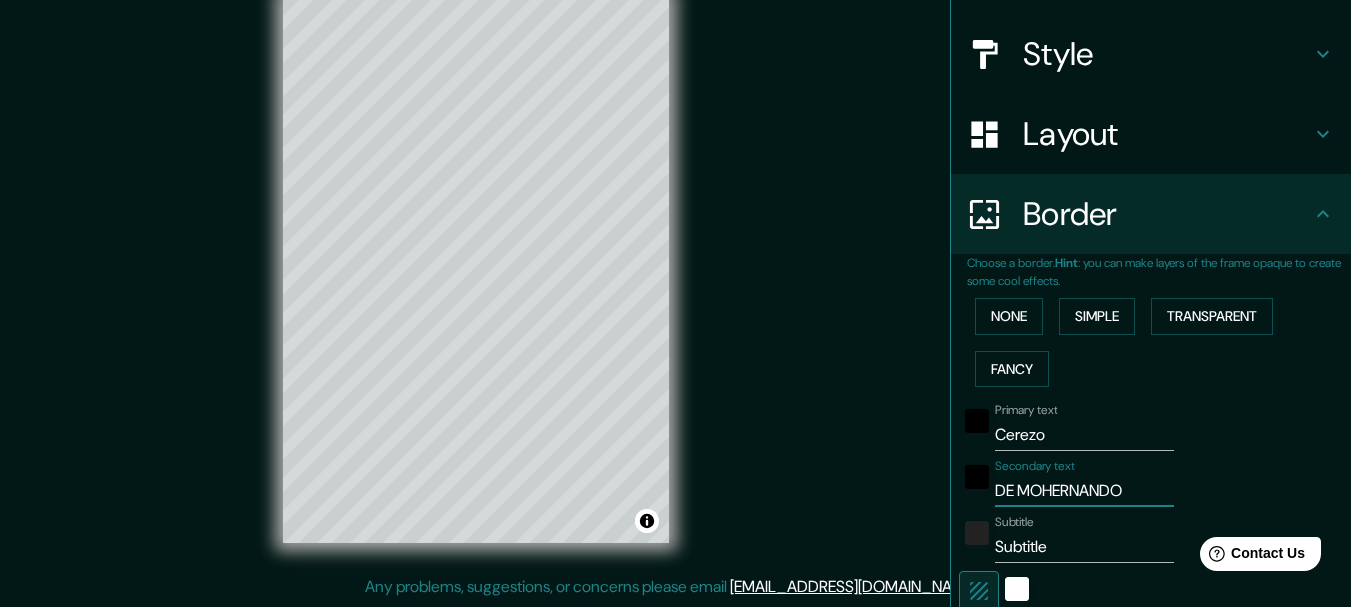 type on "DE MOHERNANDO" 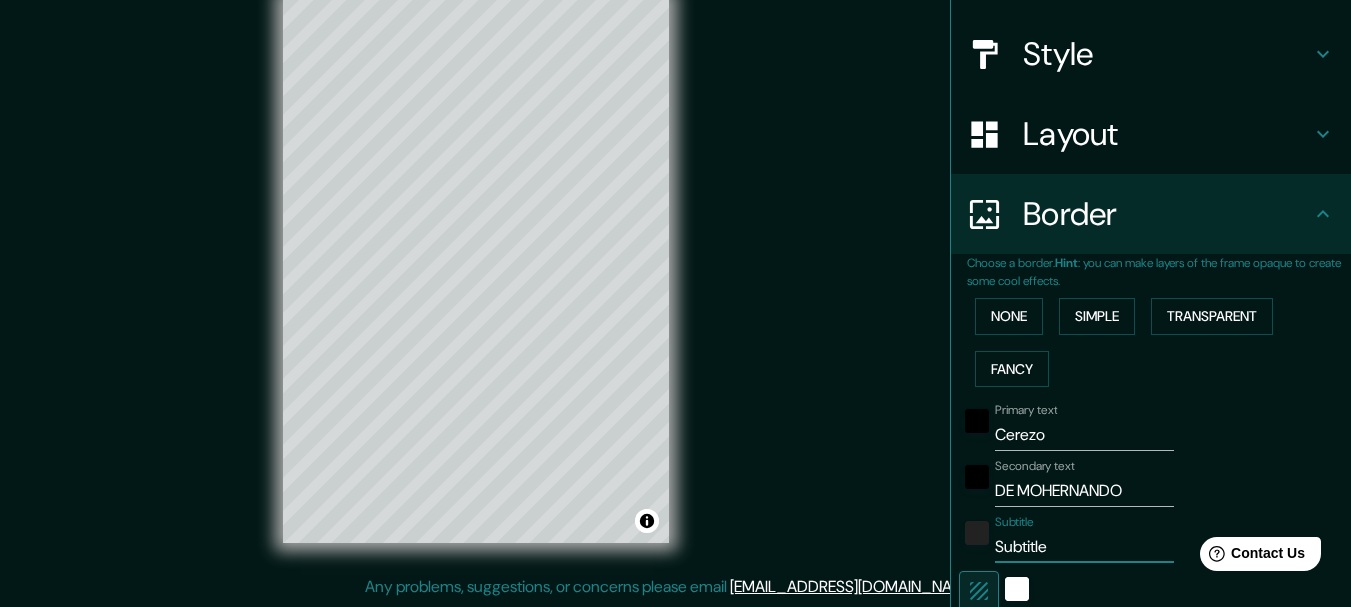 drag, startPoint x: 1050, startPoint y: 555, endPoint x: 944, endPoint y: 540, distance: 107.05606 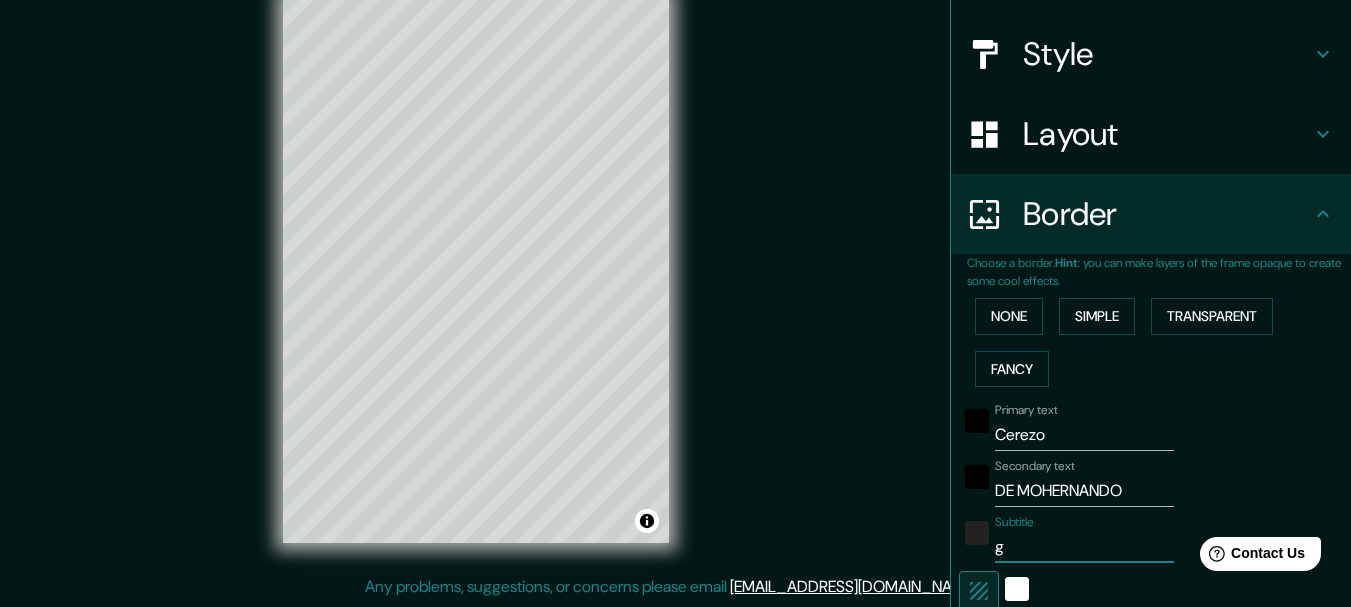 type on "gU" 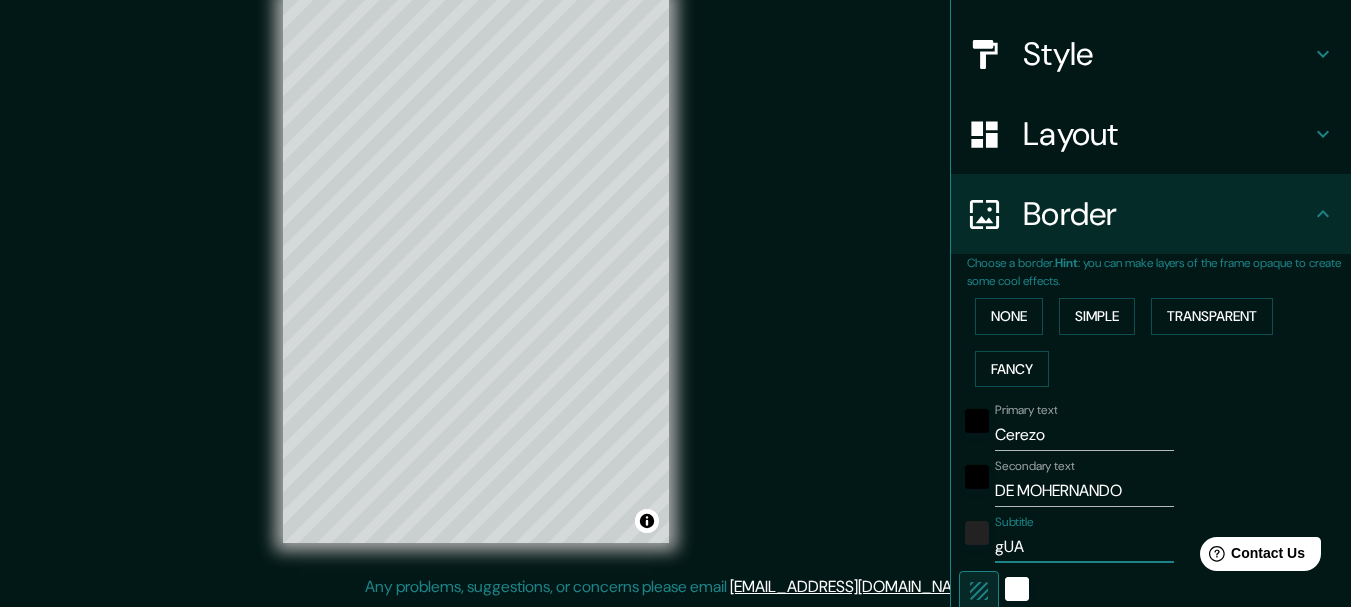 type on "gUAD" 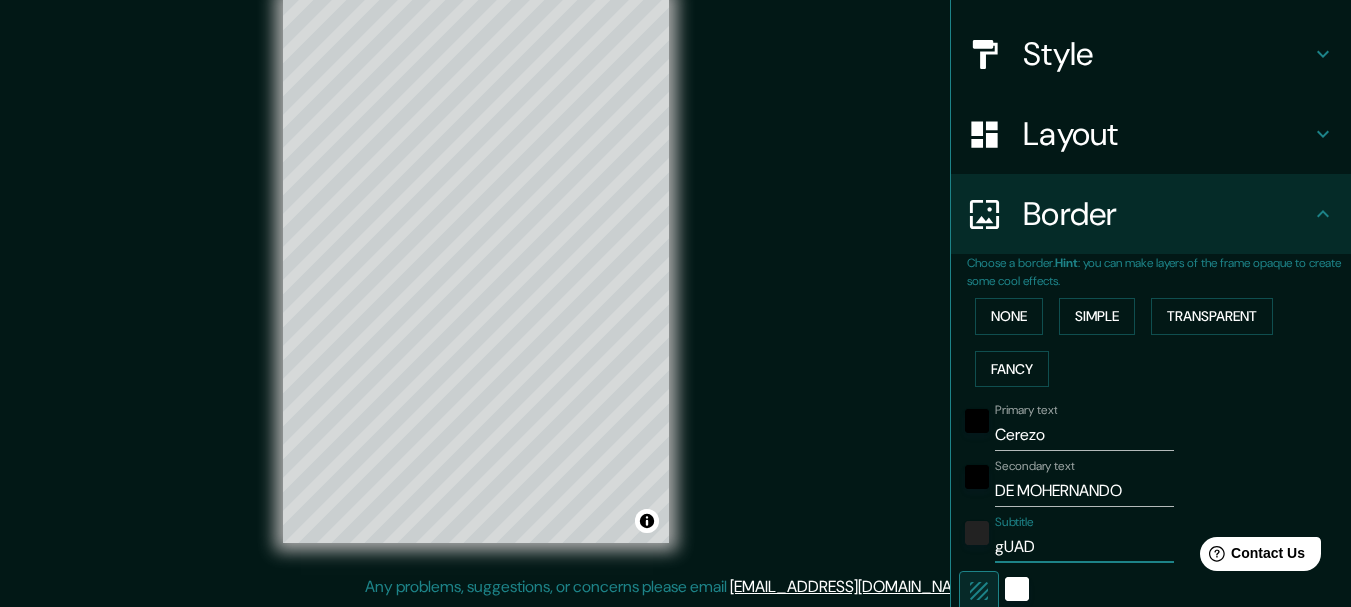 type on "185" 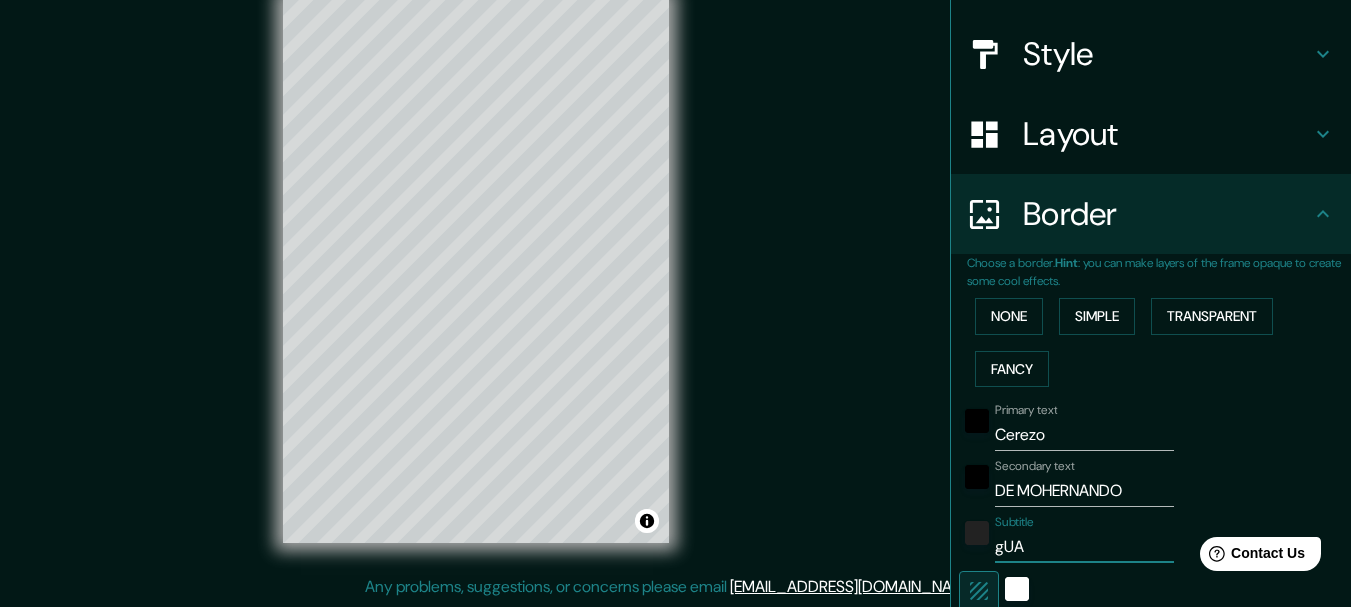 type on "185" 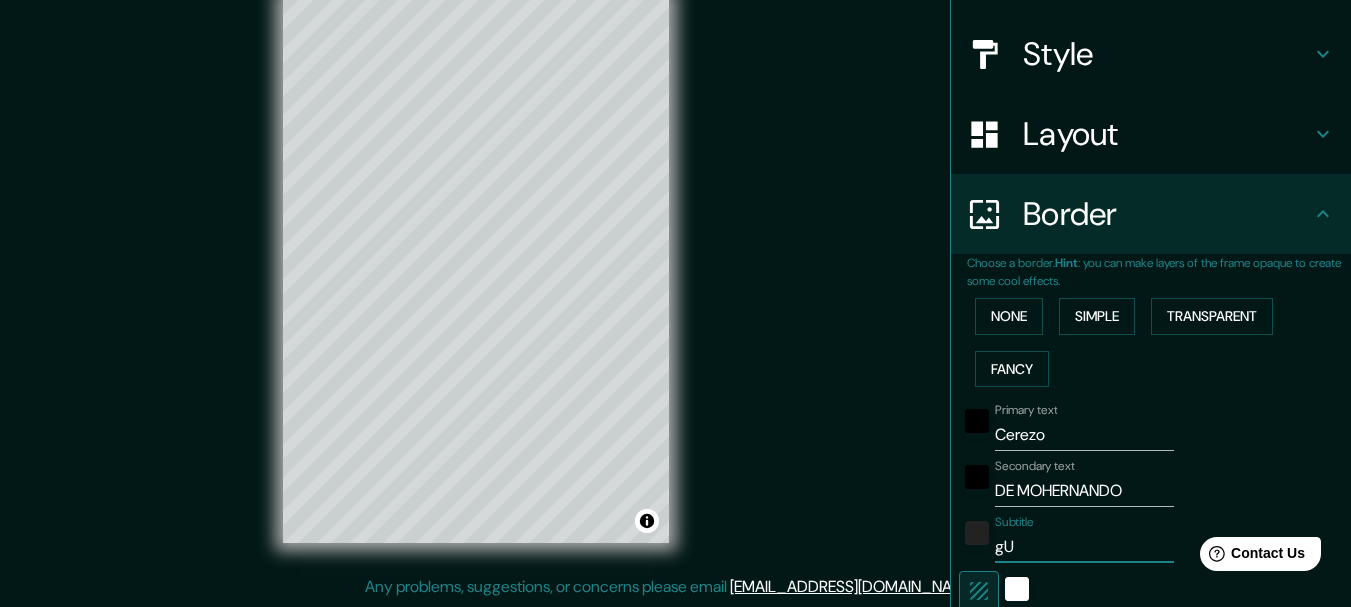 type on "185" 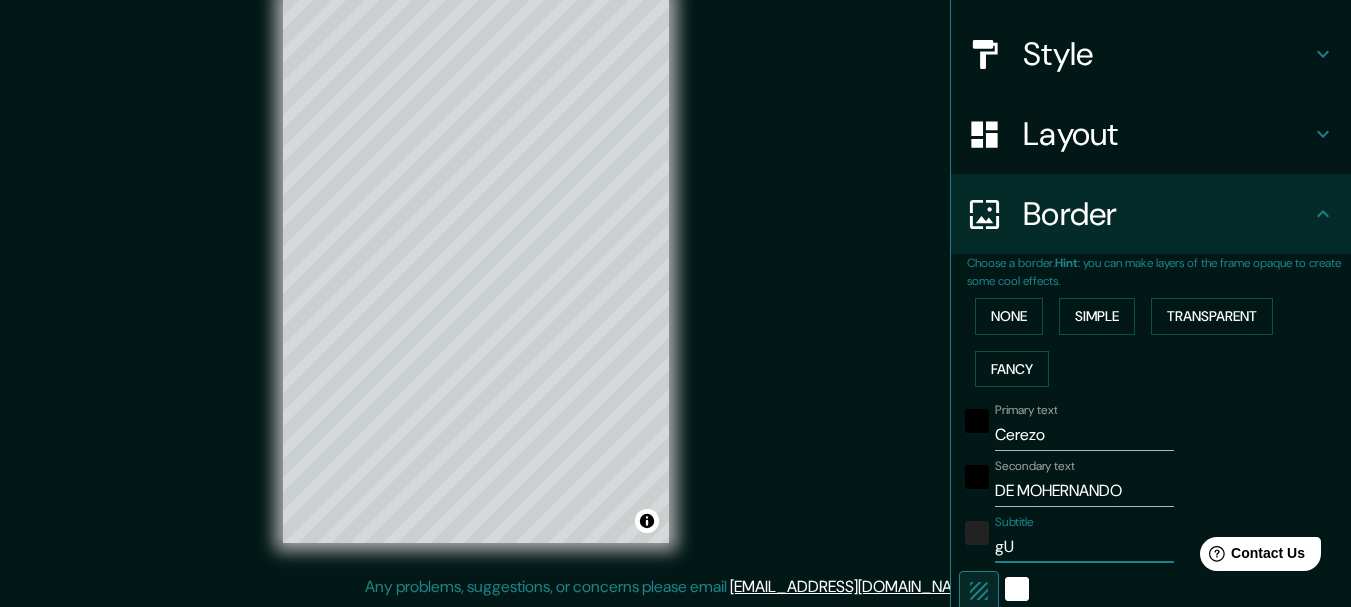 type on "g" 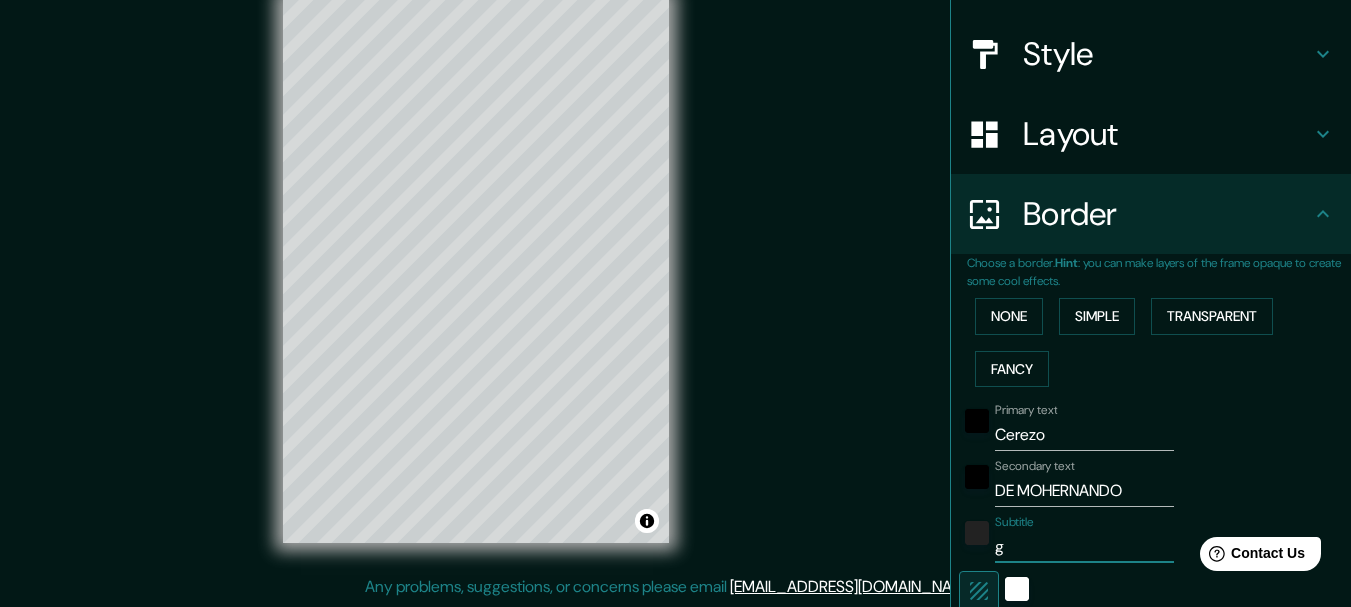 type on "185" 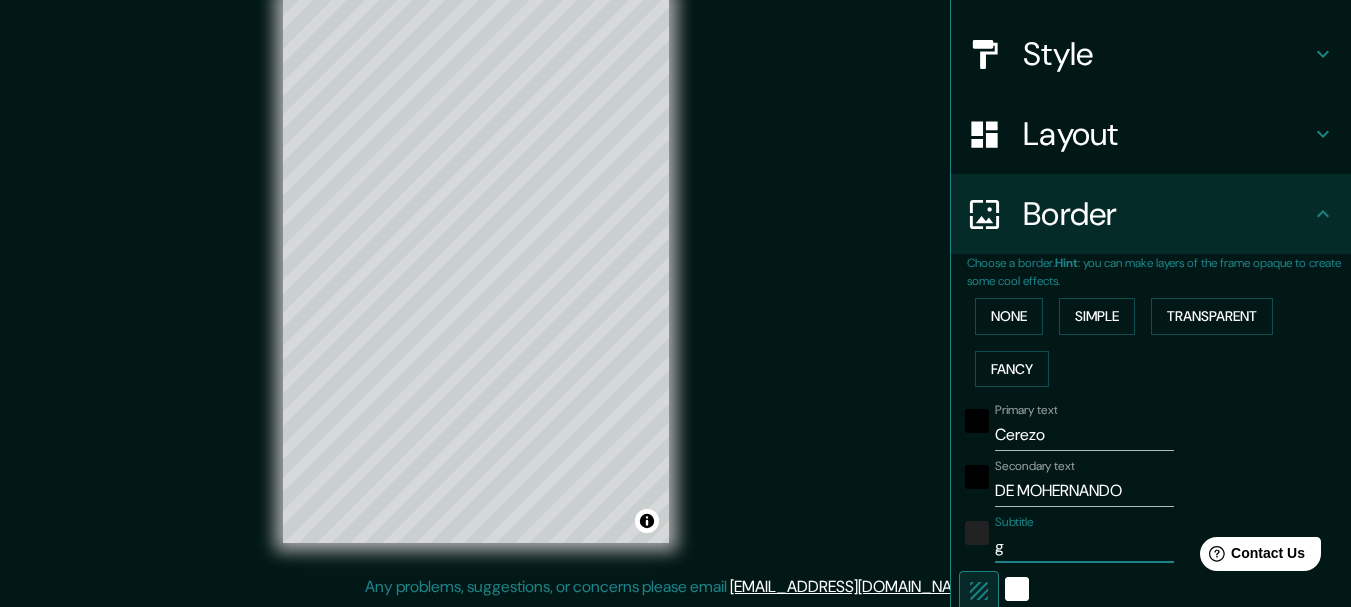 type 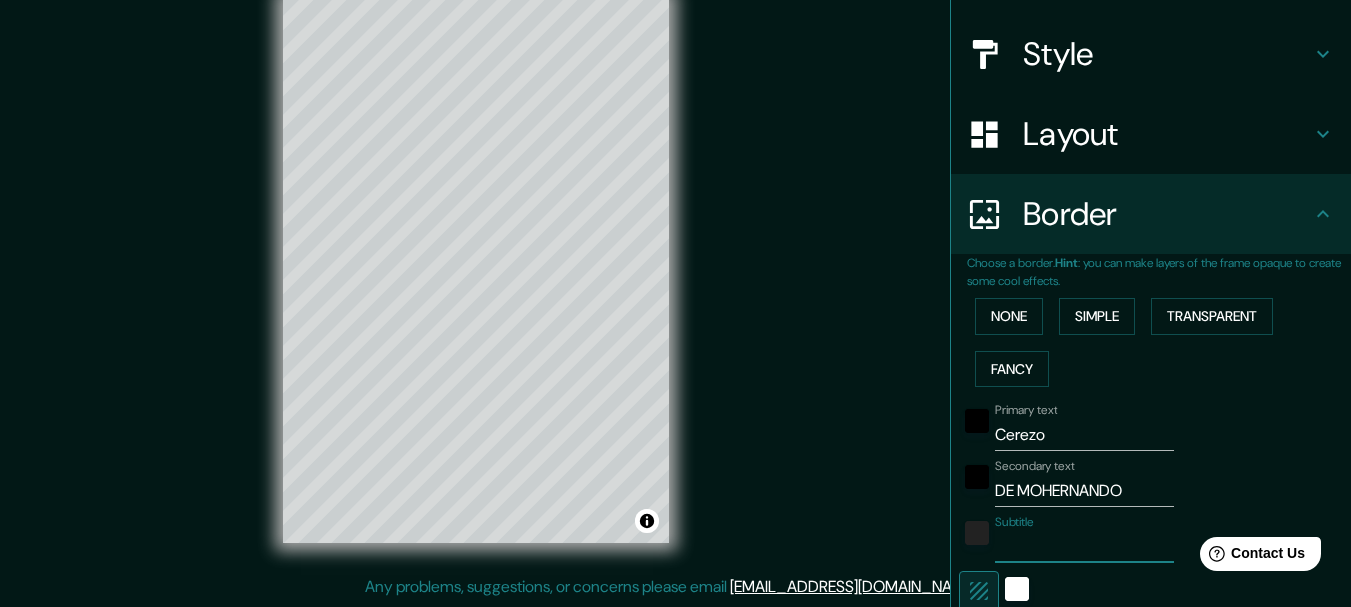 type on "185" 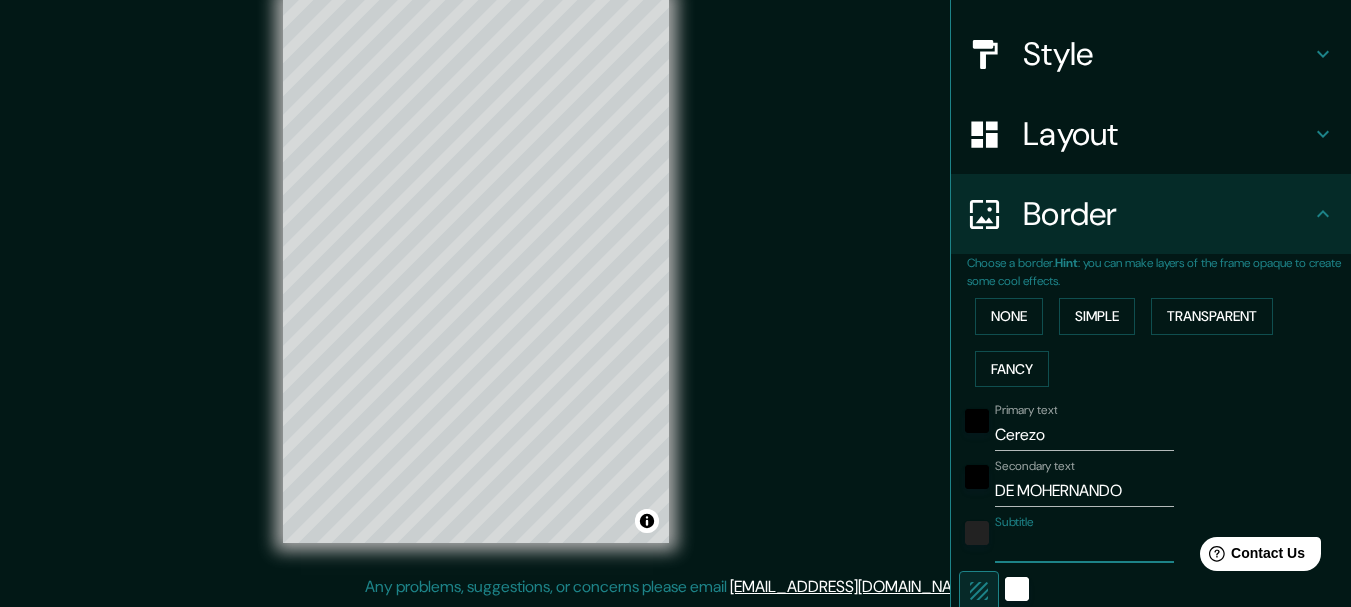 type on "G" 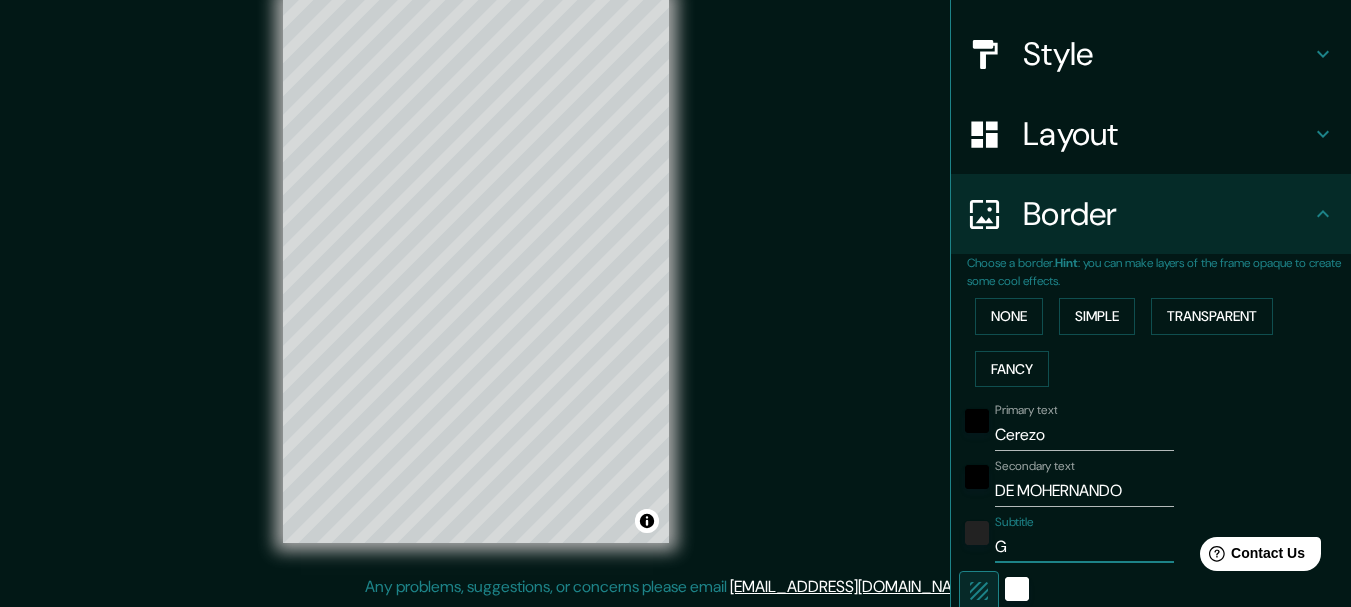 type on "185" 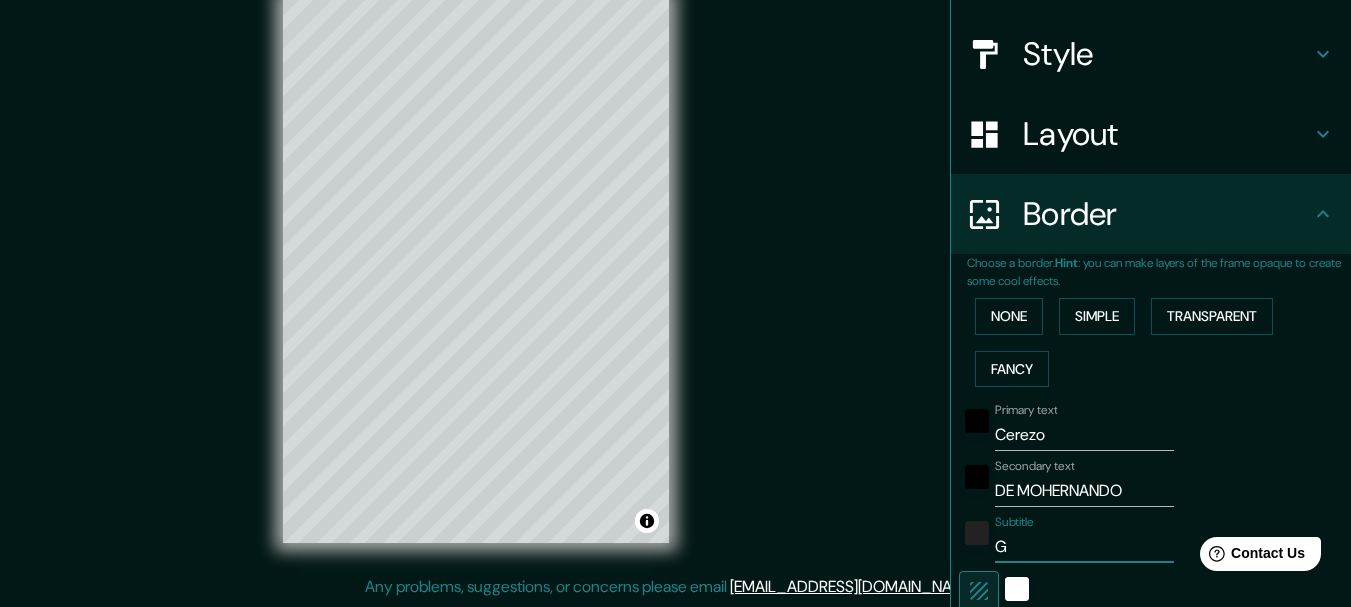 type on "GU" 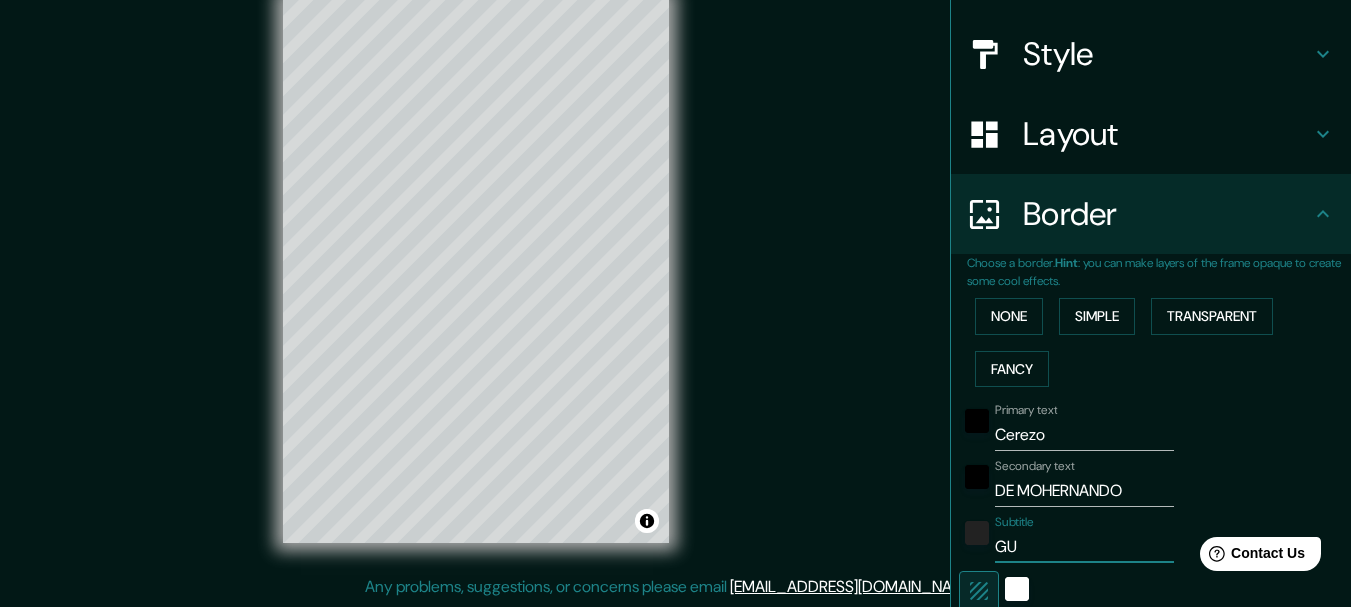 type on "185" 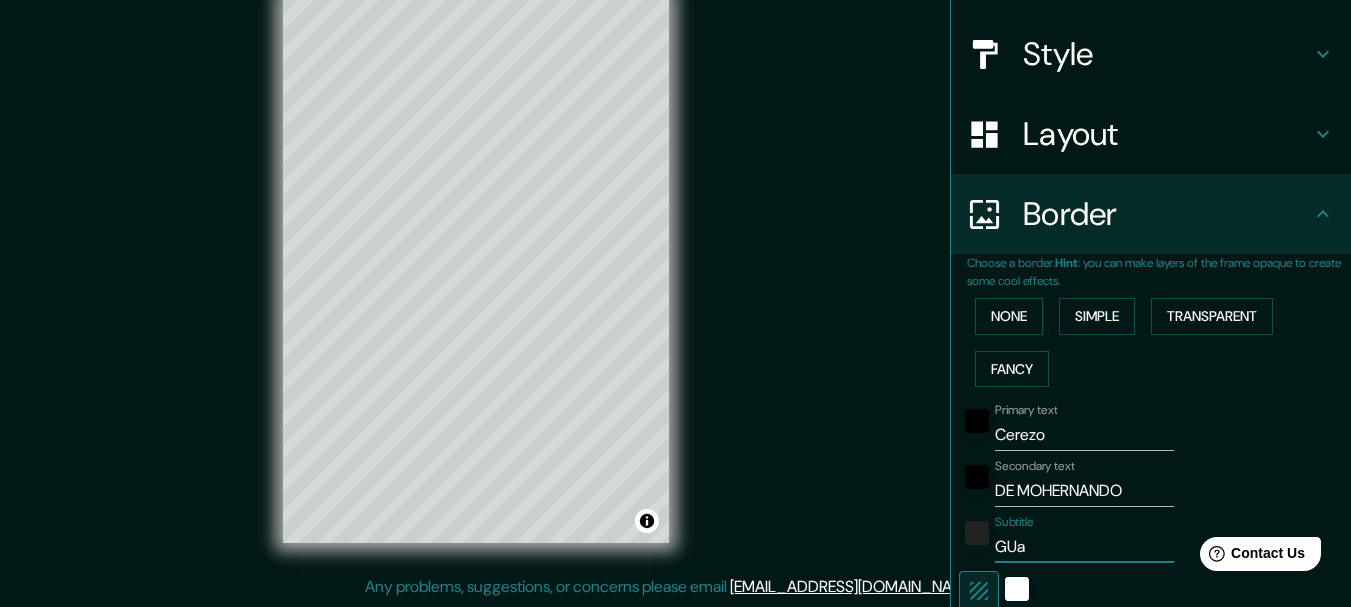 type on "GU" 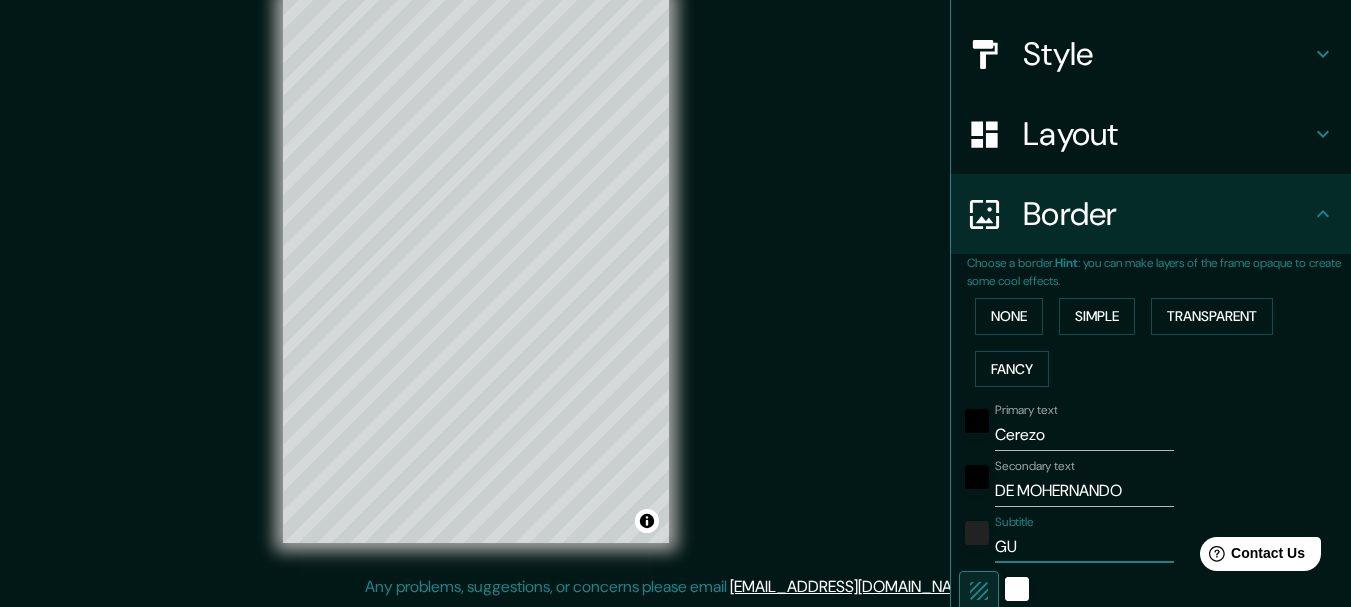 type on "185" 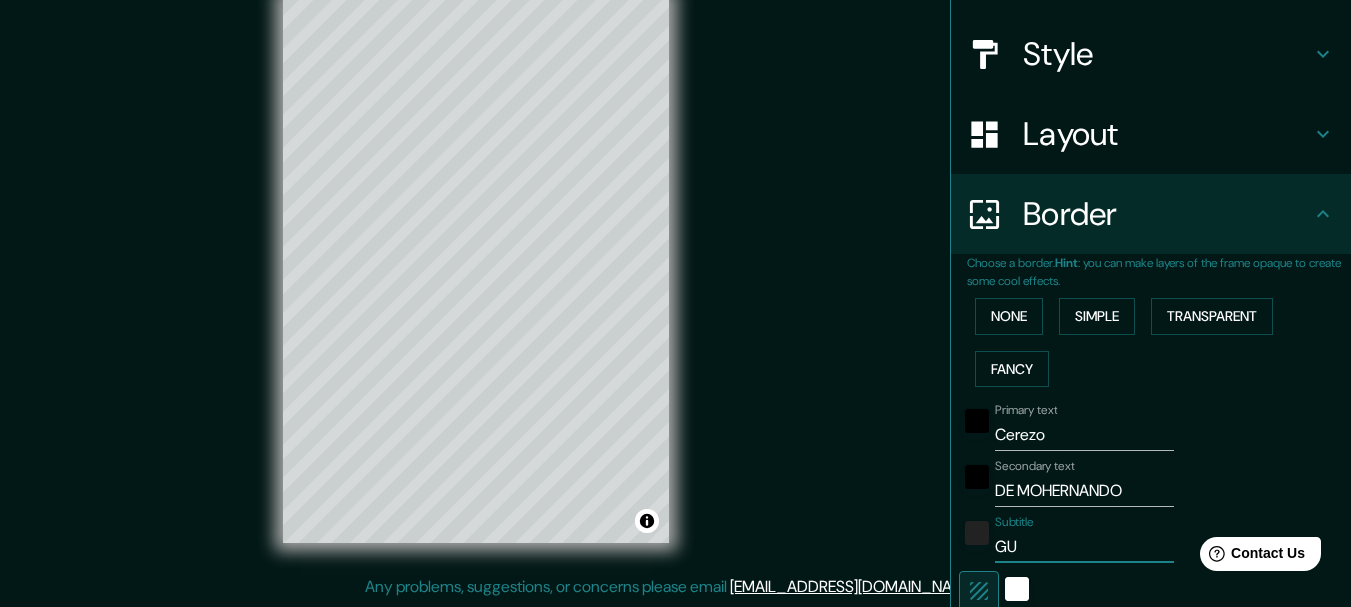 type on "G" 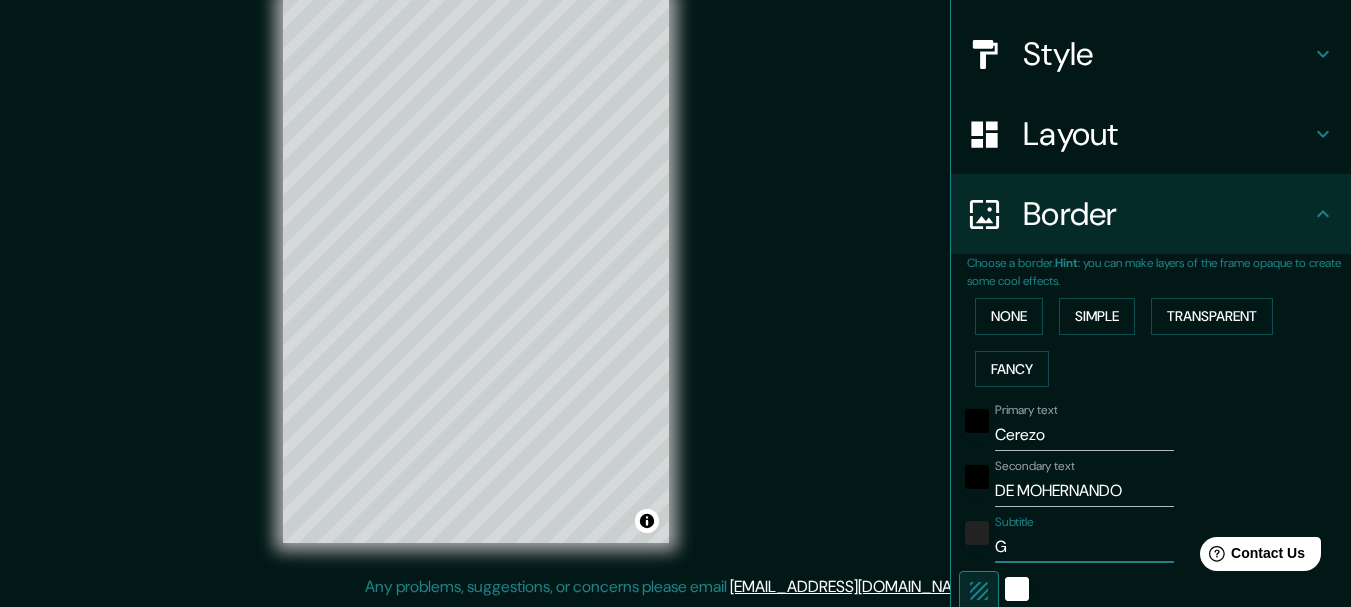 type 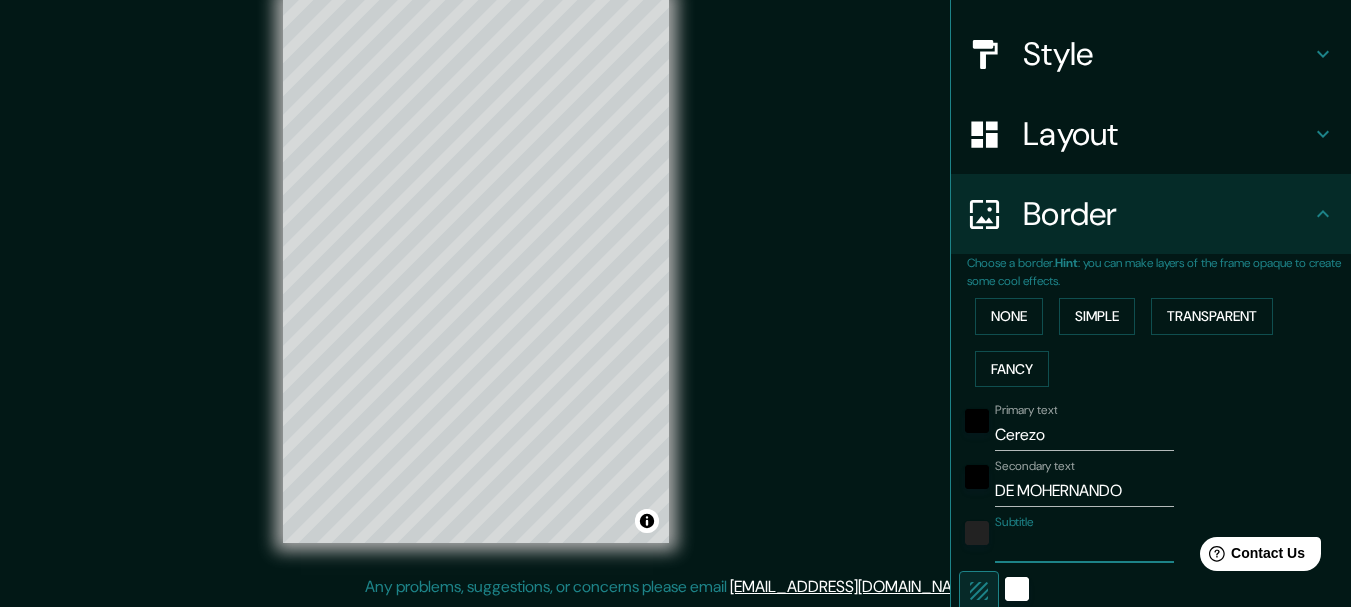 type on "g" 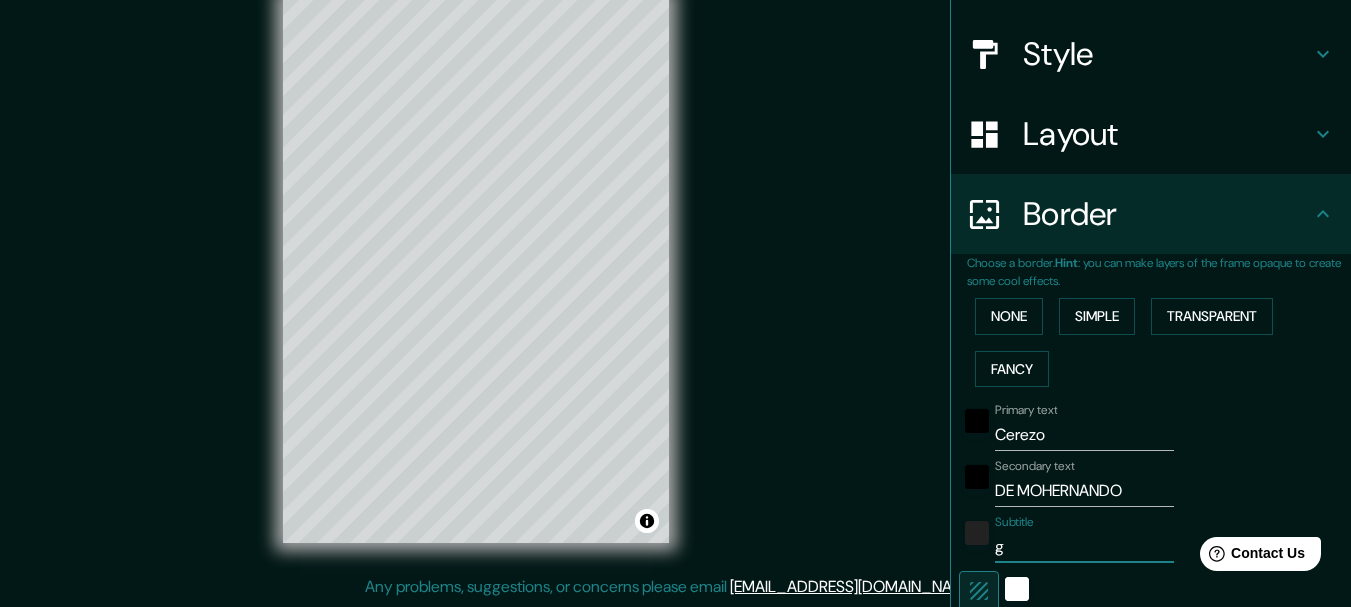 type on "185" 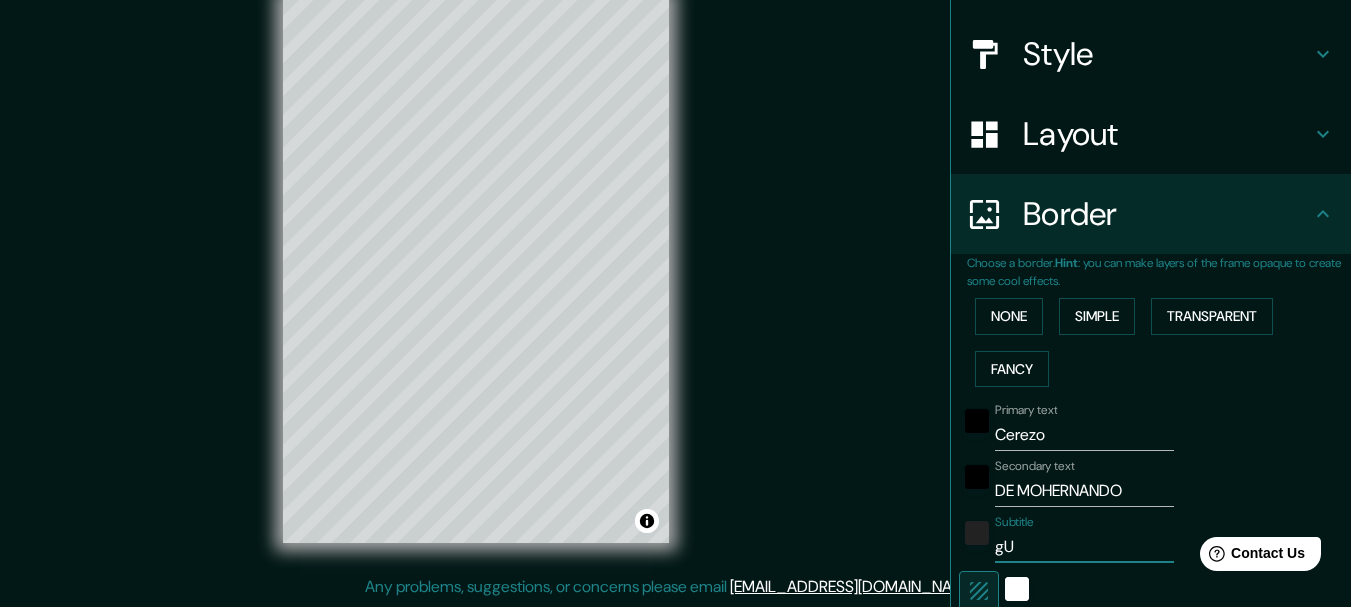 type on "gUA" 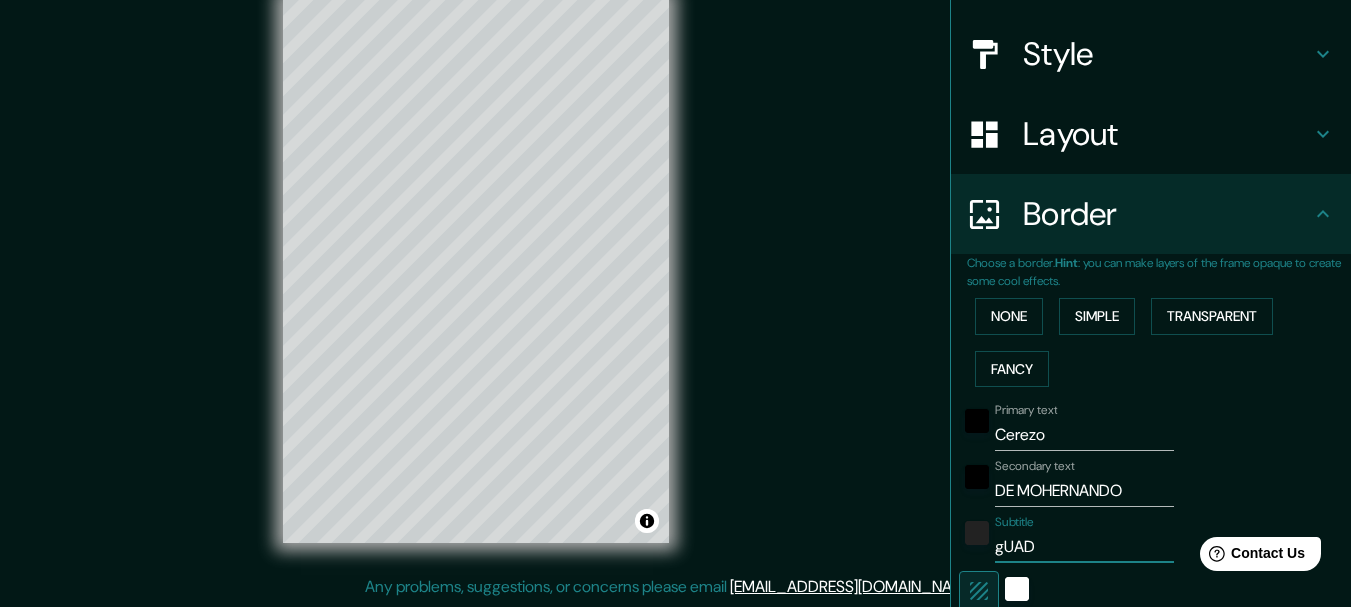 type on "gUADA" 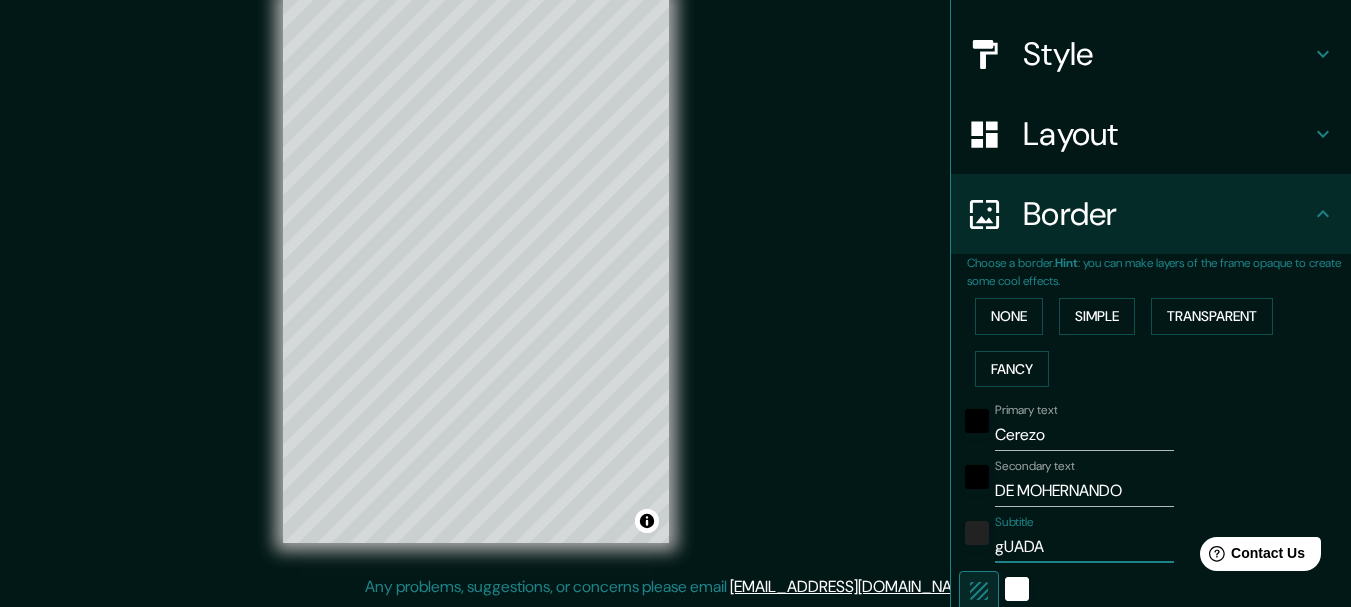 type on "185" 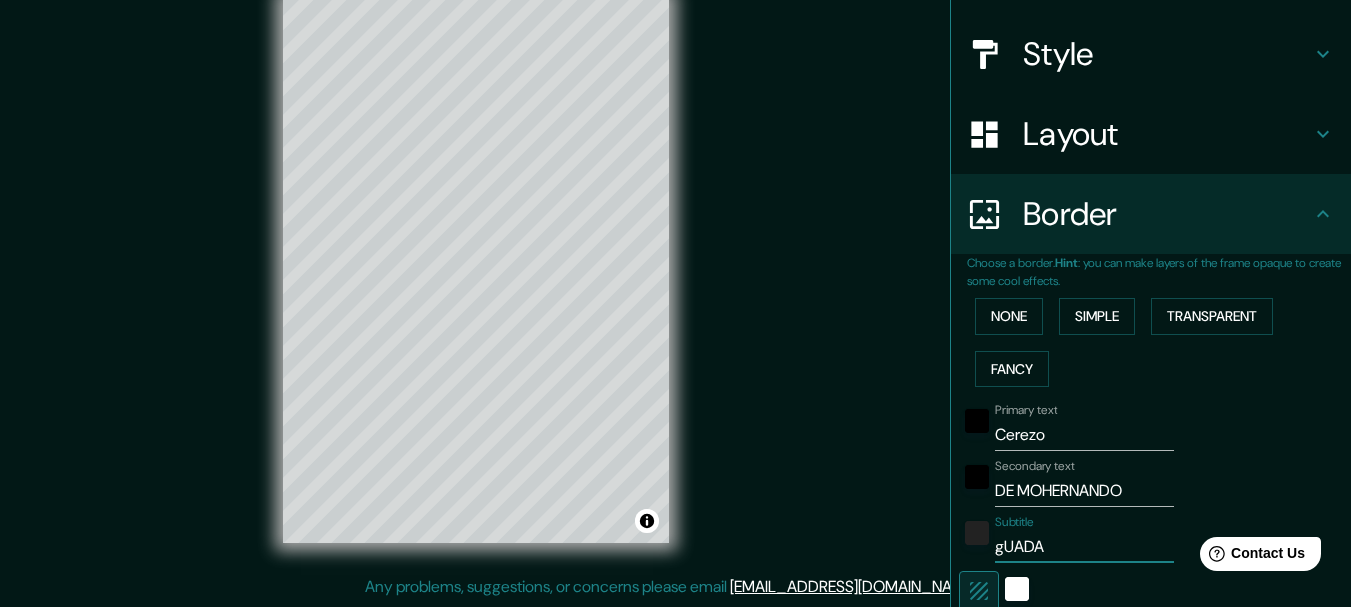 type on "gUAD" 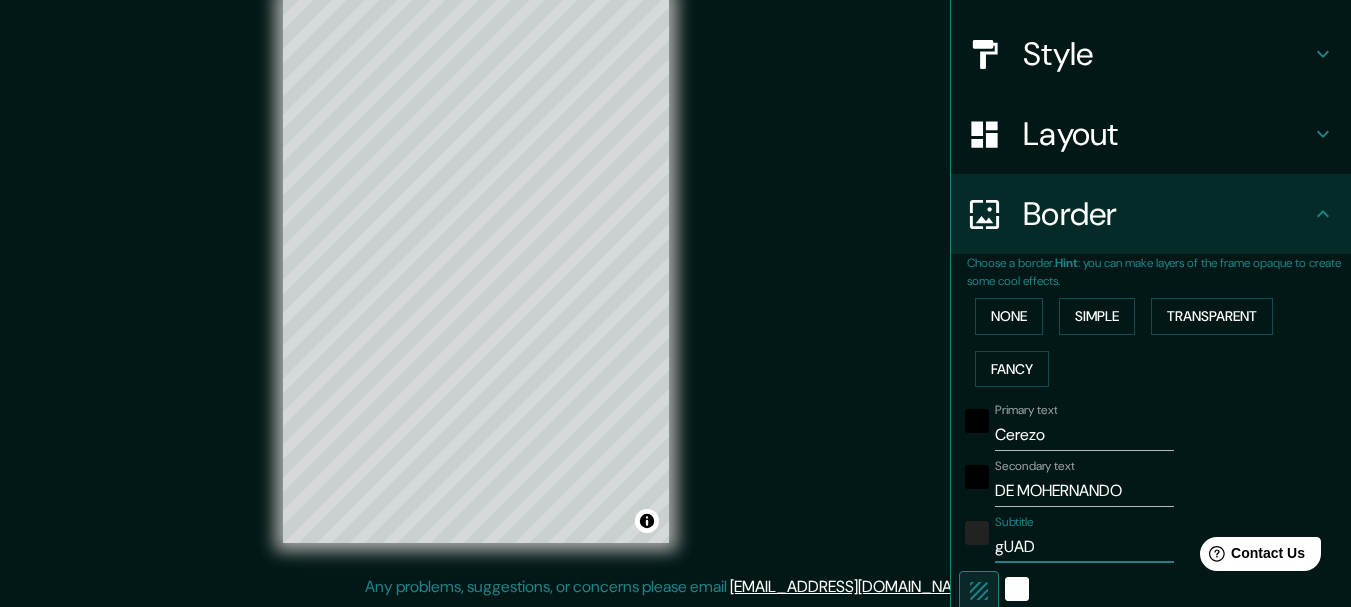 type on "185" 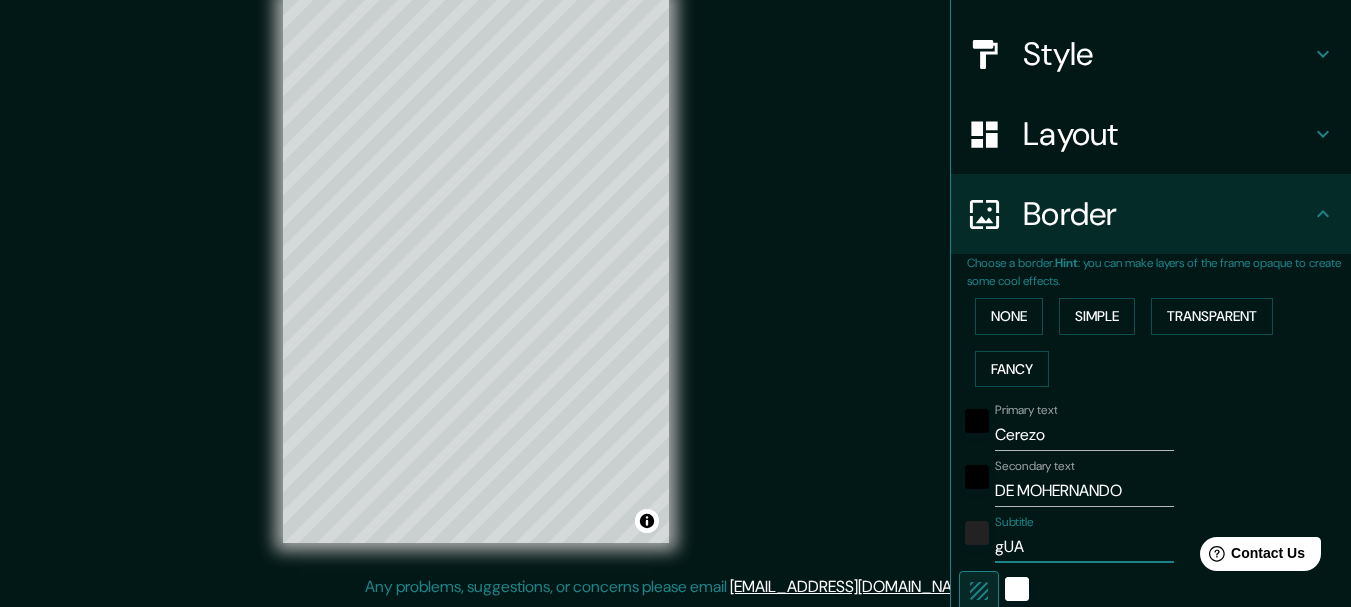 type on "gU" 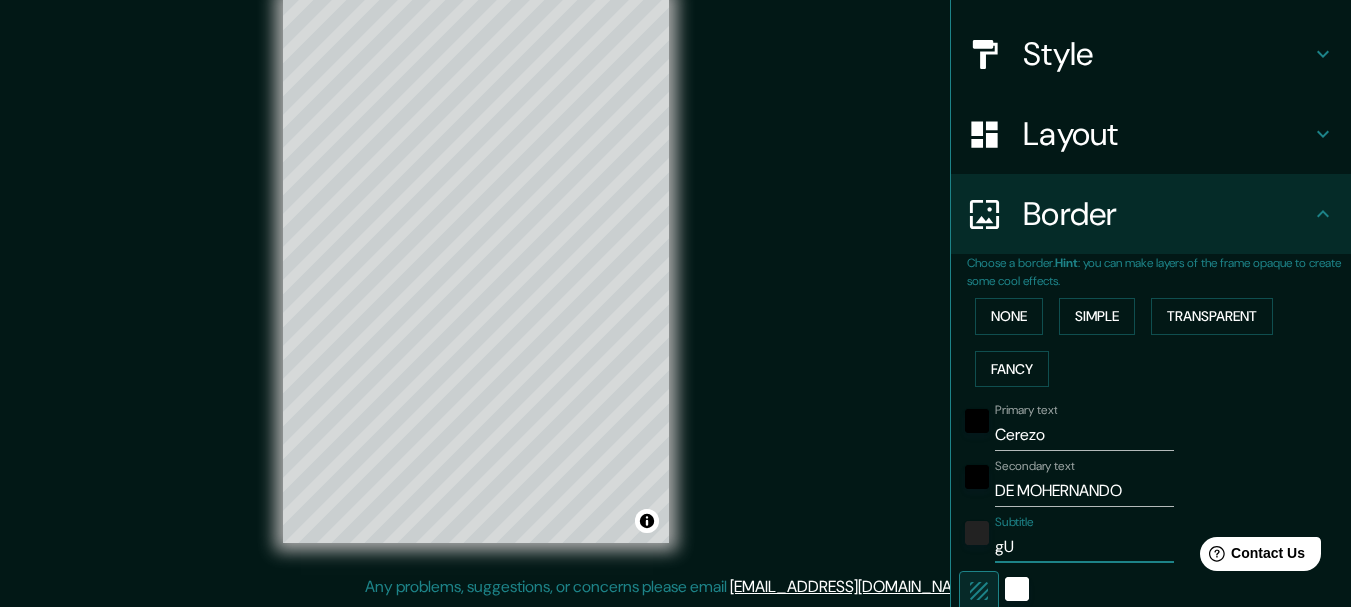 type on "185" 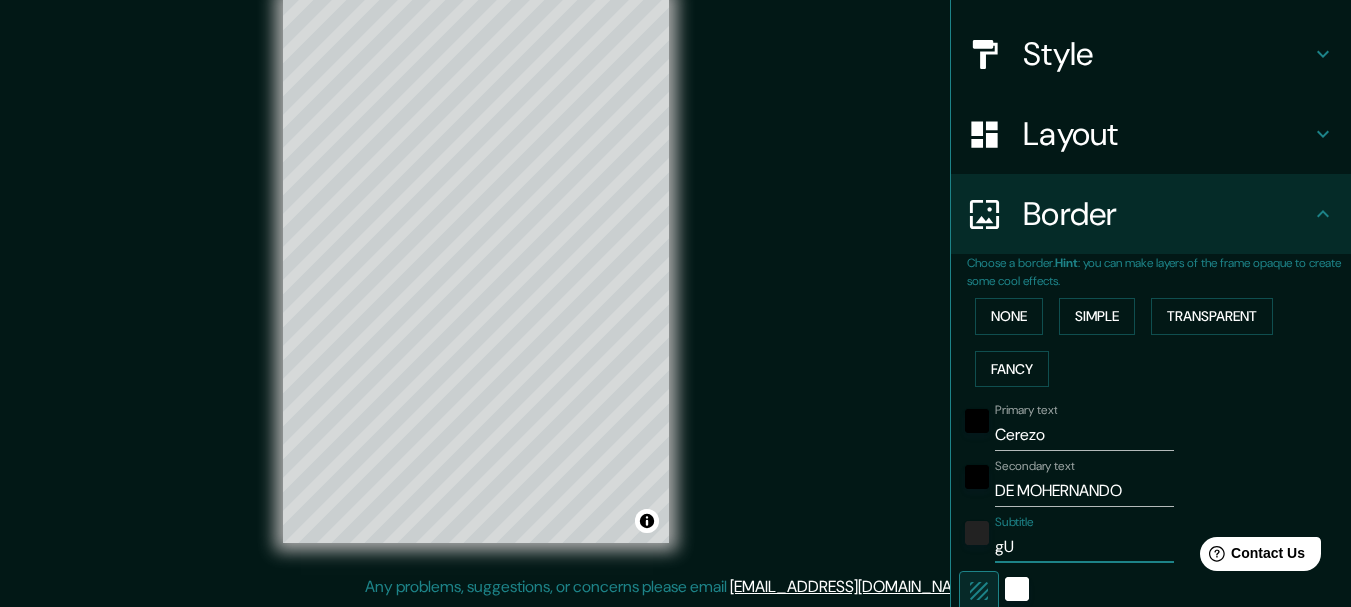 type on "g" 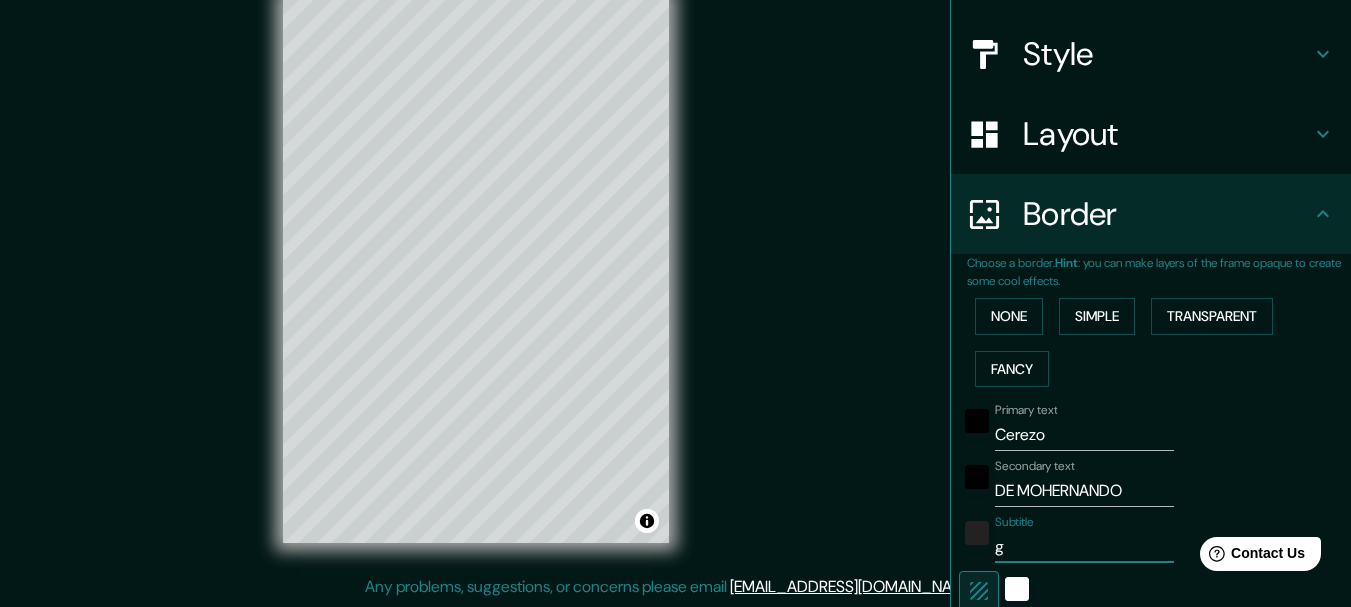 type on "185" 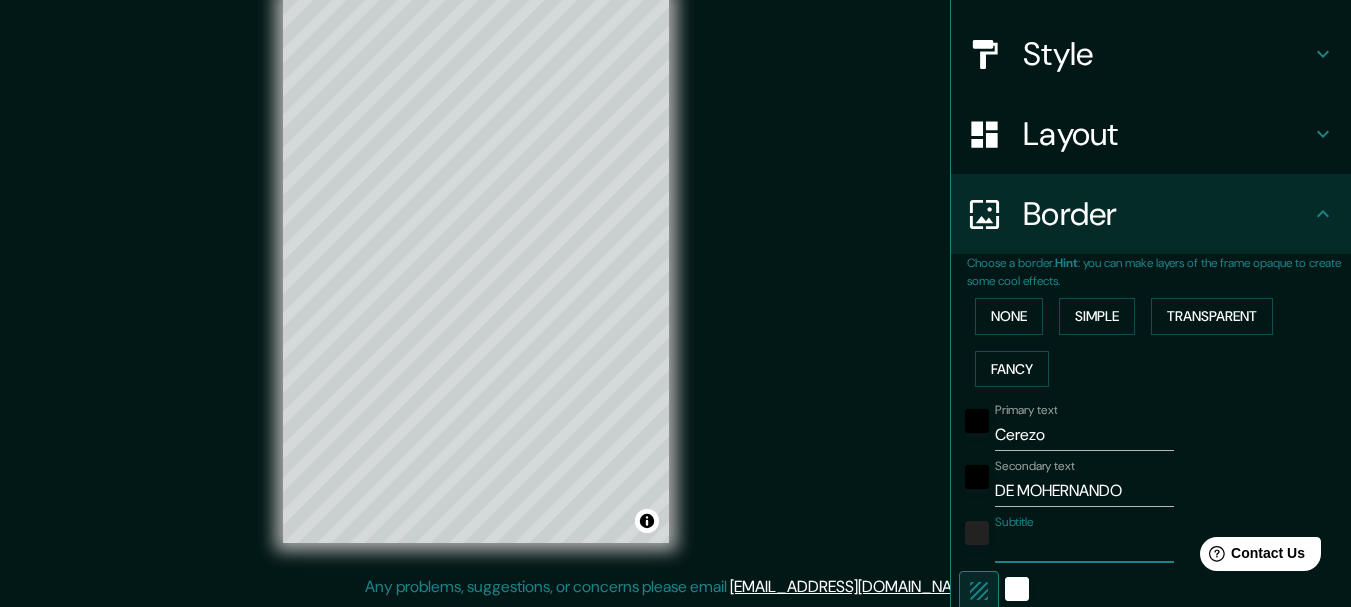 type on "185" 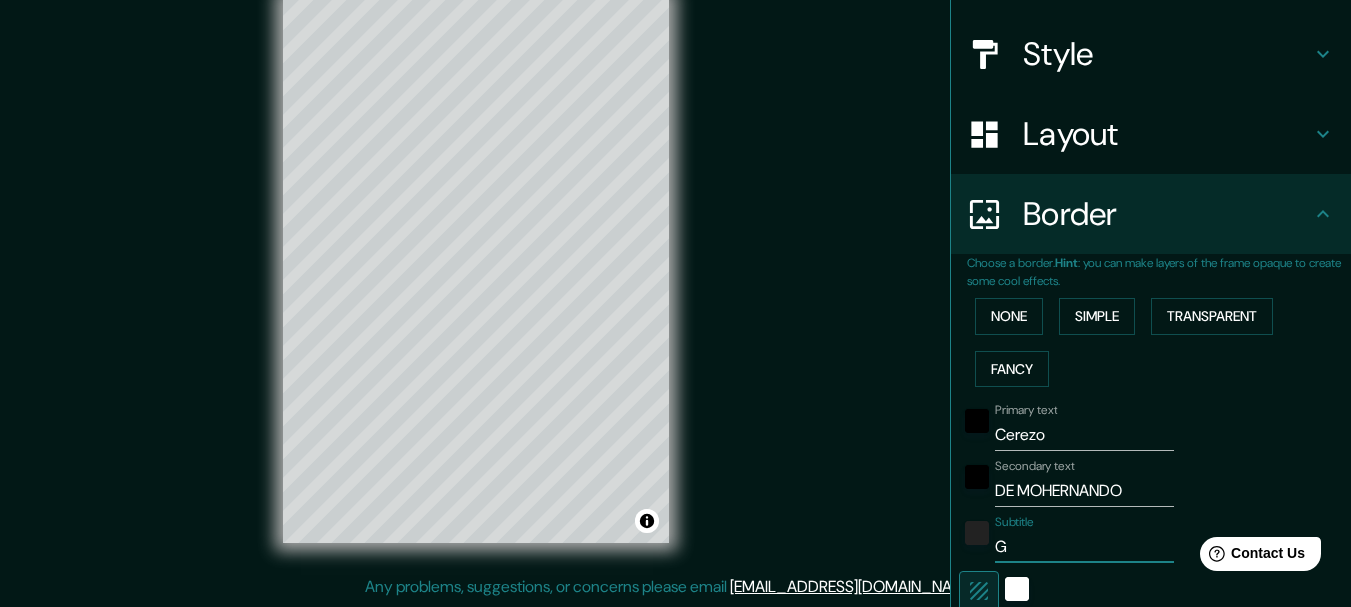 type on "GU" 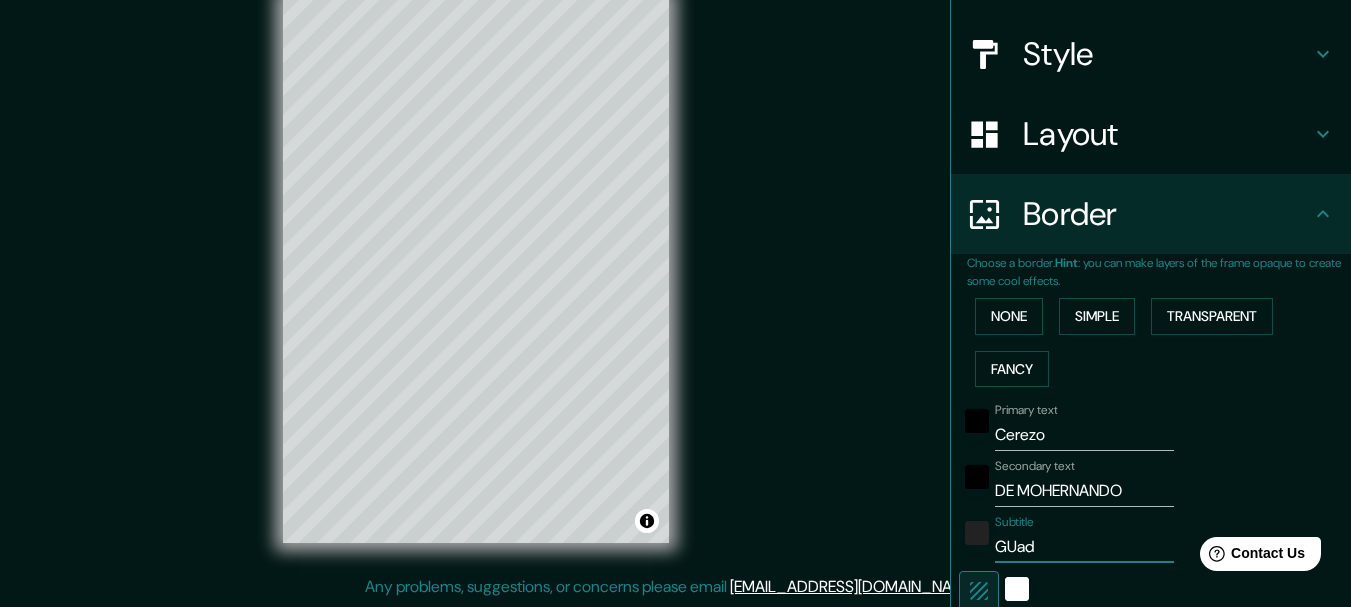 type on "GUada" 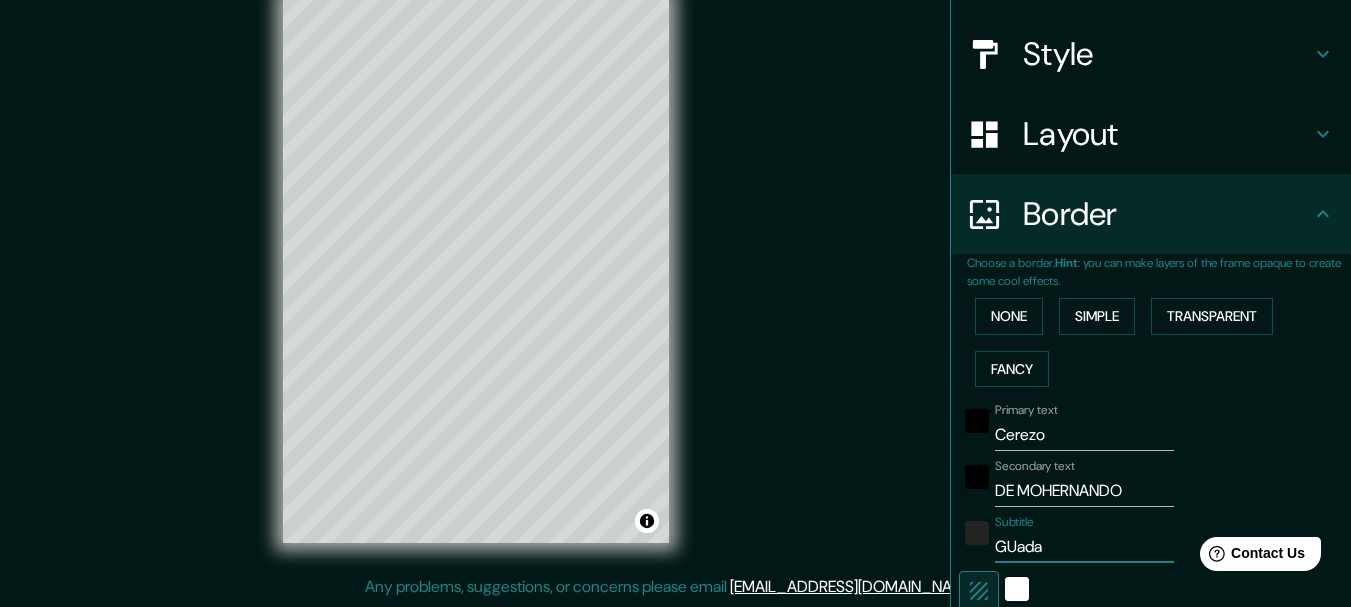 type on "185" 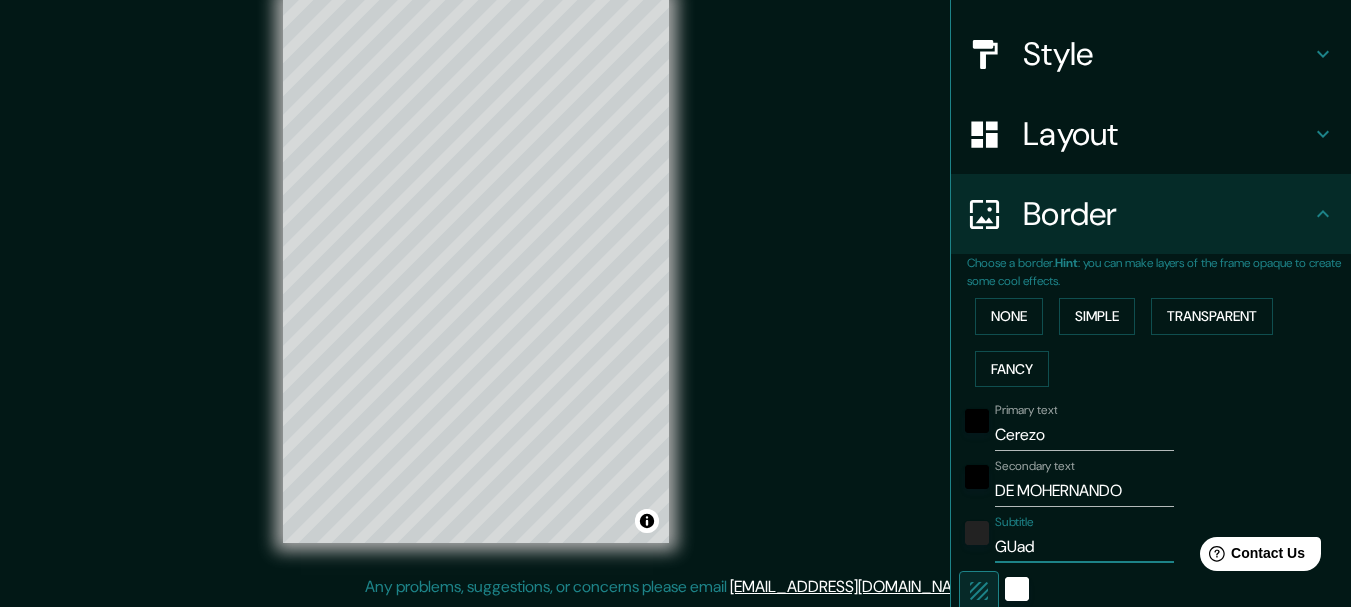 type on "185" 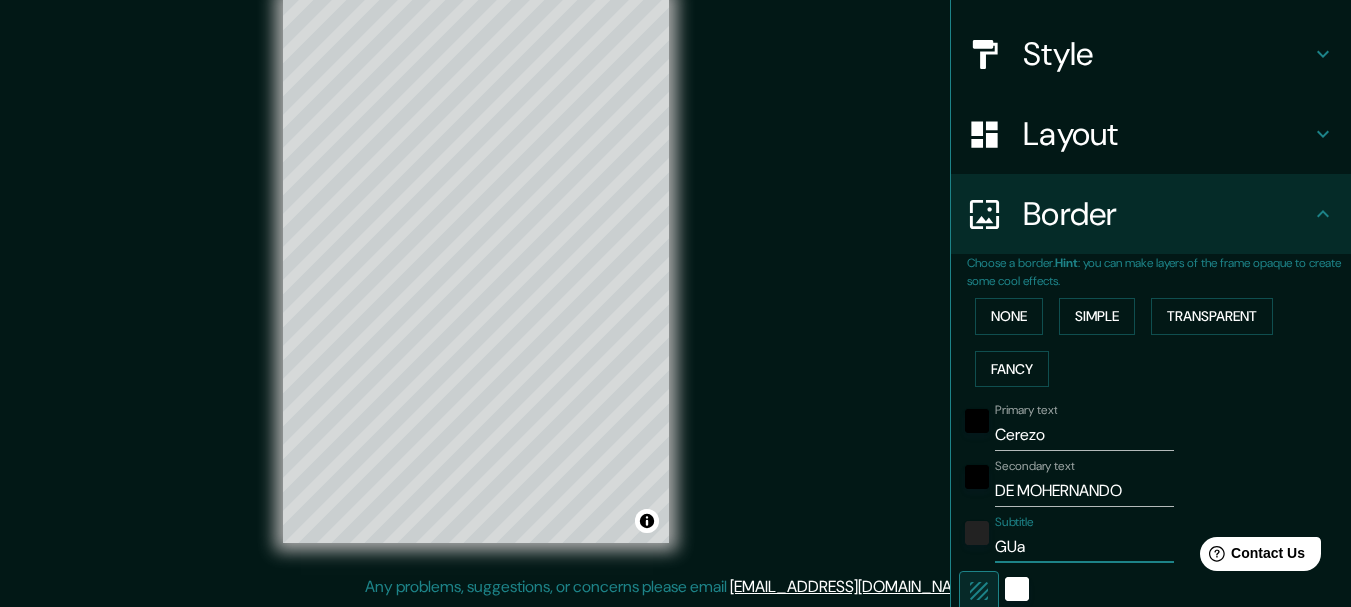 type on "185" 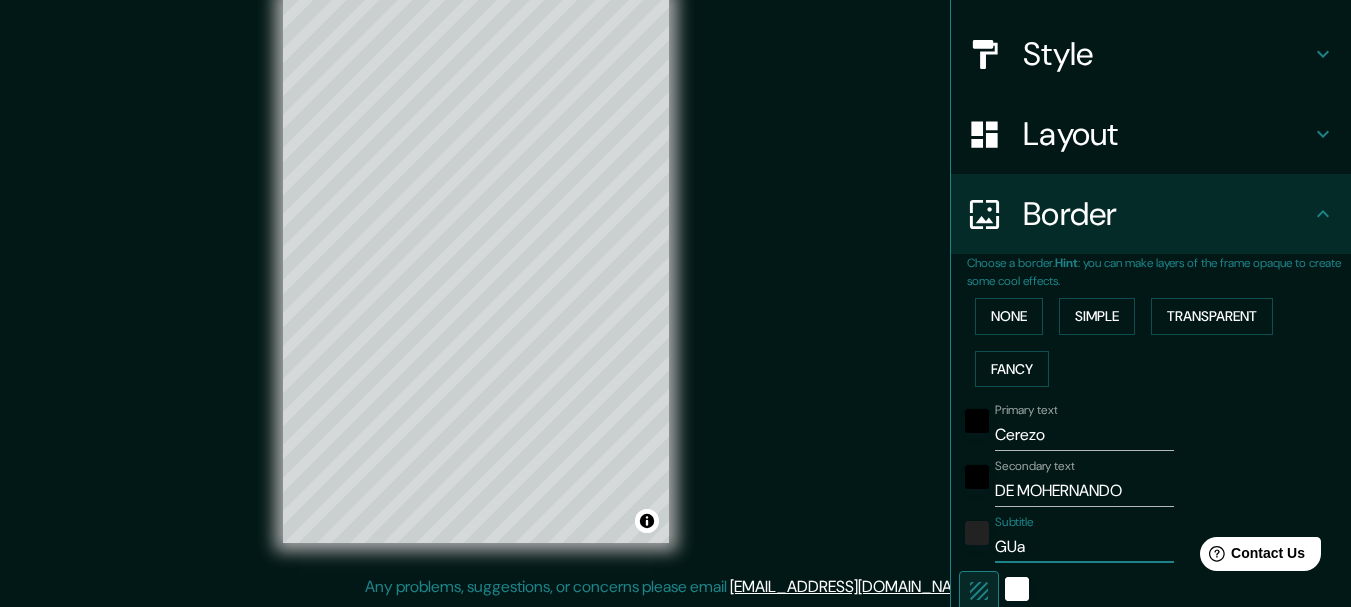 type on "GU" 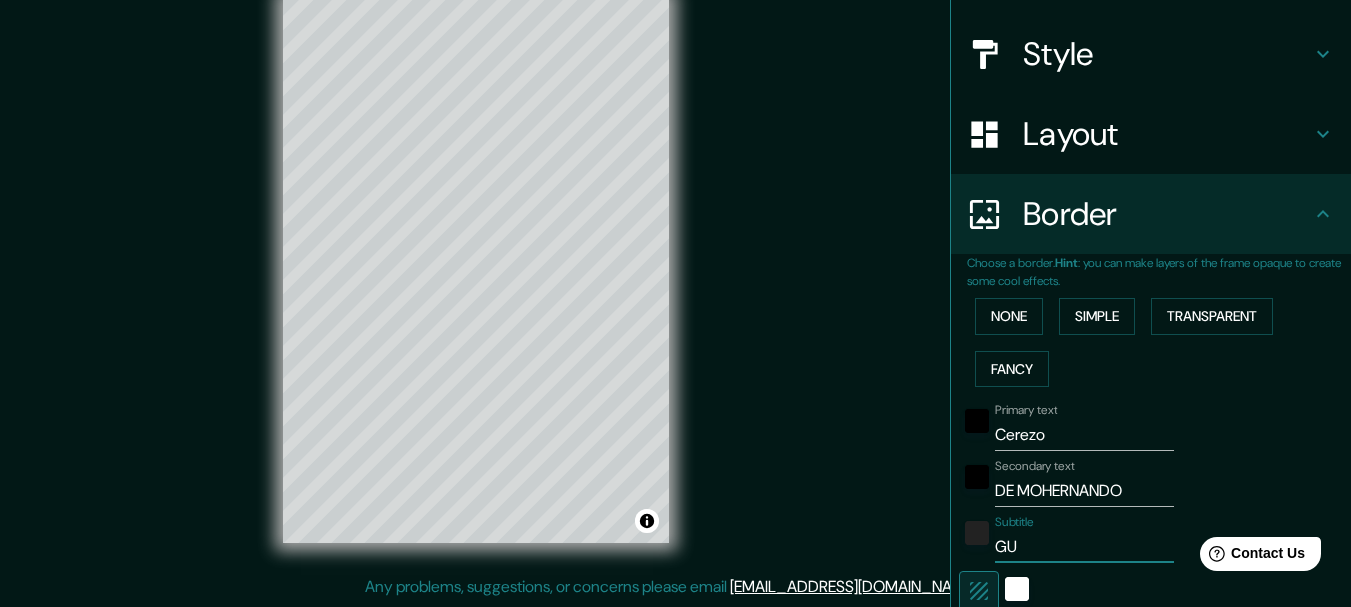 type on "185" 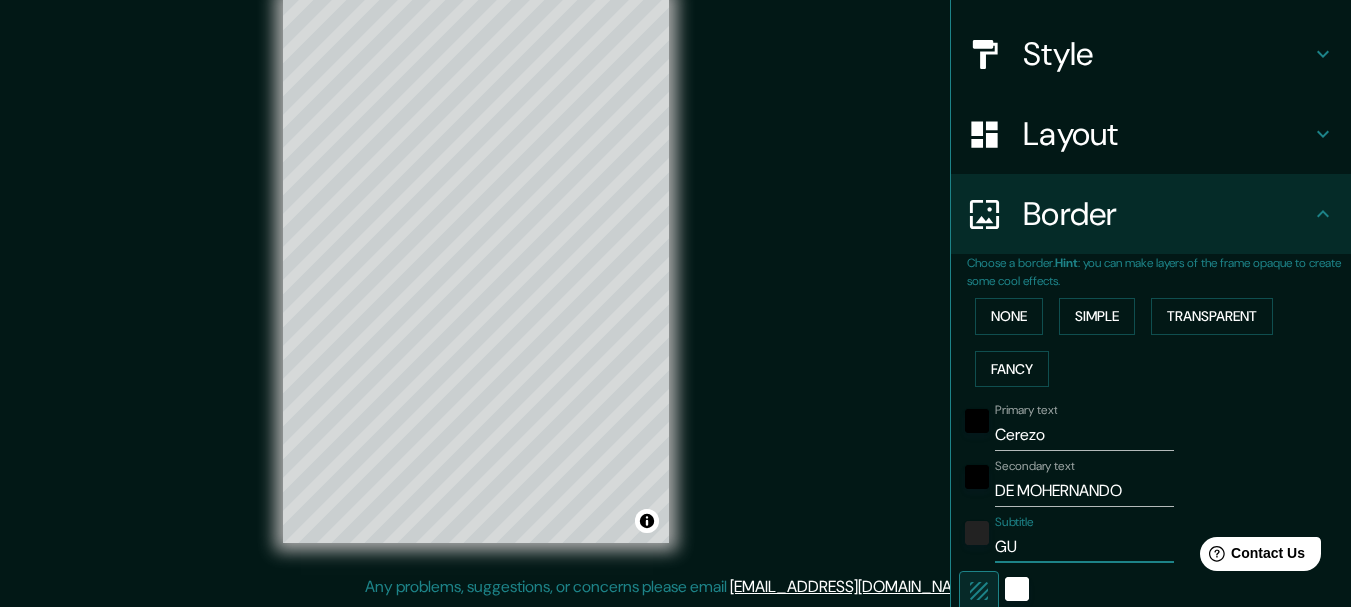 type on "G" 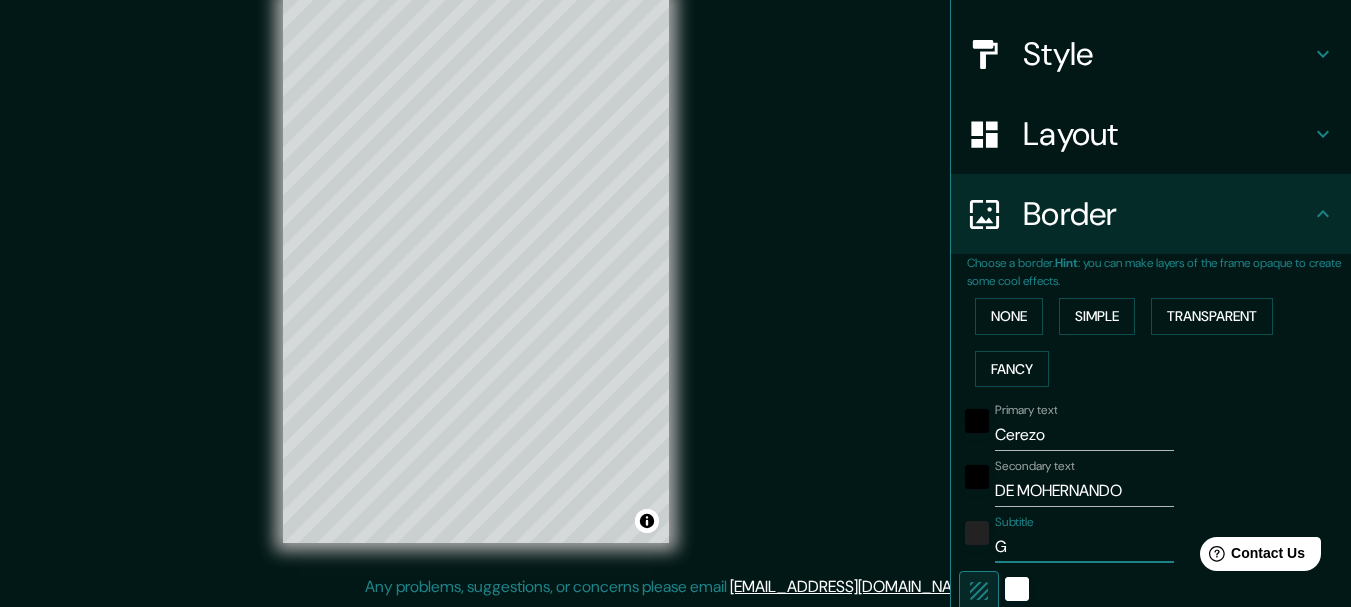 type on "185" 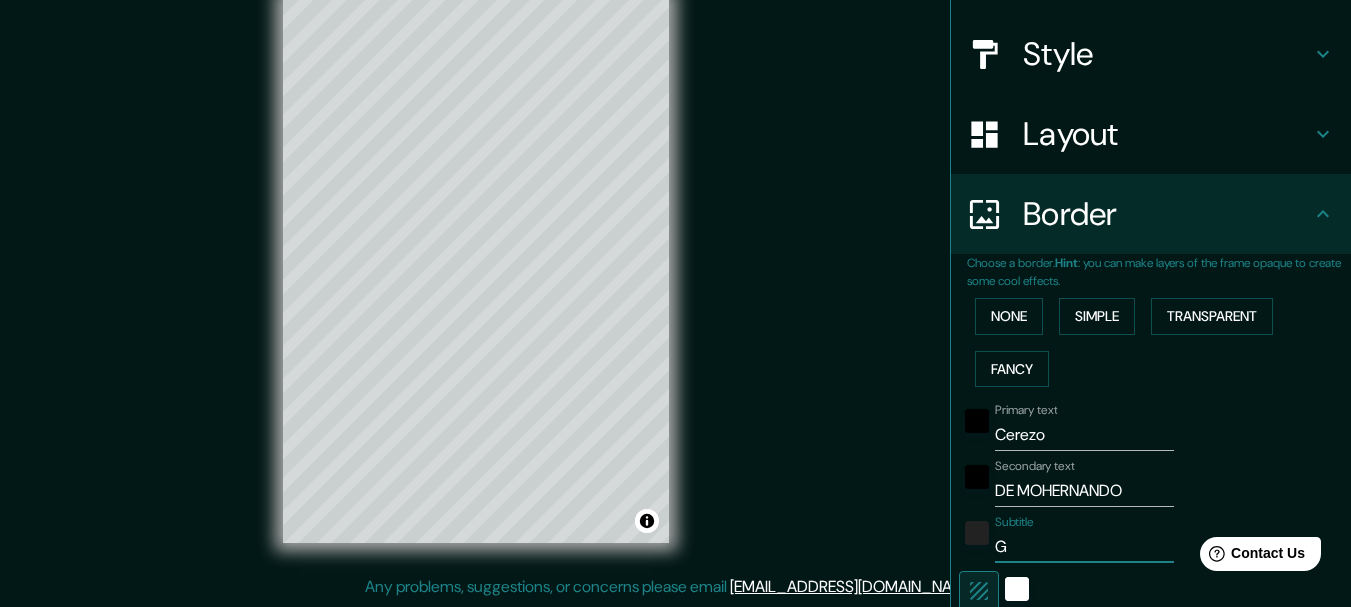 type on "Gu" 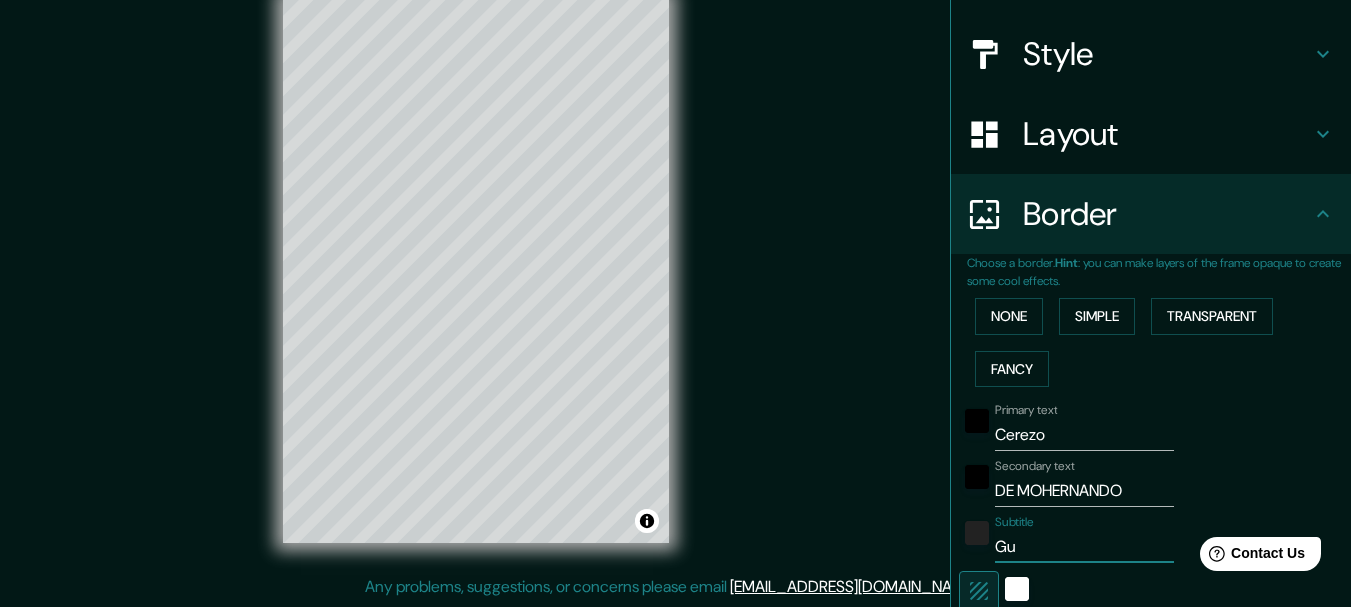 type on "185" 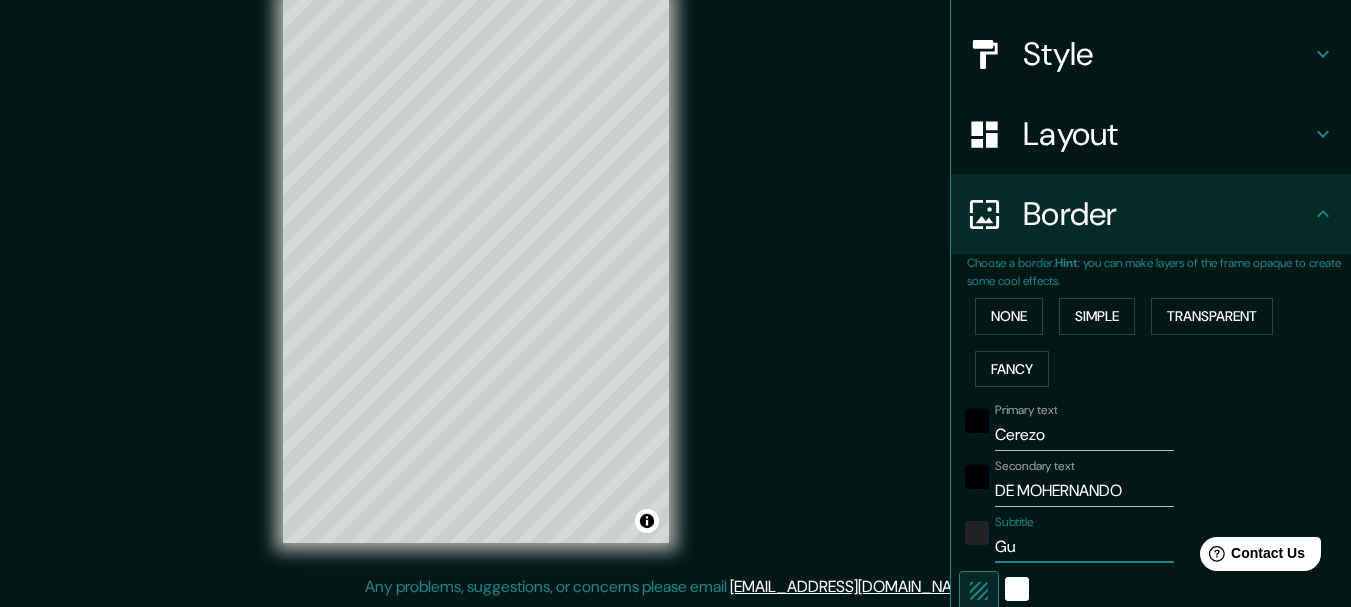 type on "Gua" 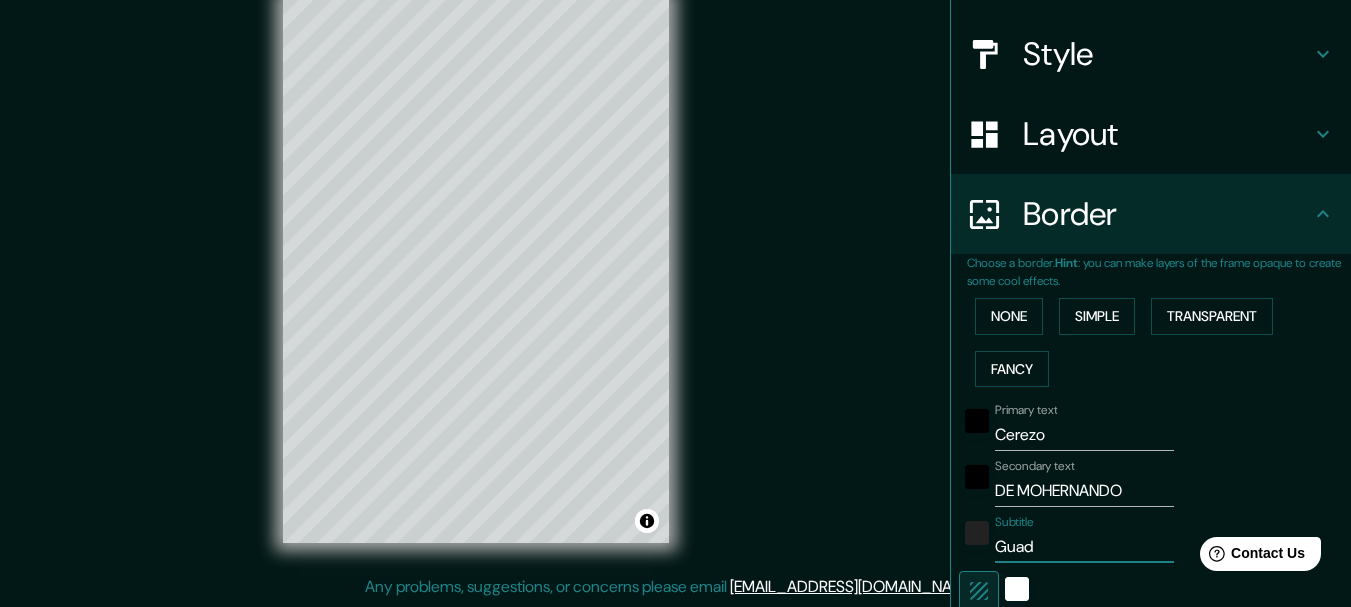 type on "Guada" 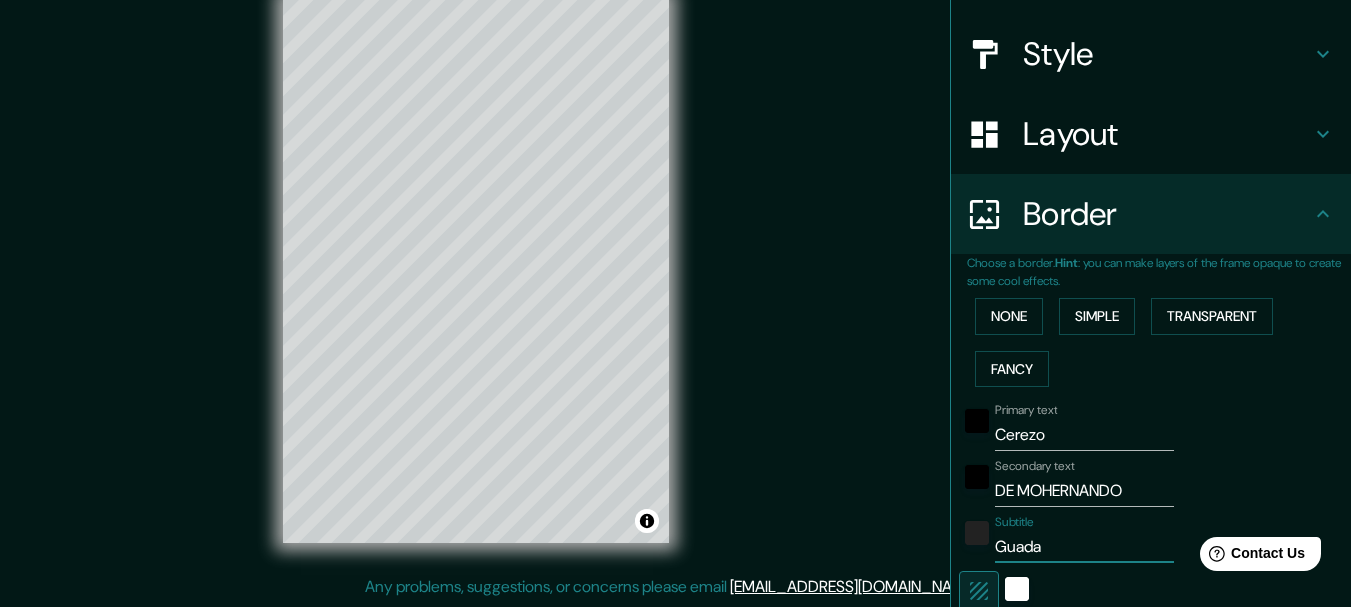 type on "185" 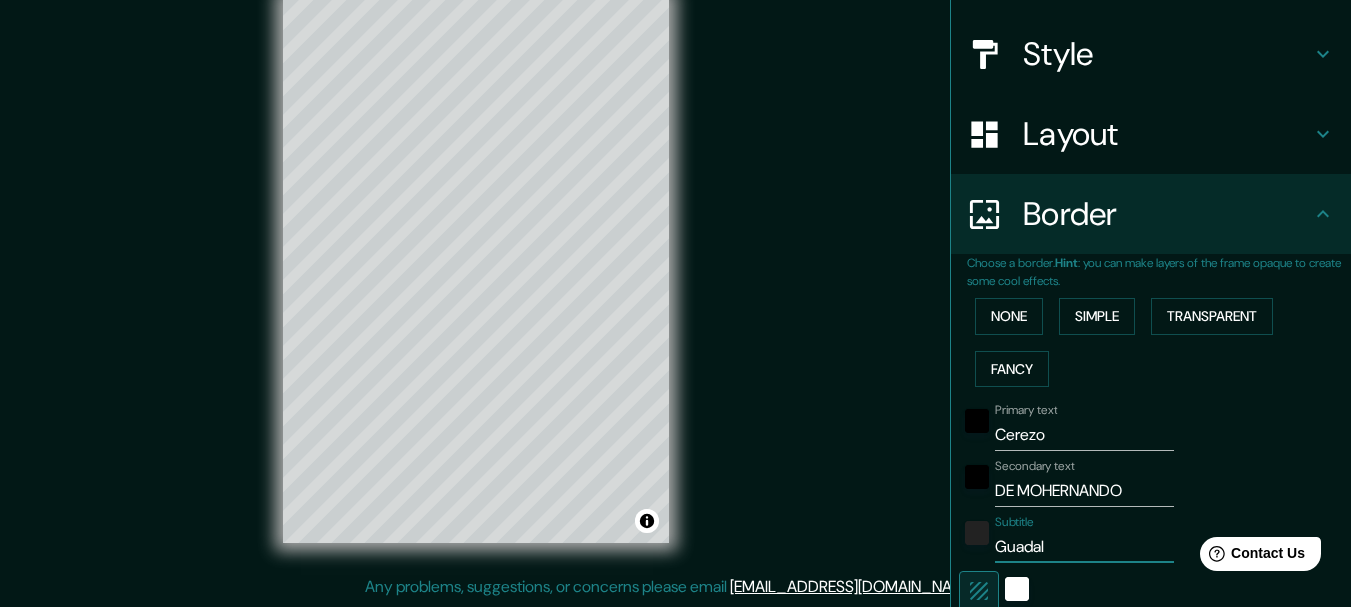 type on "Guadala" 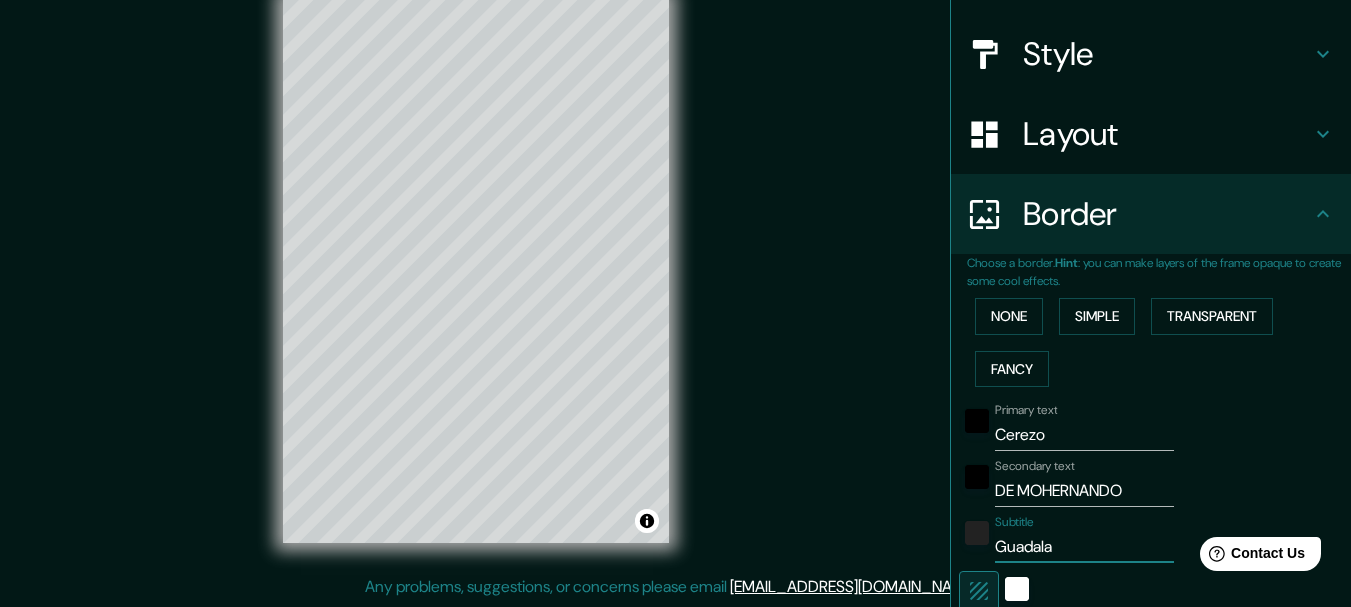 type on "185" 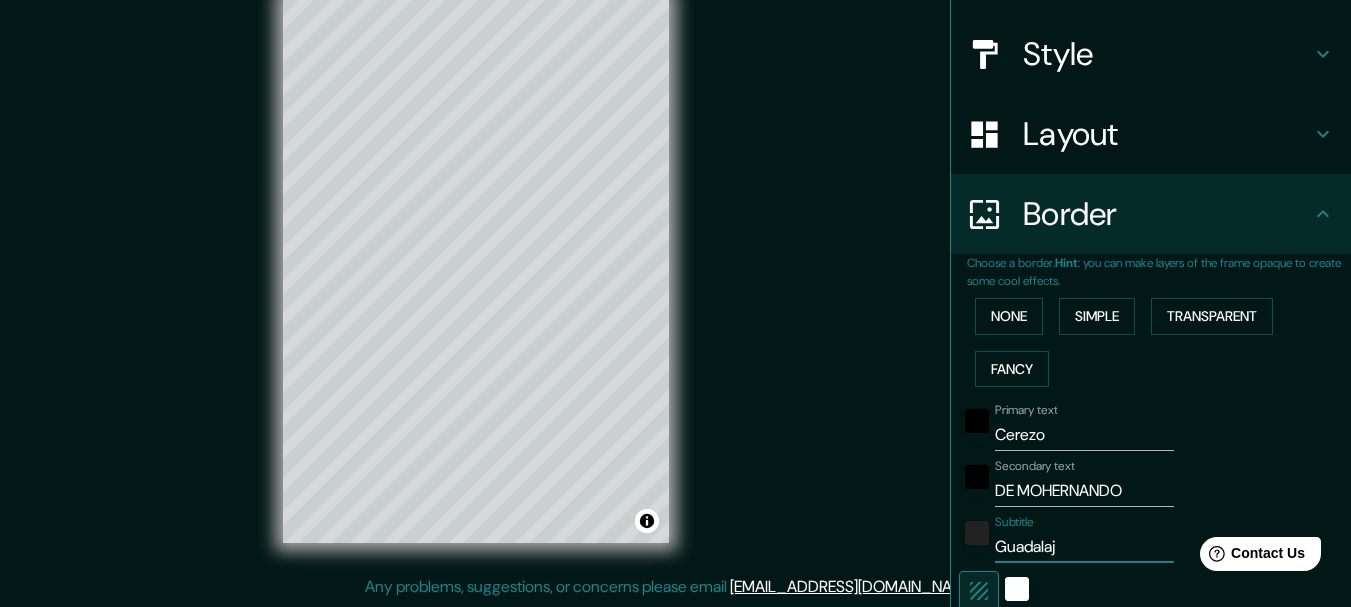 type on "Guadalaja" 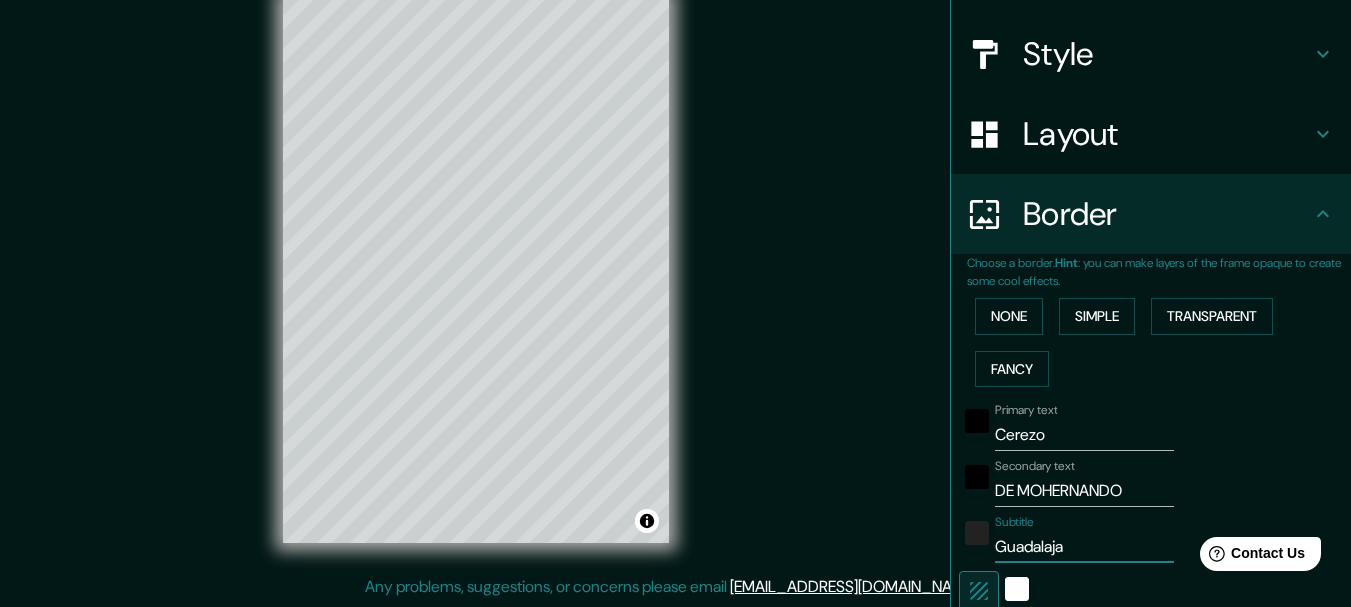 type on "185" 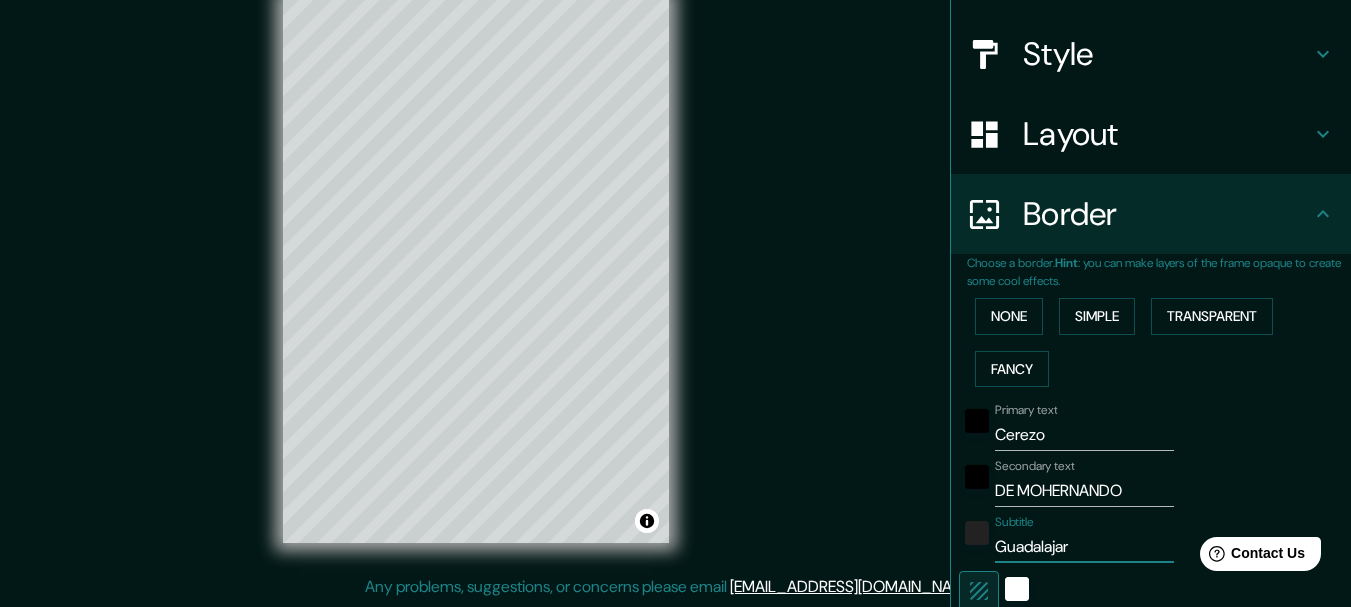 type on "[GEOGRAPHIC_DATA]" 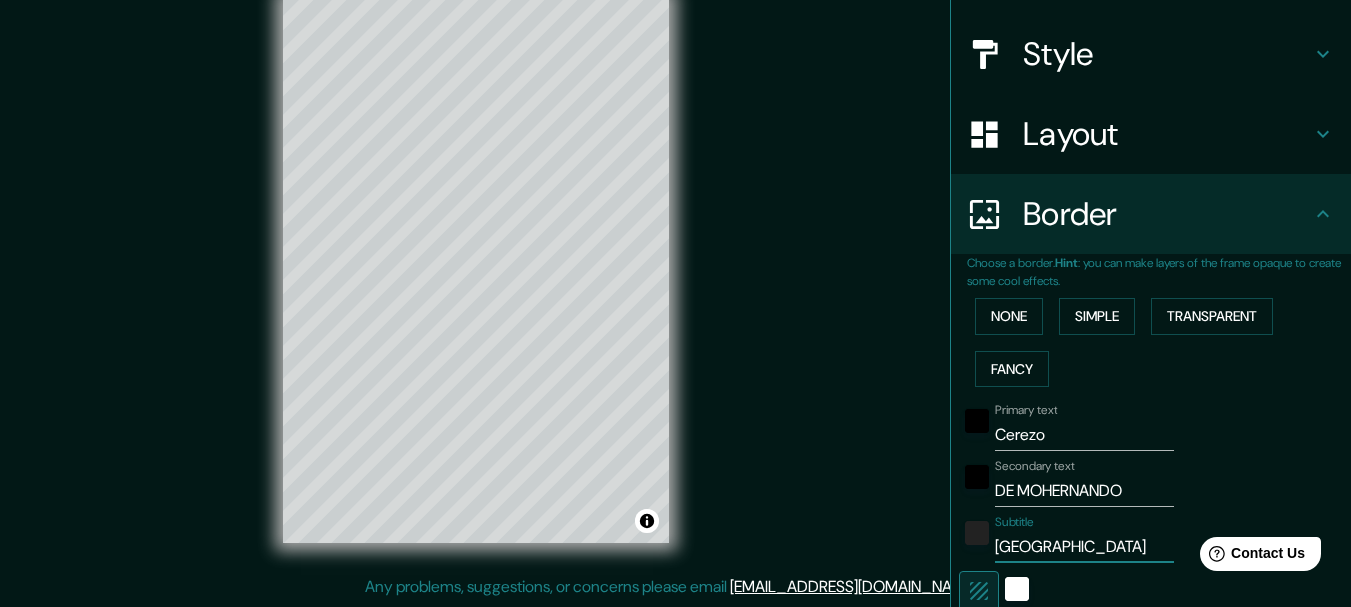 type on "185" 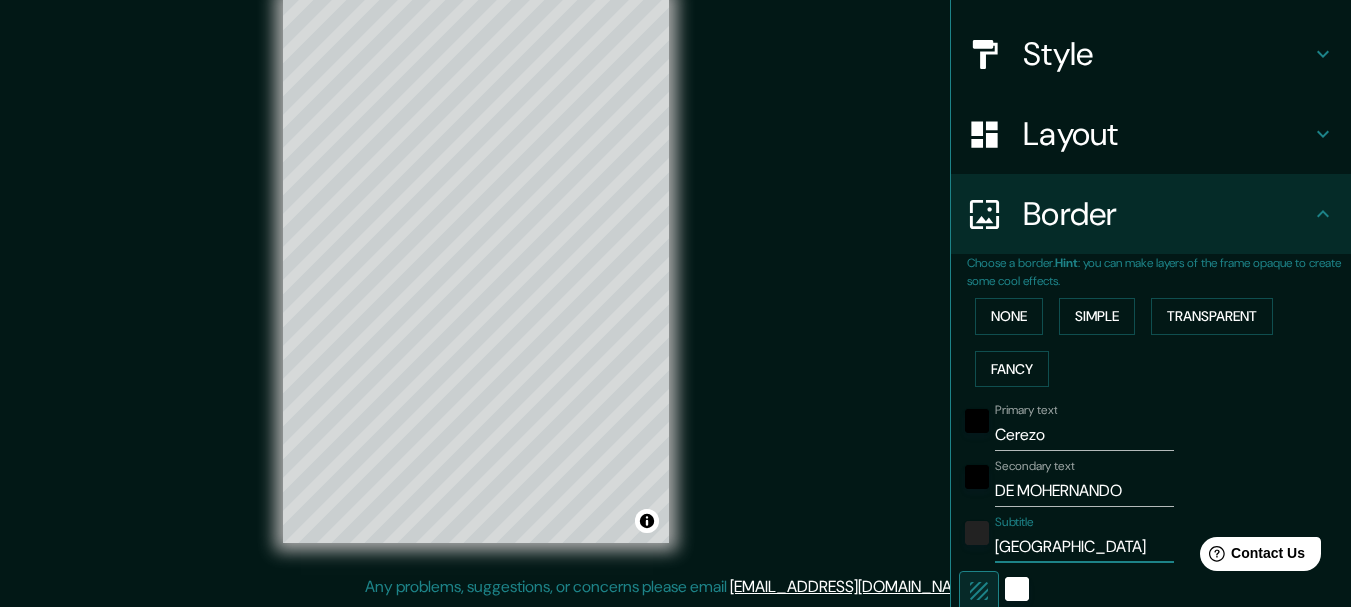 type on "[GEOGRAPHIC_DATA]" 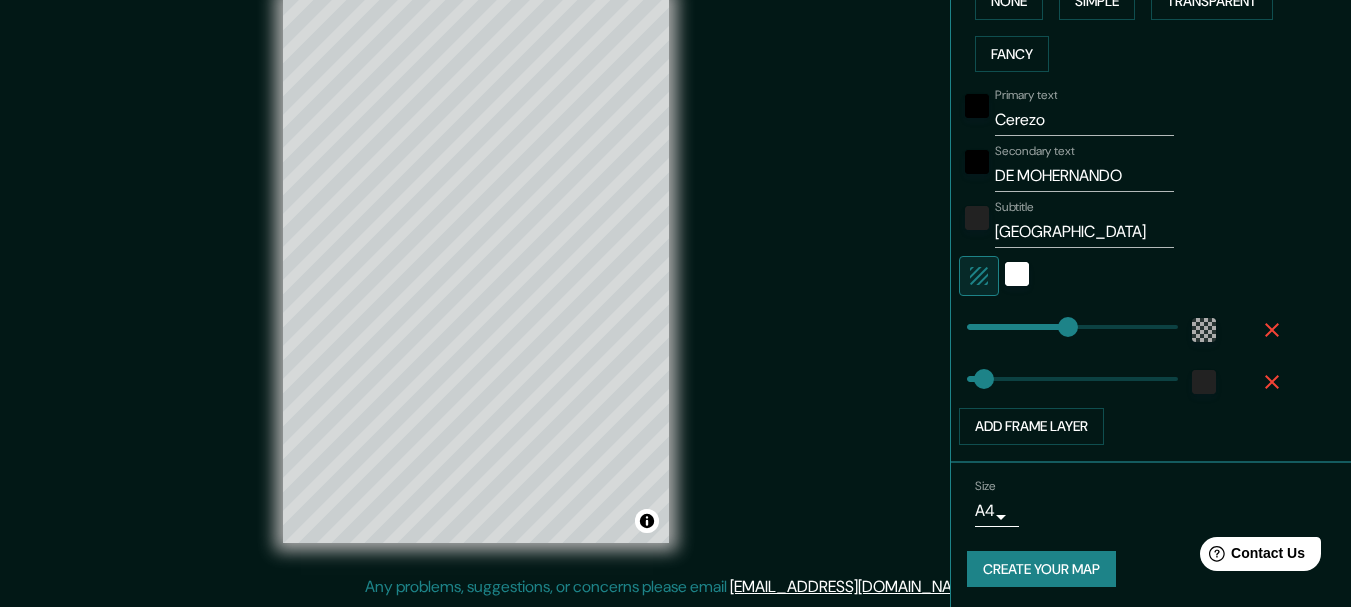 scroll, scrollTop: 531, scrollLeft: 0, axis: vertical 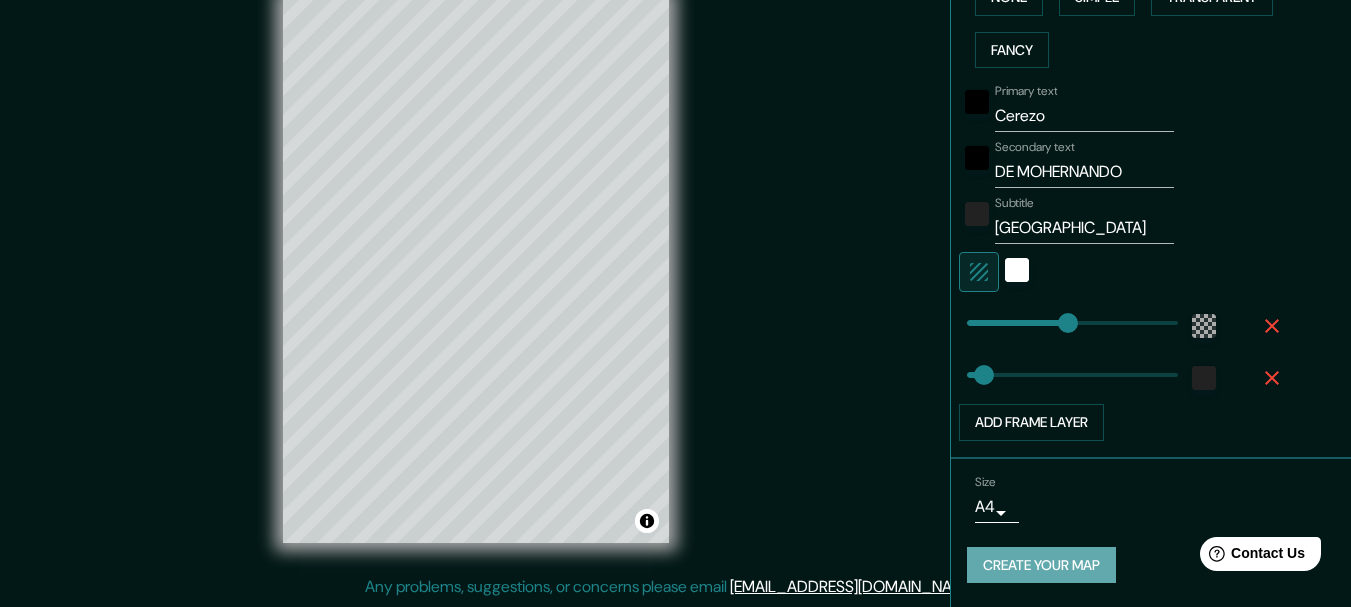 click on "Create your map" at bounding box center (1041, 565) 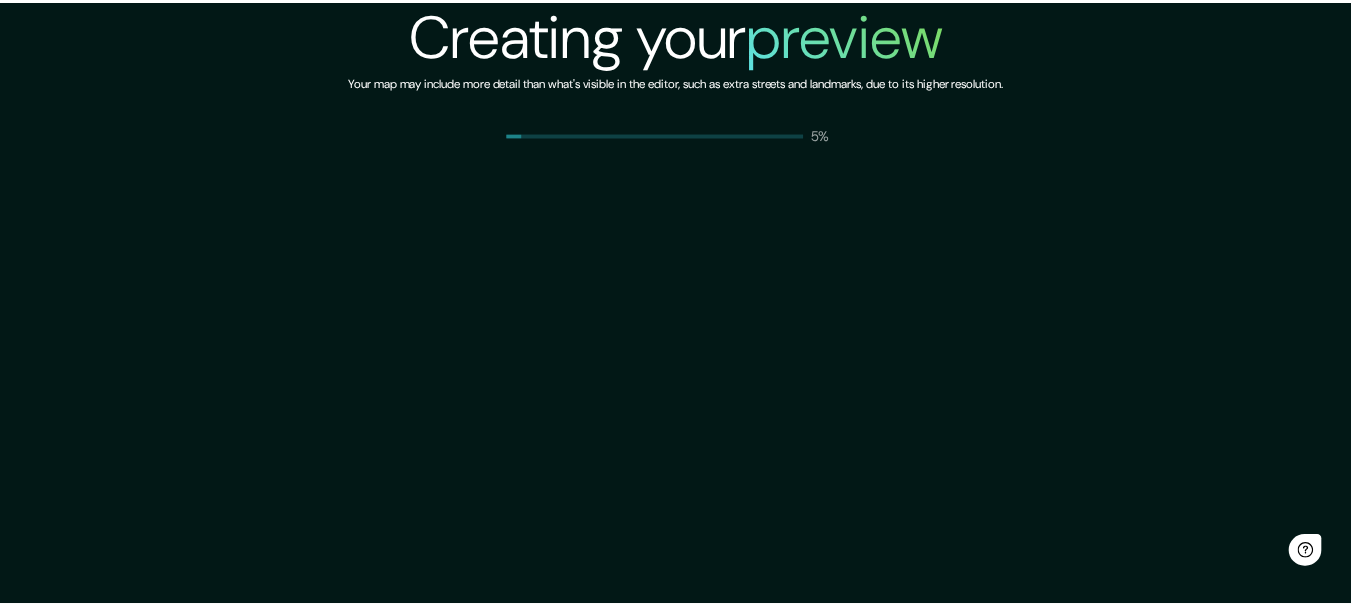 scroll, scrollTop: 0, scrollLeft: 0, axis: both 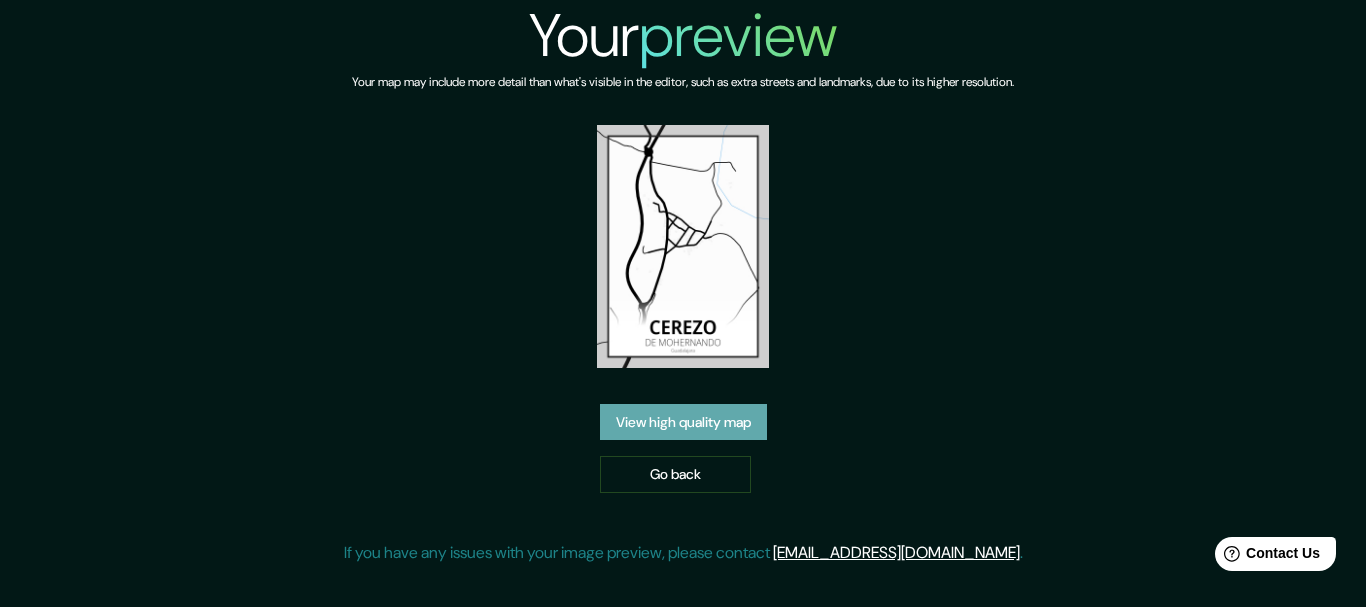 click on "View high quality map" at bounding box center [683, 422] 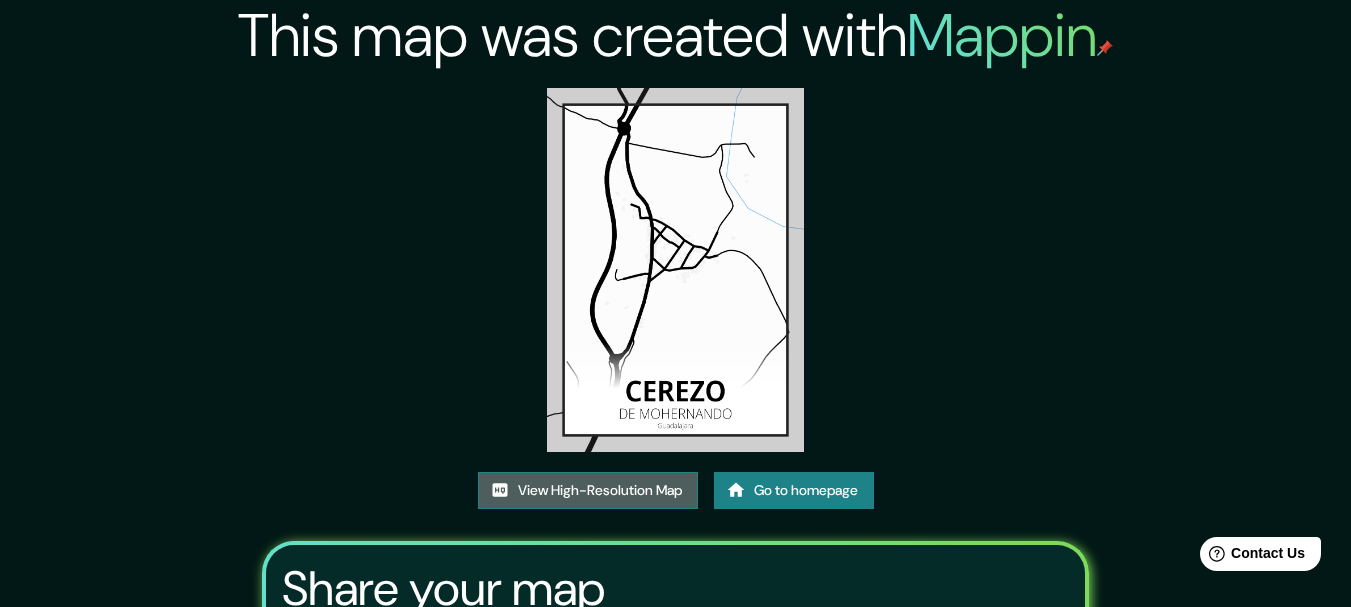 drag, startPoint x: 655, startPoint y: 240, endPoint x: 562, endPoint y: 495, distance: 271.42953 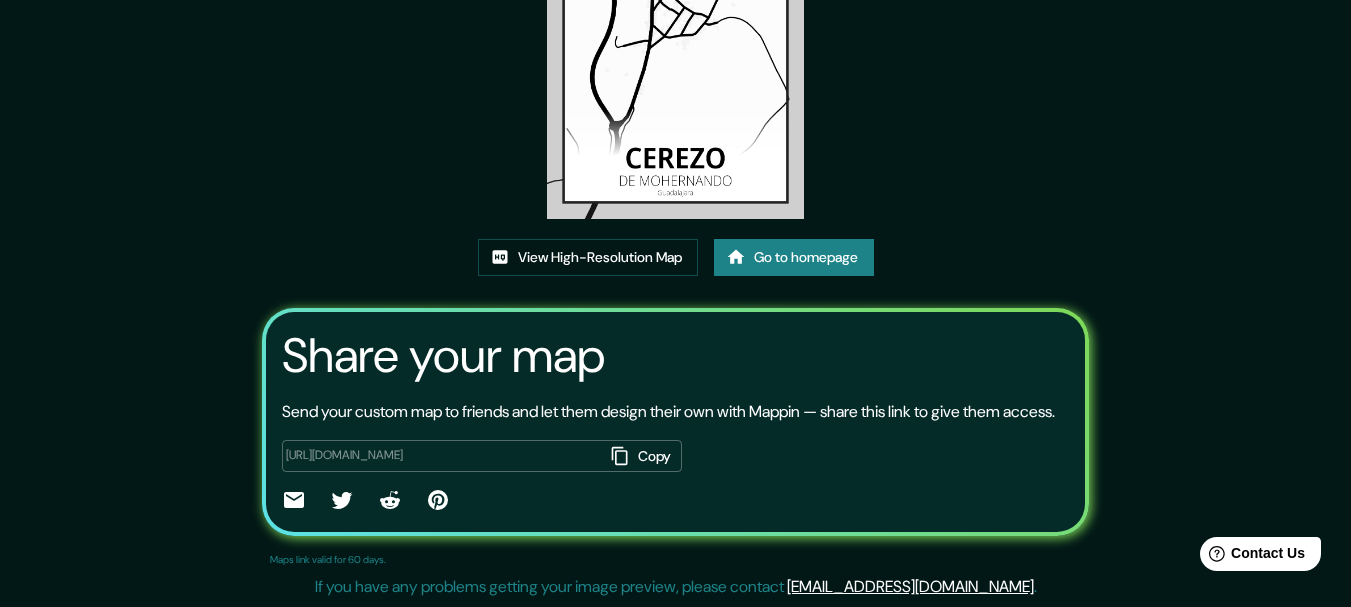 scroll, scrollTop: 257, scrollLeft: 0, axis: vertical 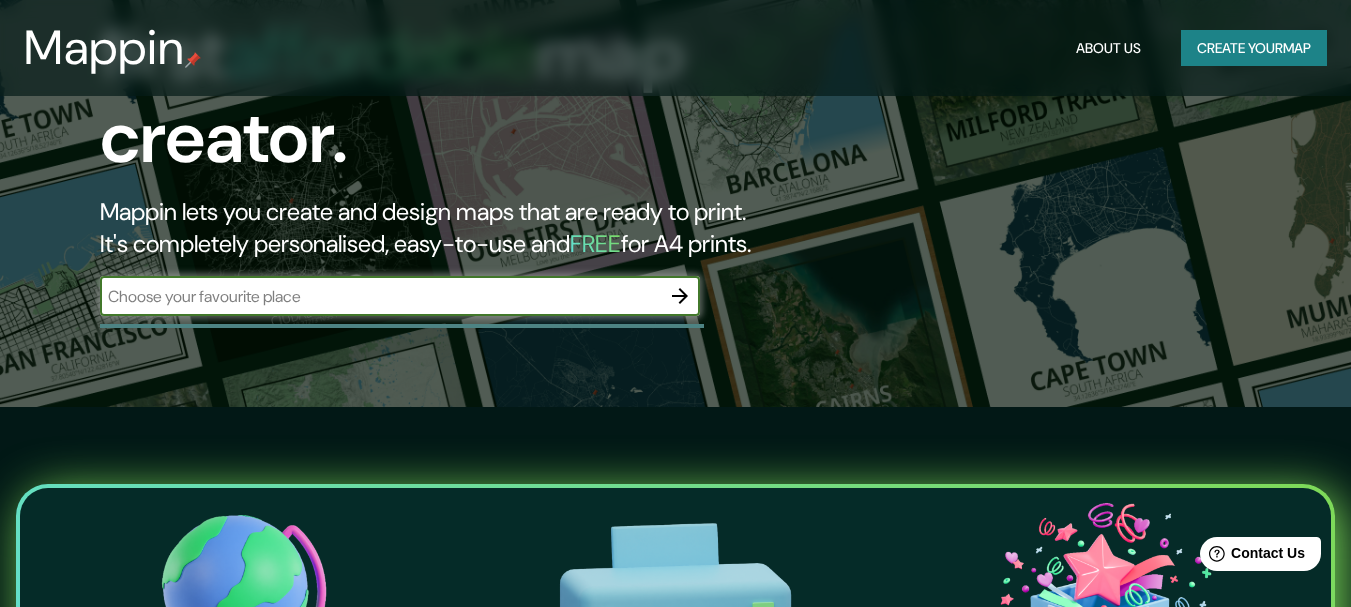 click at bounding box center [380, 296] 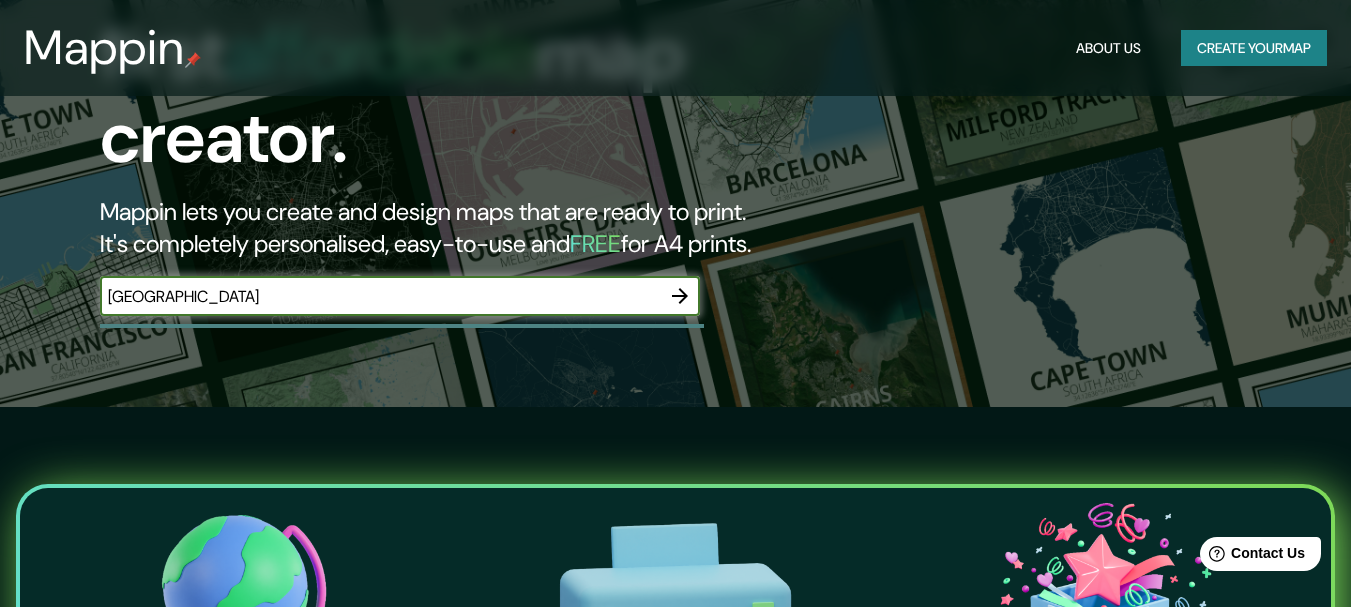 click 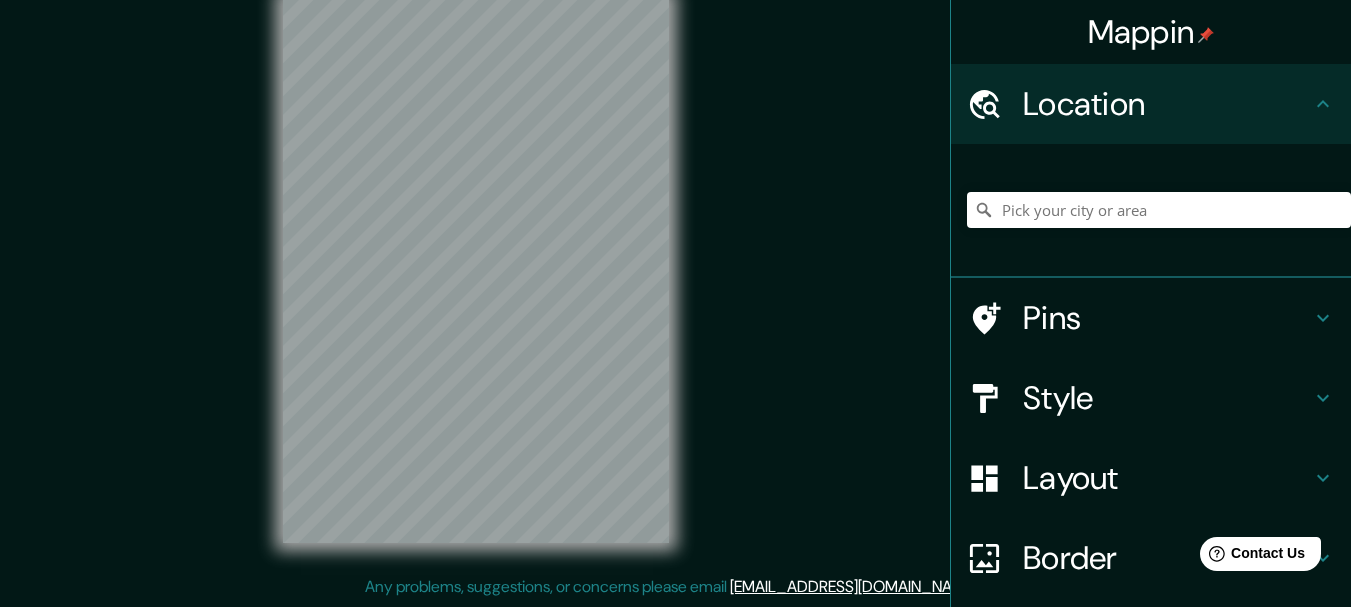 scroll, scrollTop: 0, scrollLeft: 0, axis: both 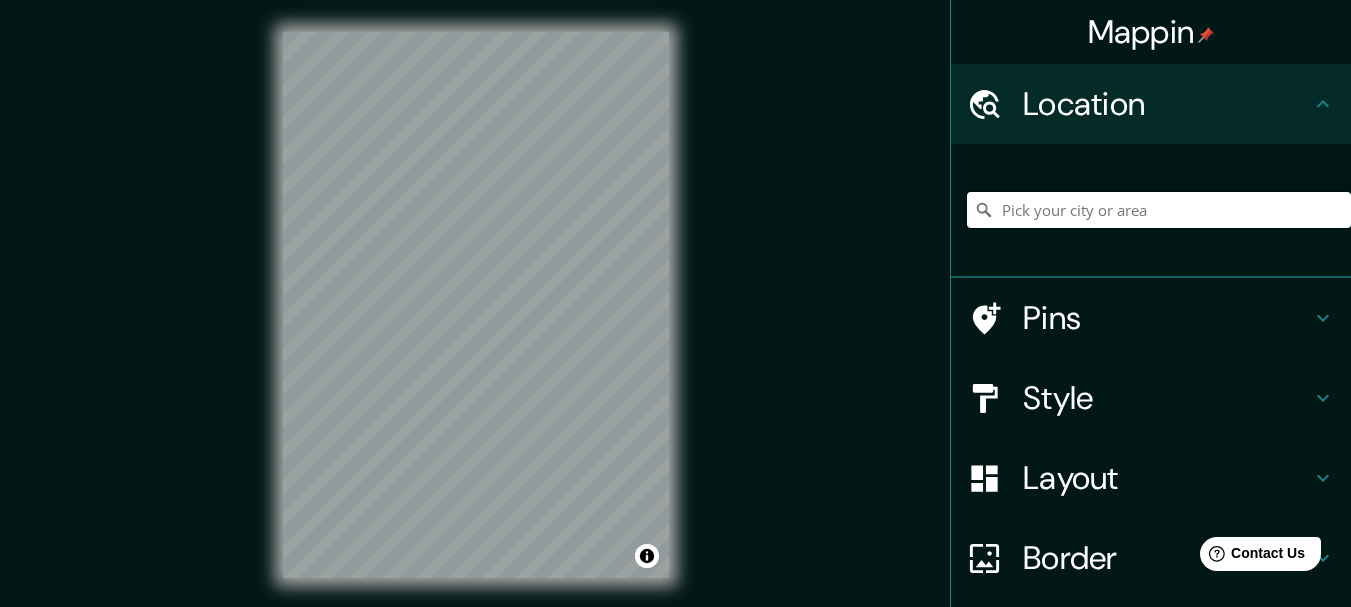 click at bounding box center [1159, 210] 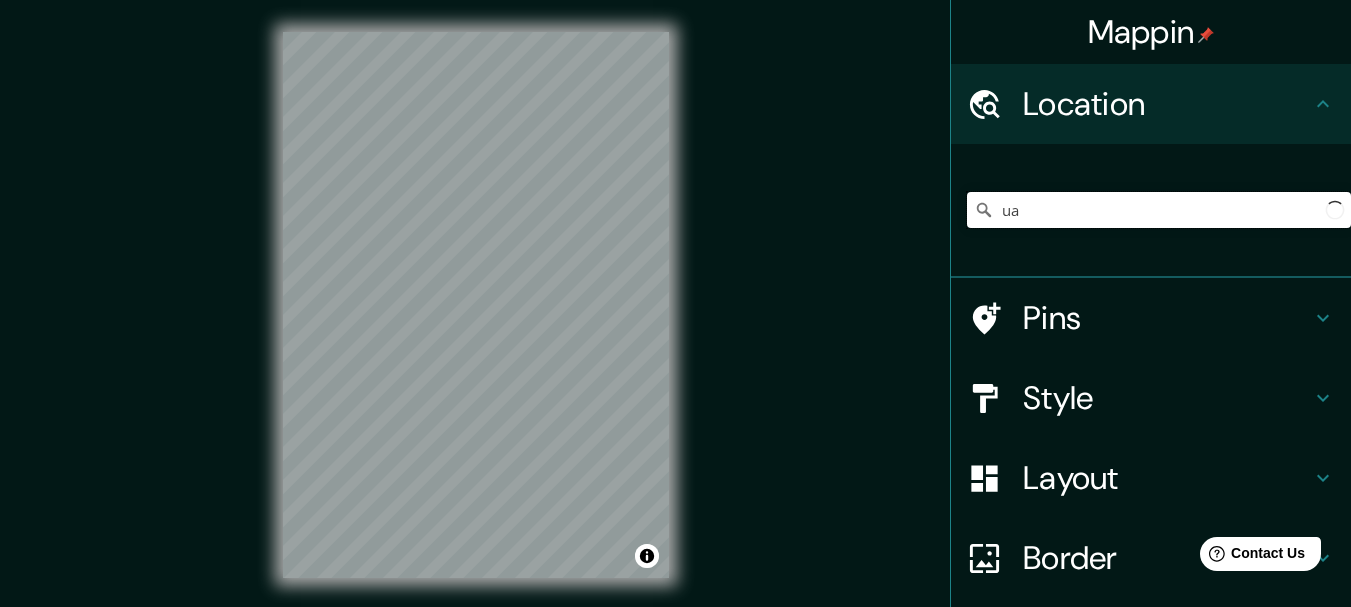 type on "u" 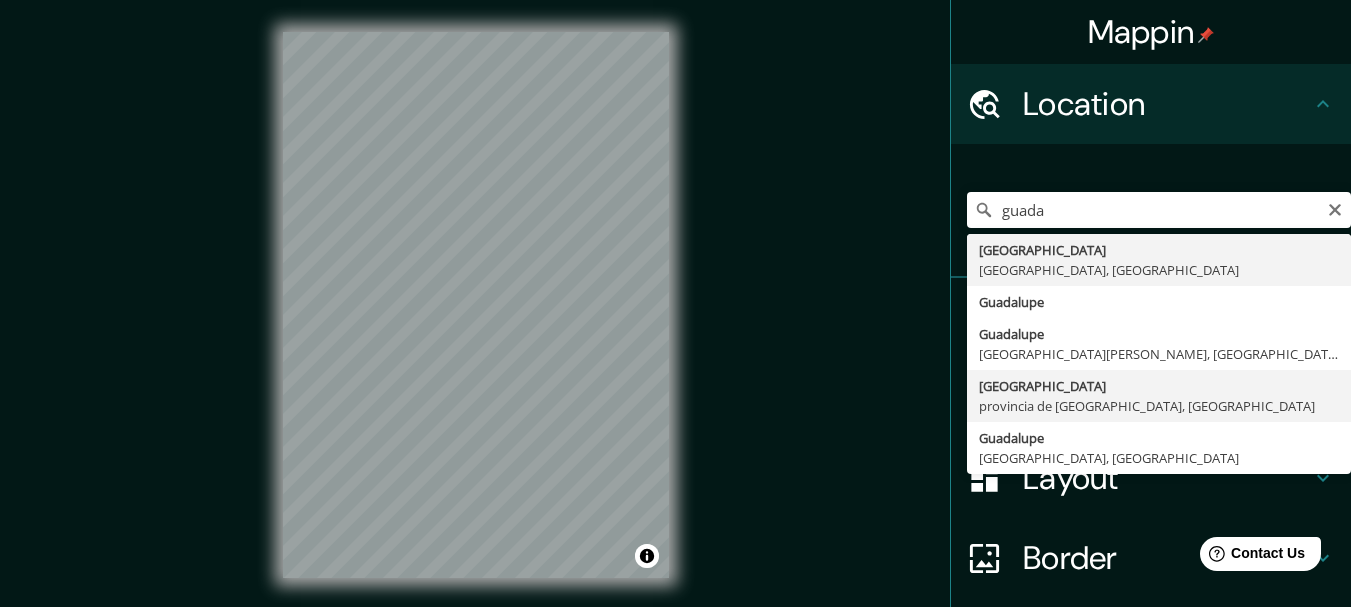 type on "[GEOGRAPHIC_DATA], [GEOGRAPHIC_DATA], [GEOGRAPHIC_DATA]" 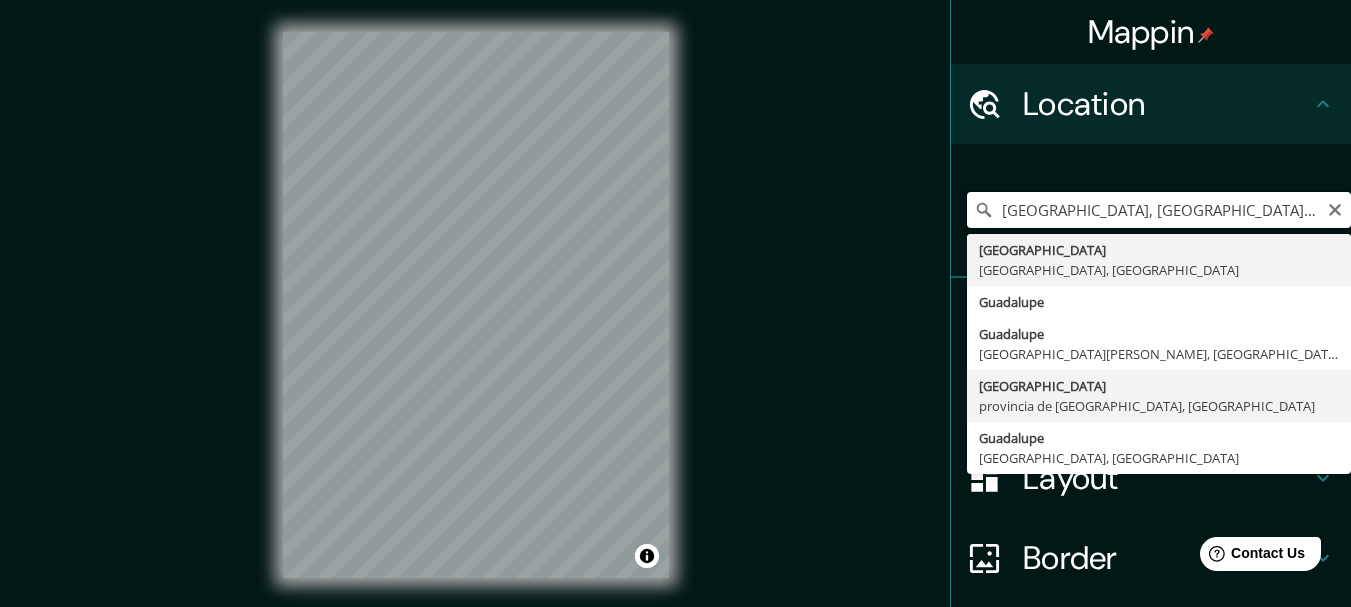 scroll, scrollTop: 0, scrollLeft: 0, axis: both 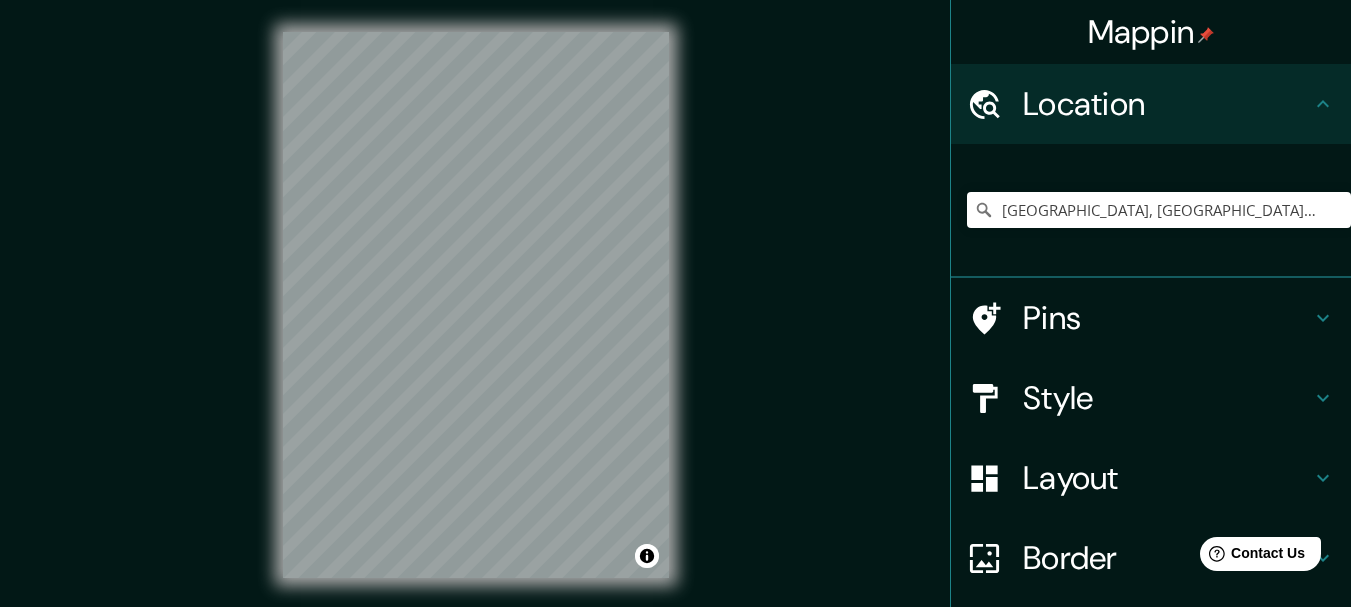 click on "Style" at bounding box center (1167, 398) 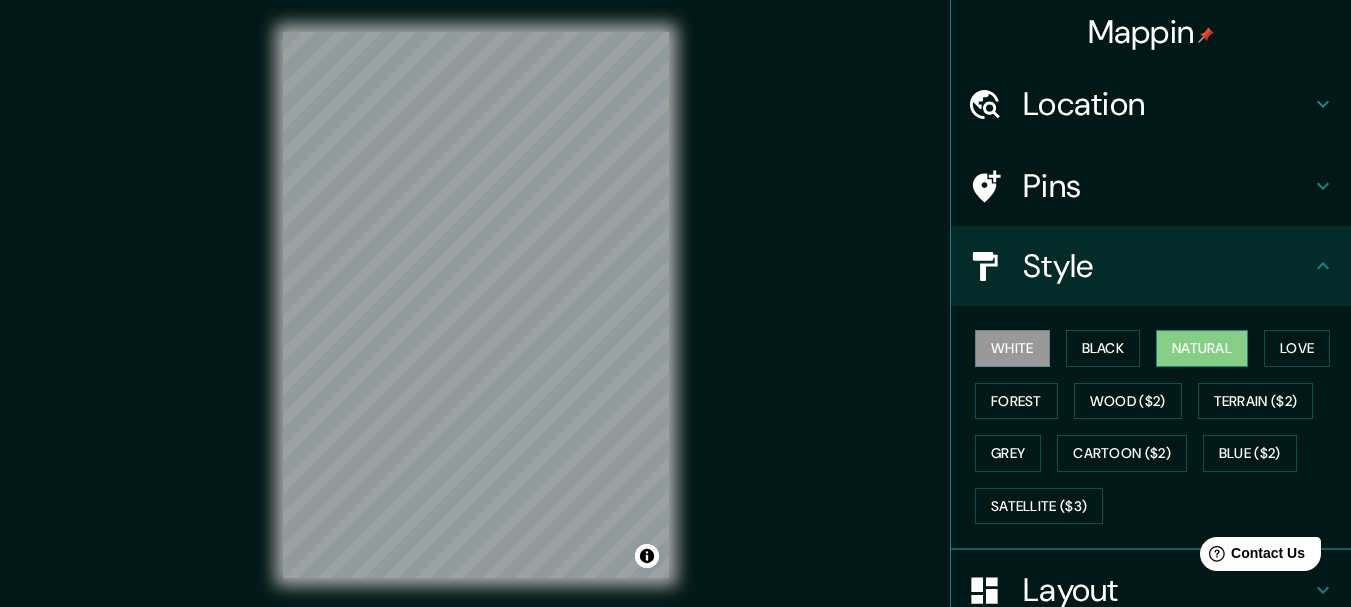 click on "Natural" at bounding box center [1202, 348] 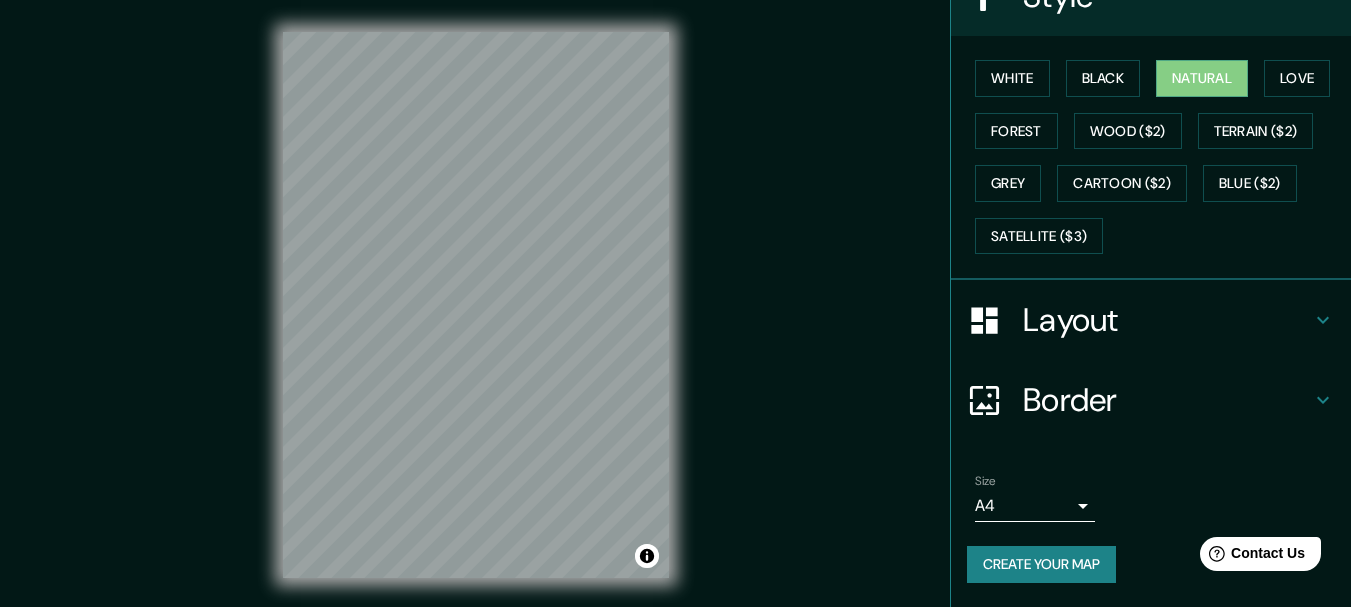 click on "Border" at bounding box center (1167, 400) 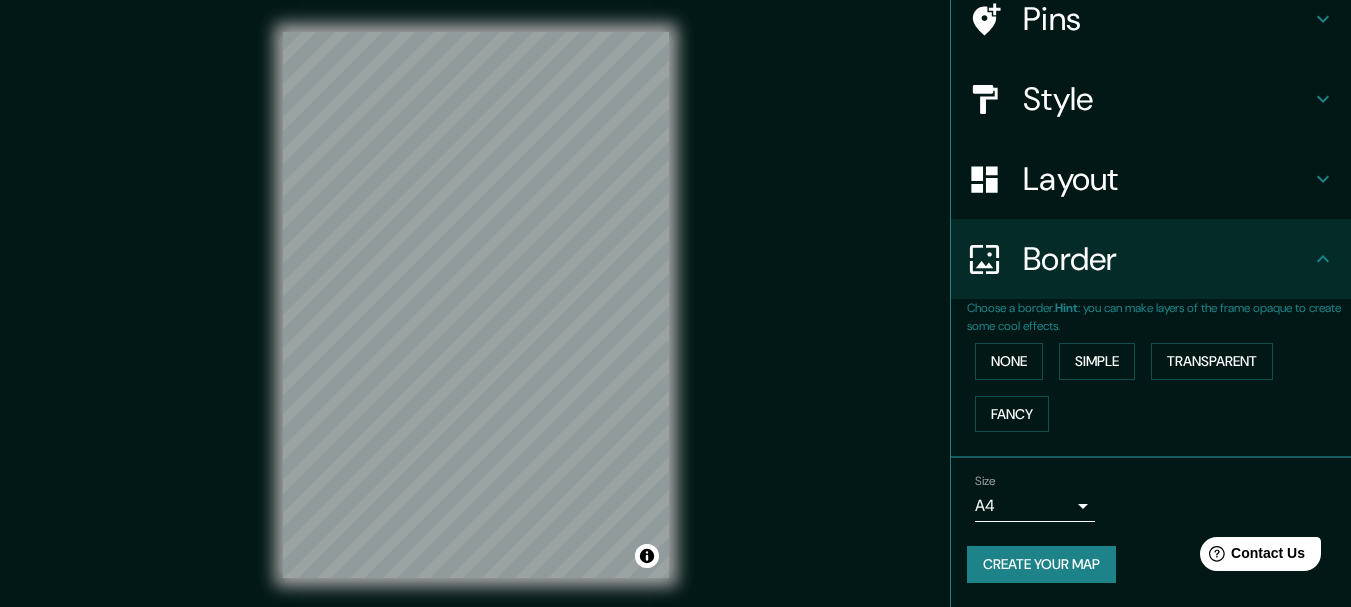 scroll, scrollTop: 167, scrollLeft: 0, axis: vertical 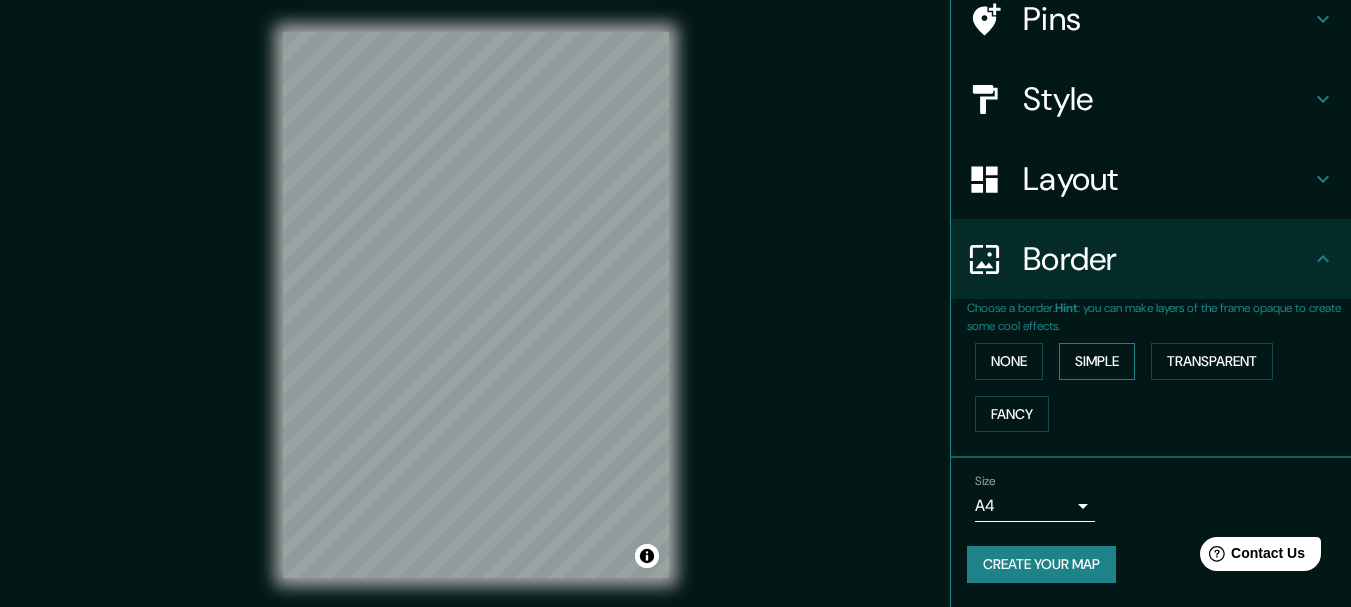 click on "Simple" at bounding box center [1097, 361] 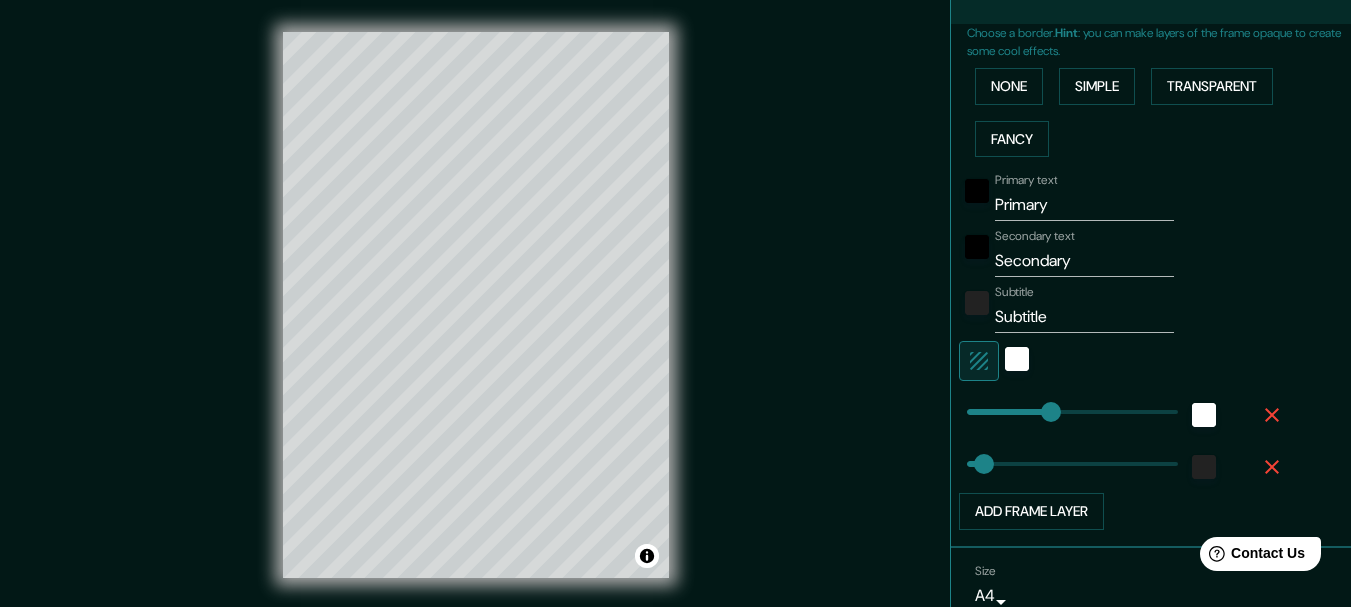 scroll, scrollTop: 467, scrollLeft: 0, axis: vertical 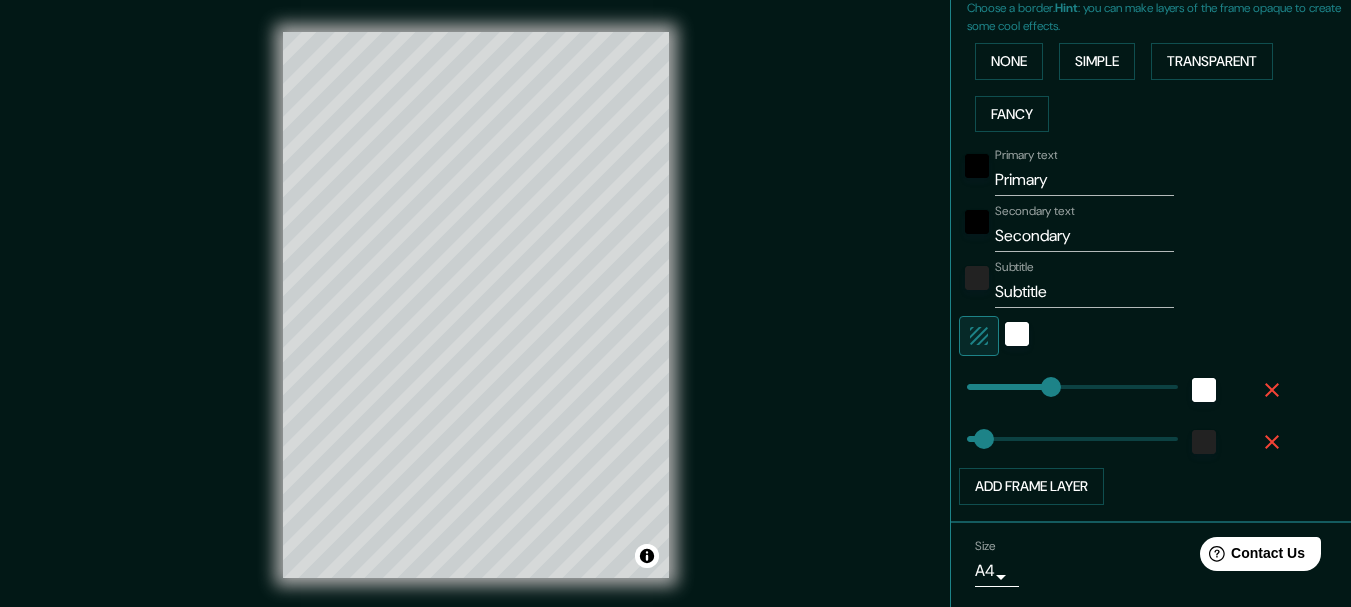 type on "154" 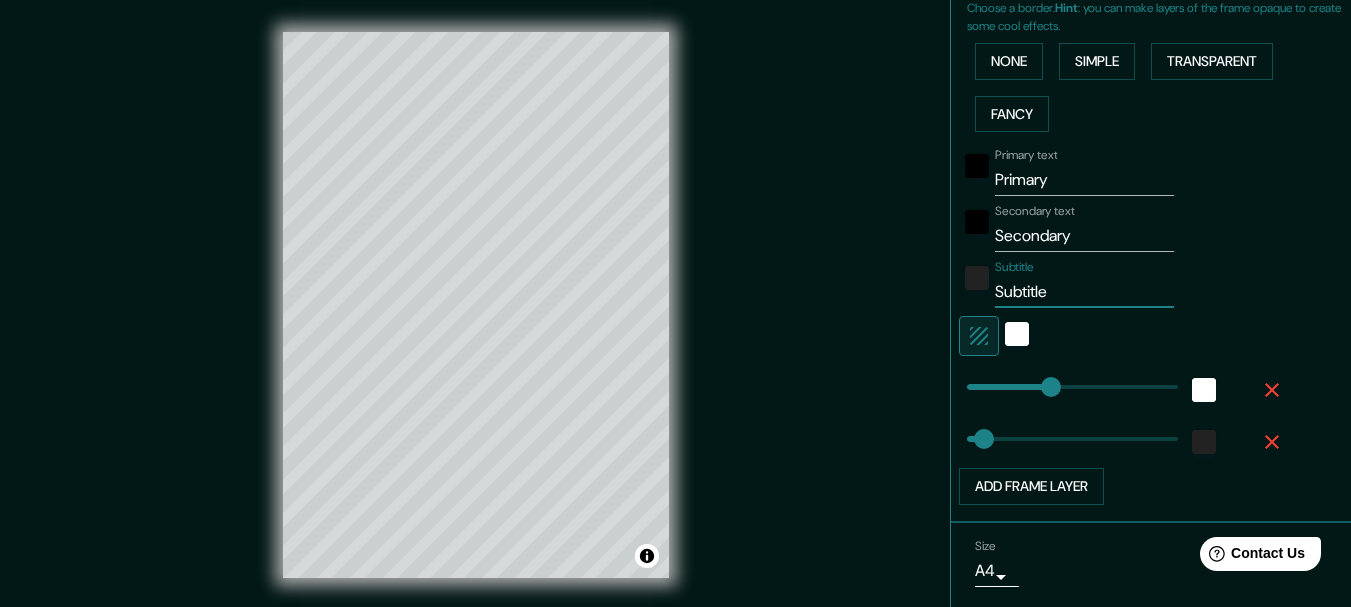 drag, startPoint x: 1047, startPoint y: 286, endPoint x: 951, endPoint y: 298, distance: 96.74709 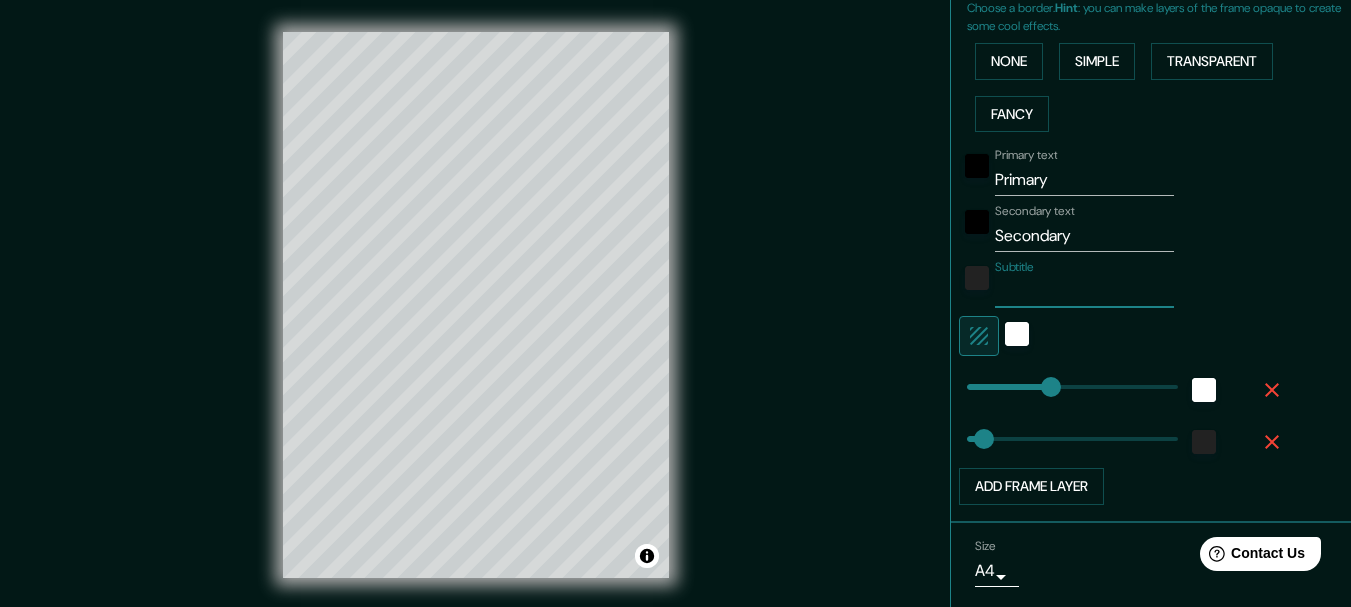 type on "154" 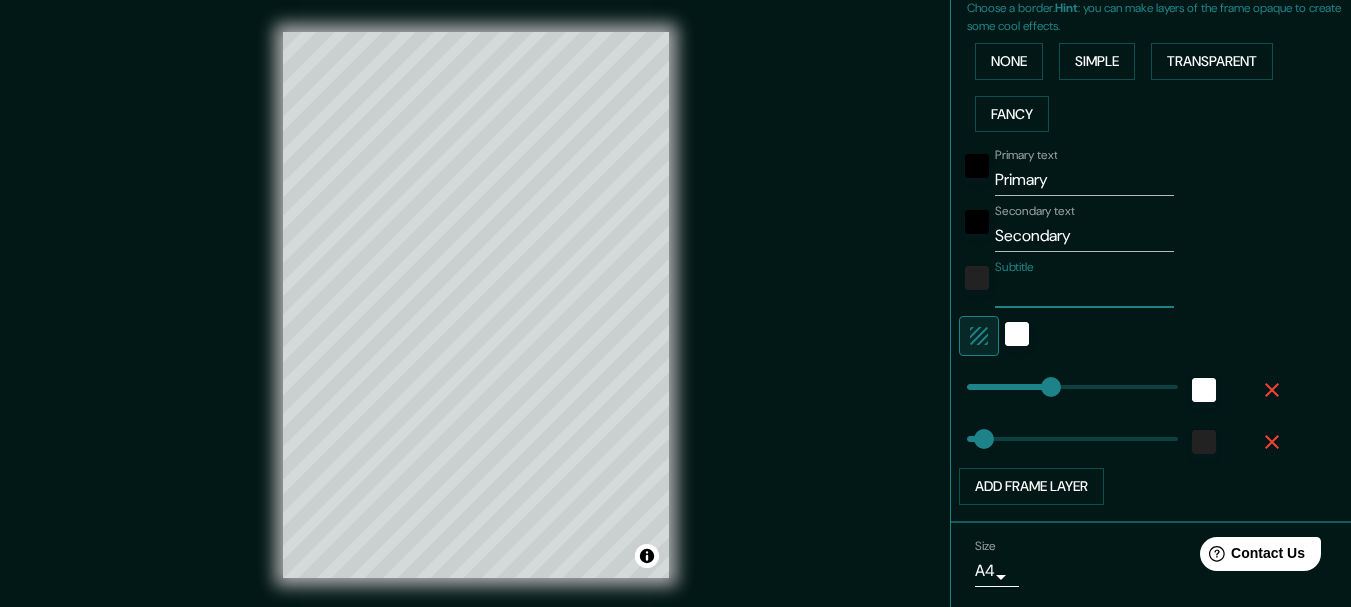 type 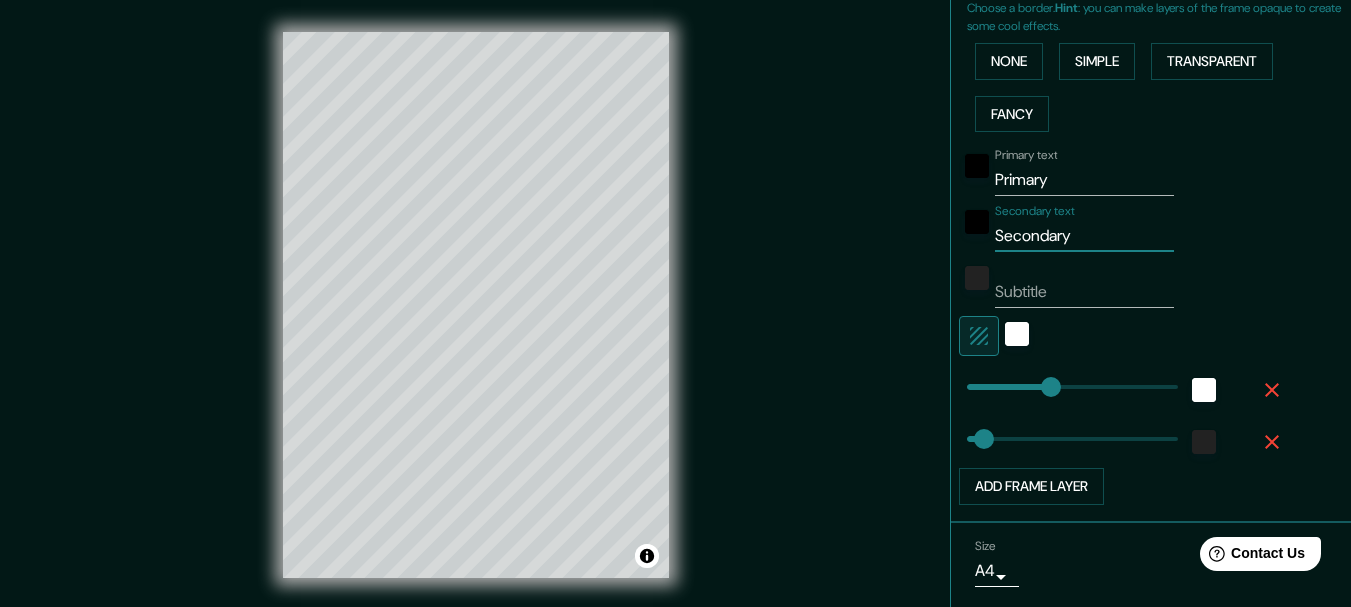 click on "Secondary" at bounding box center (1084, 236) 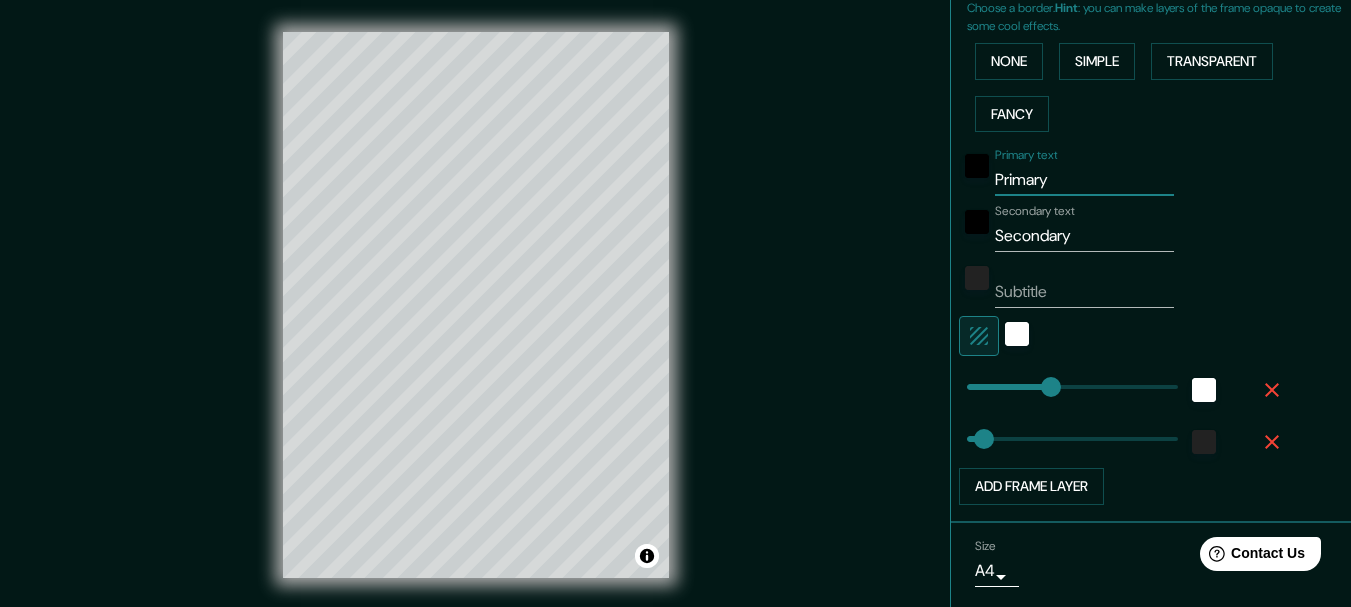drag, startPoint x: 1092, startPoint y: 172, endPoint x: 932, endPoint y: 180, distance: 160.19987 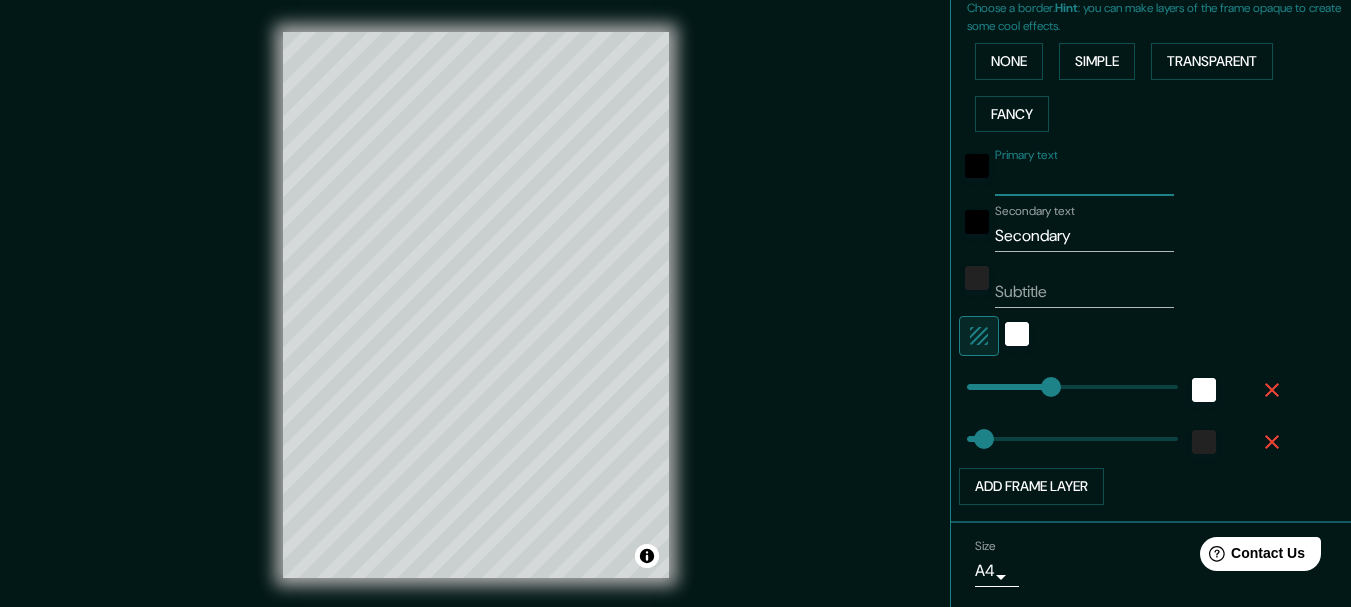 type on "154" 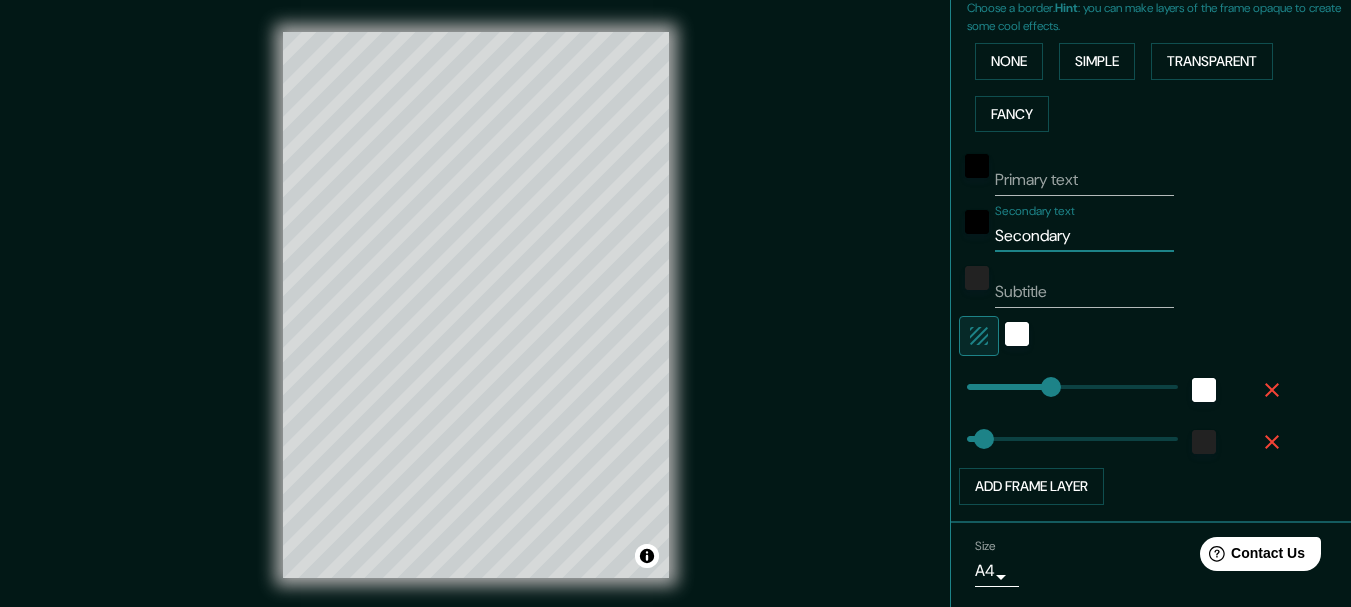 drag, startPoint x: 1076, startPoint y: 234, endPoint x: 940, endPoint y: 214, distance: 137.46272 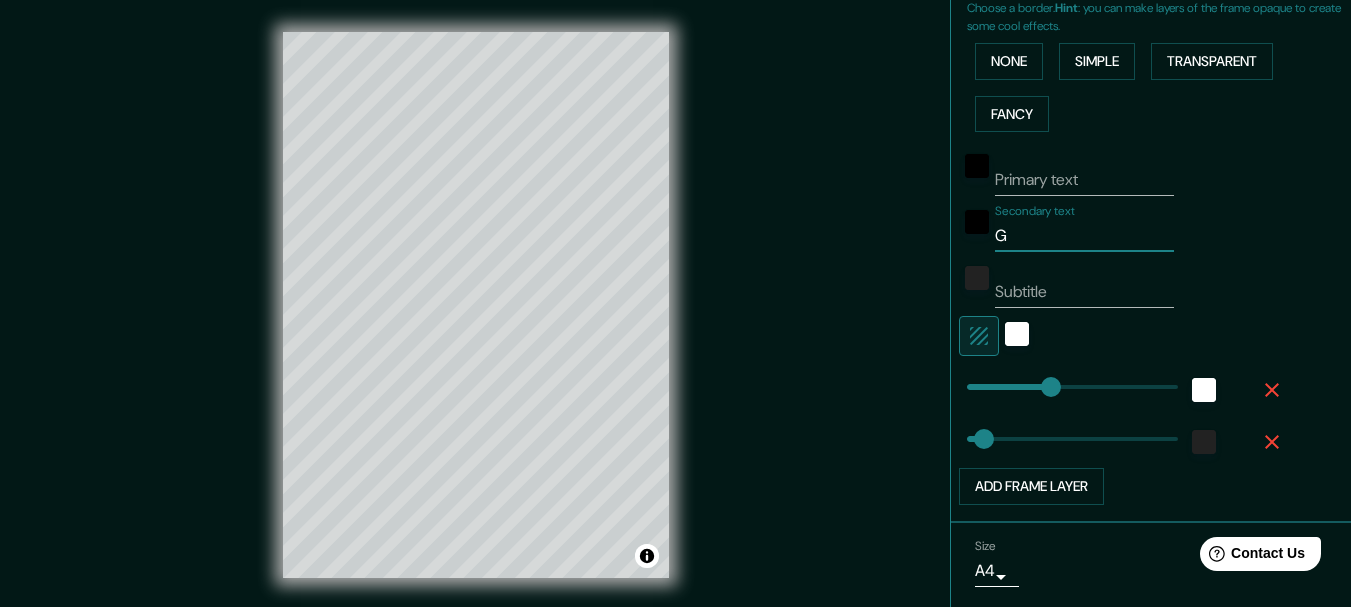 type on "154" 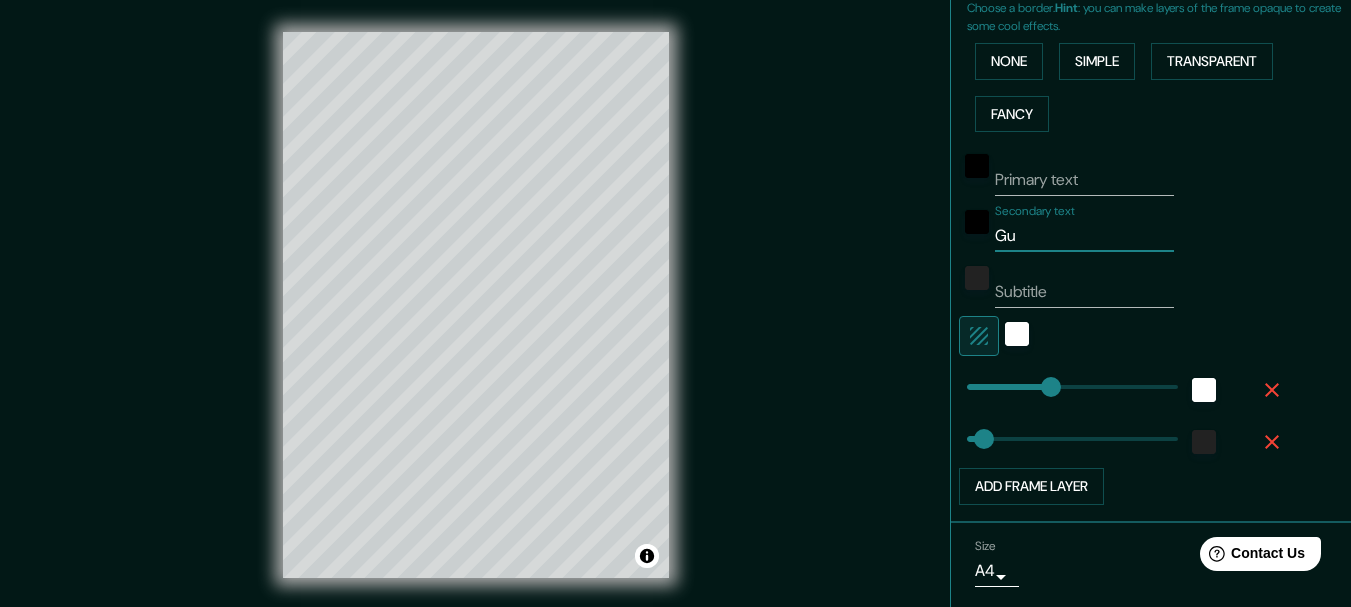 type on "Gua" 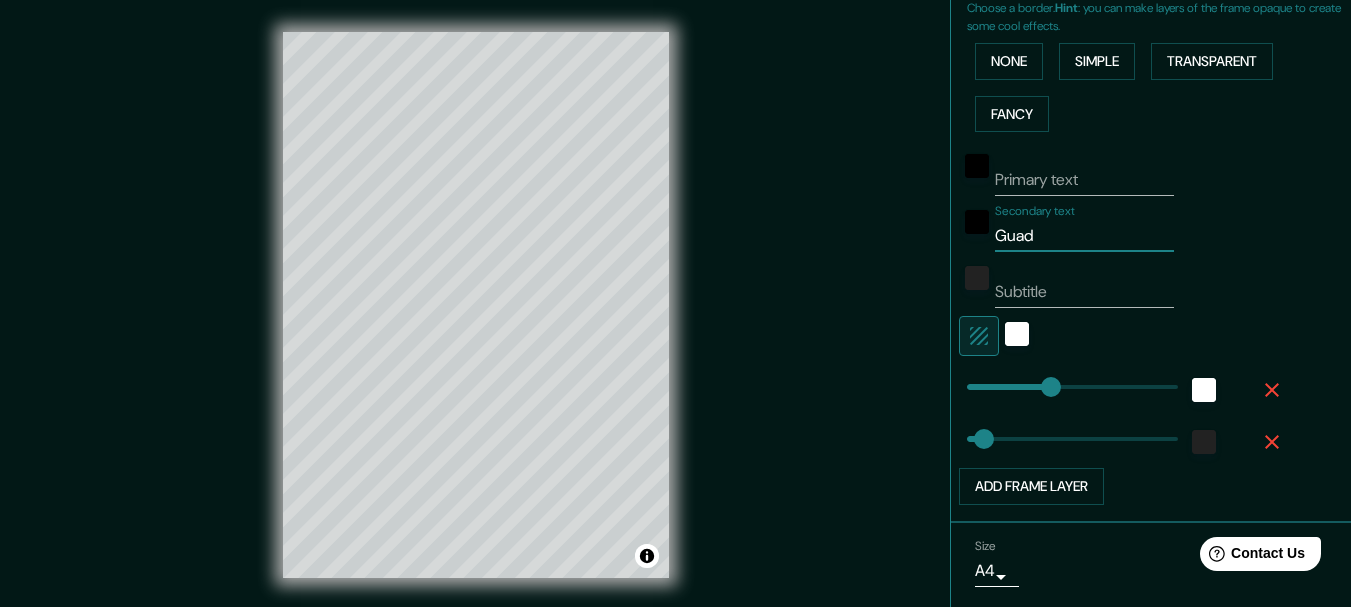 type on "Guada" 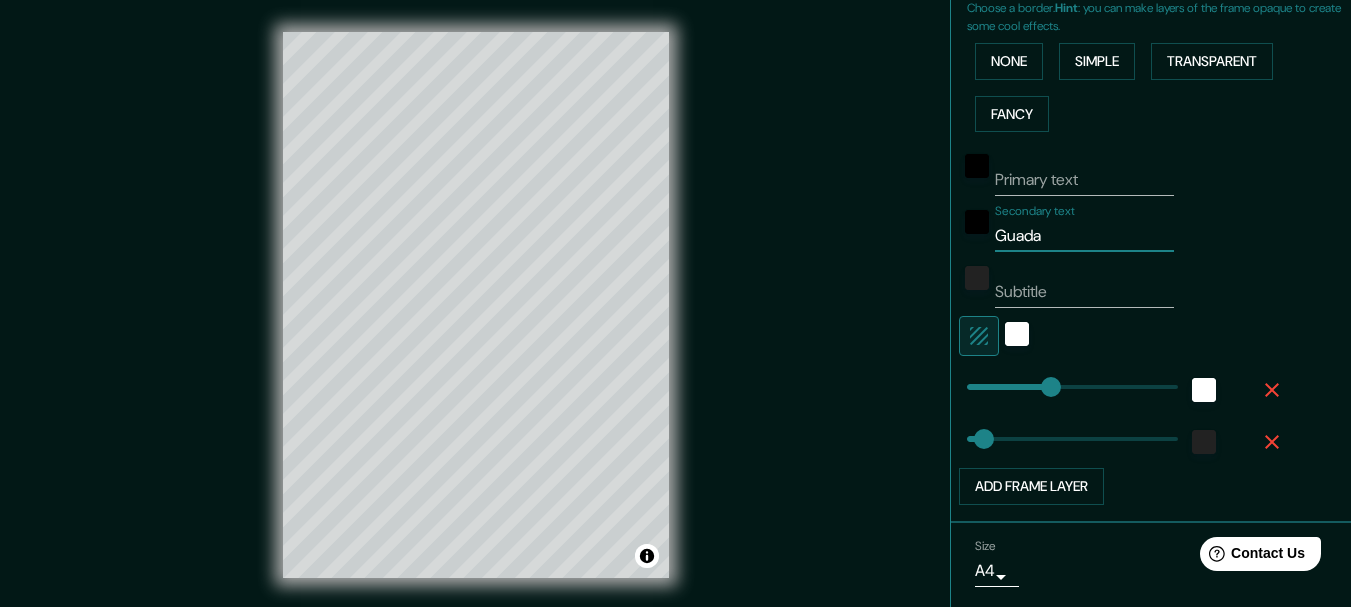 type on "154" 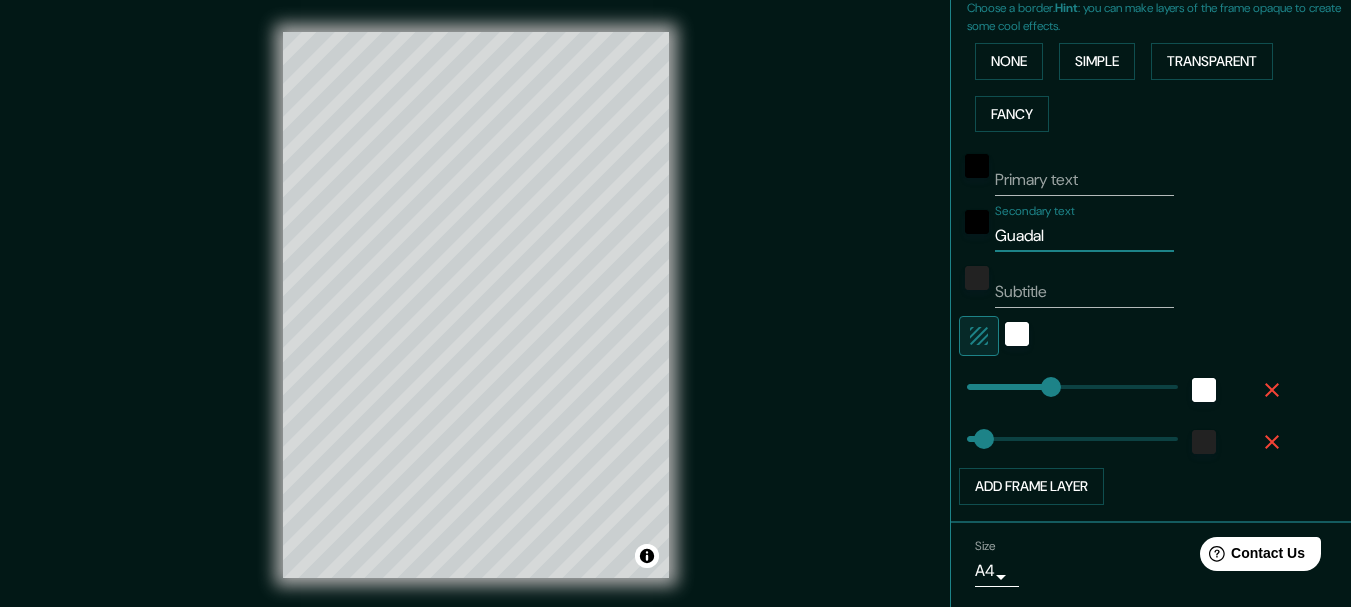 type on "154" 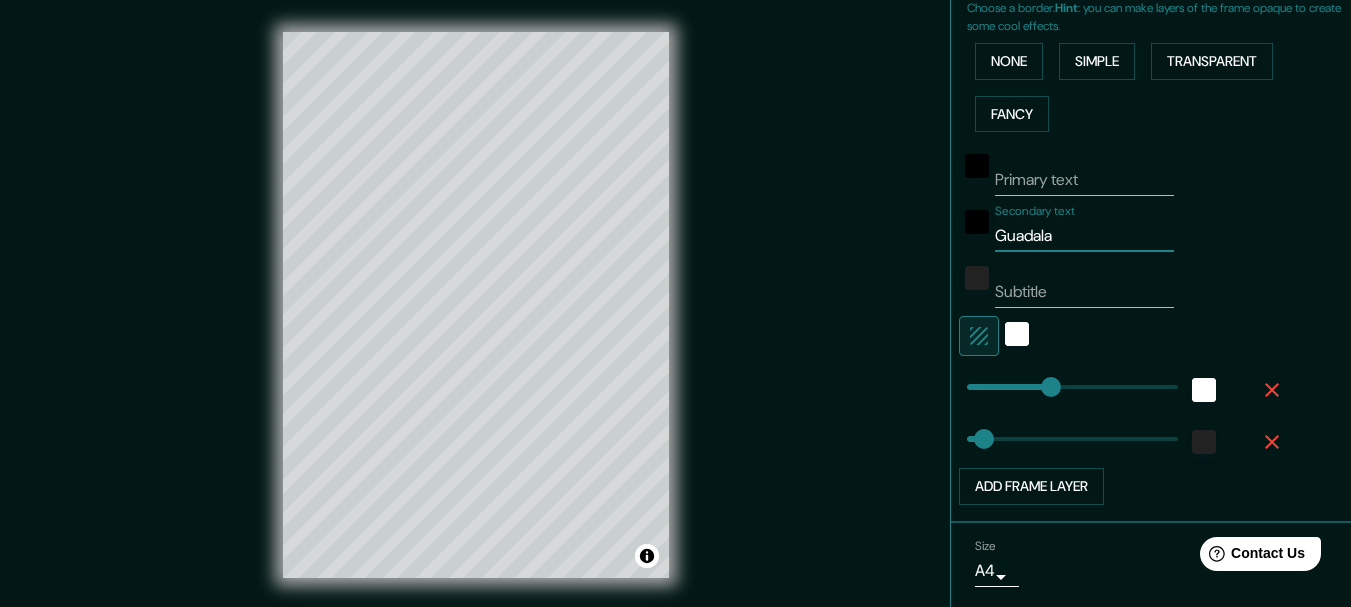 type on "Guadalaj" 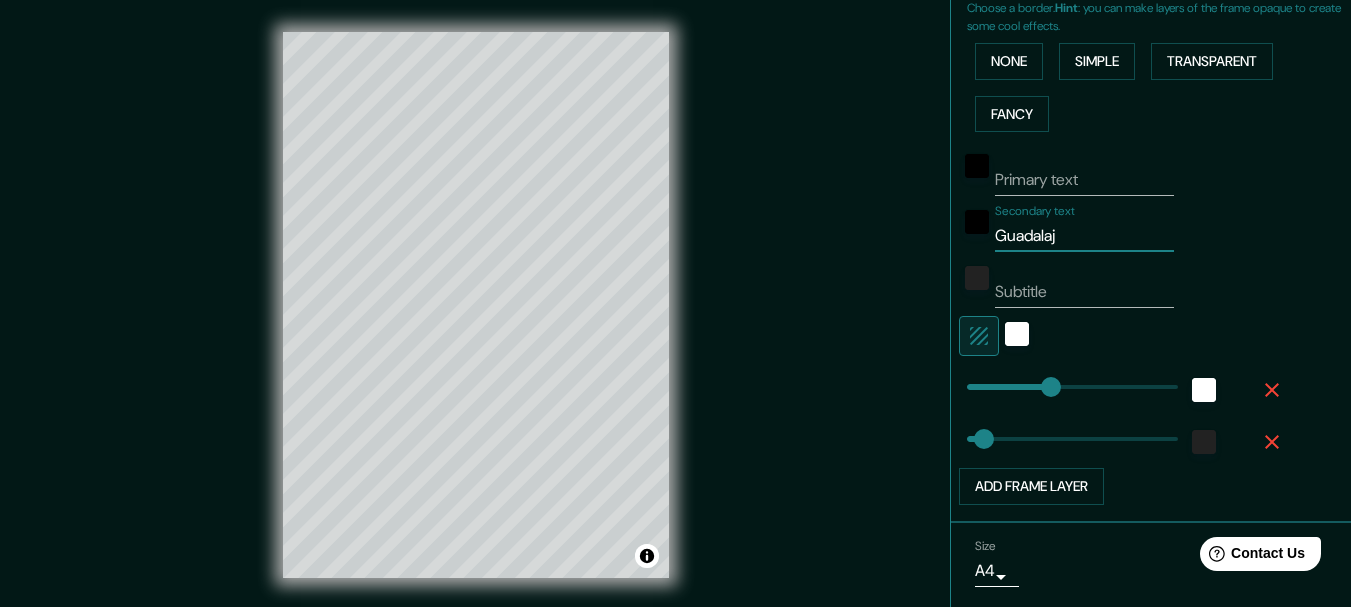 type on "154" 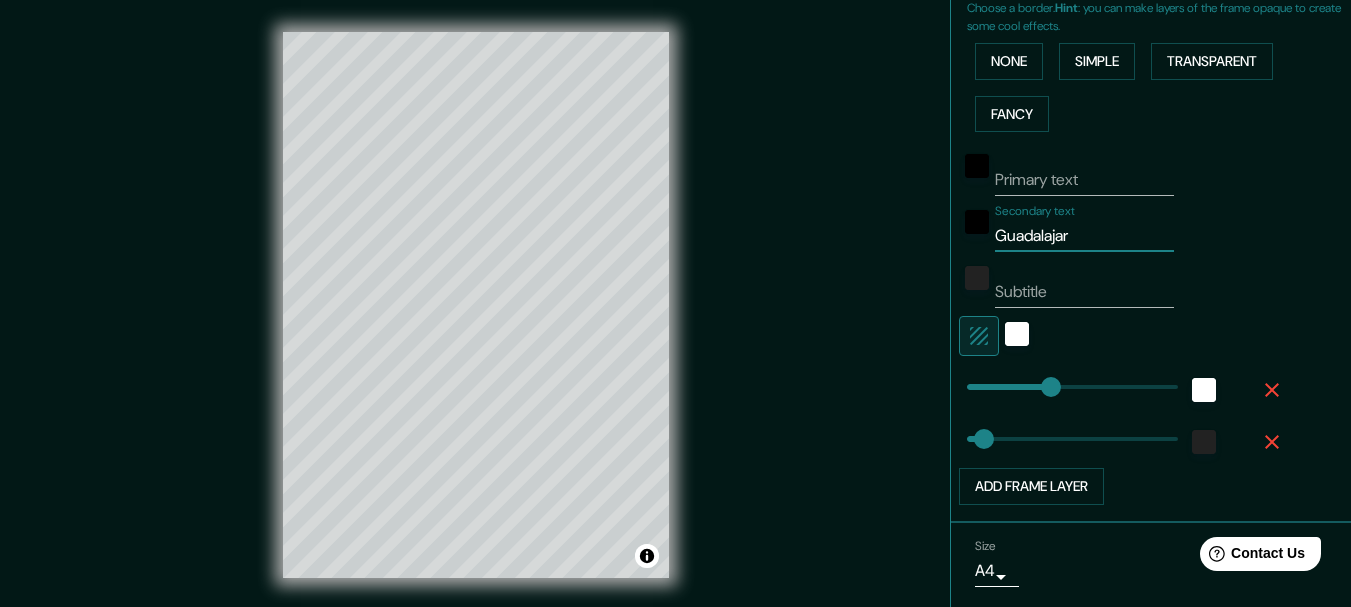 type on "[GEOGRAPHIC_DATA]" 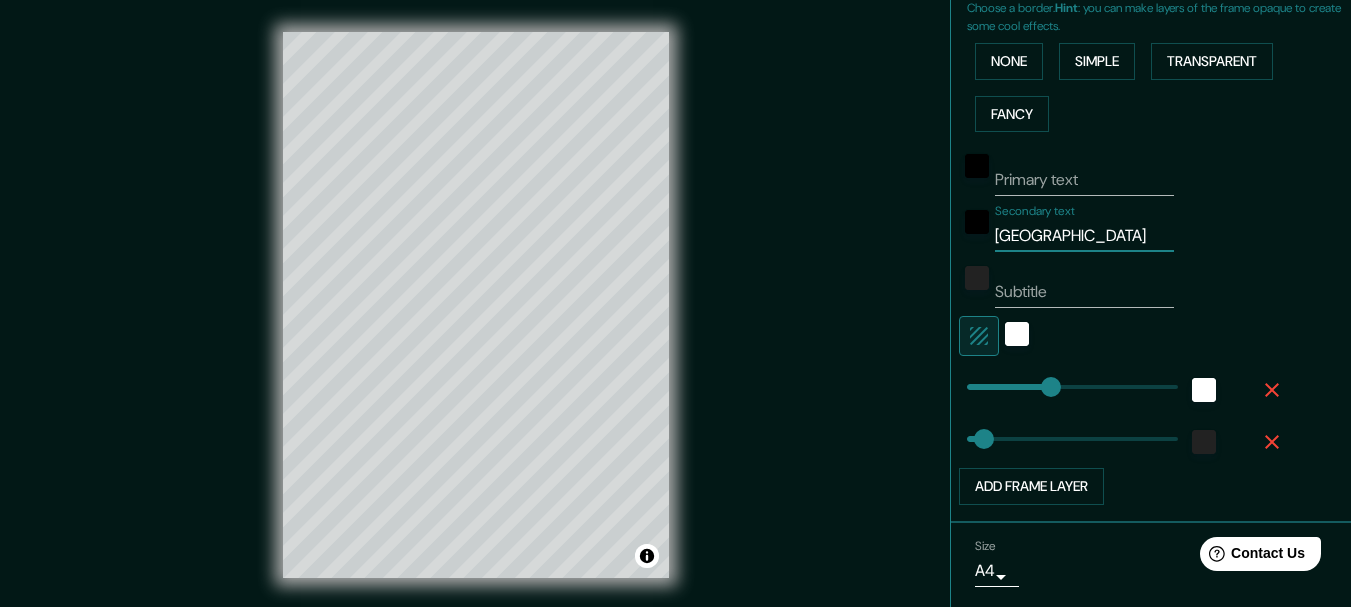 type on "154" 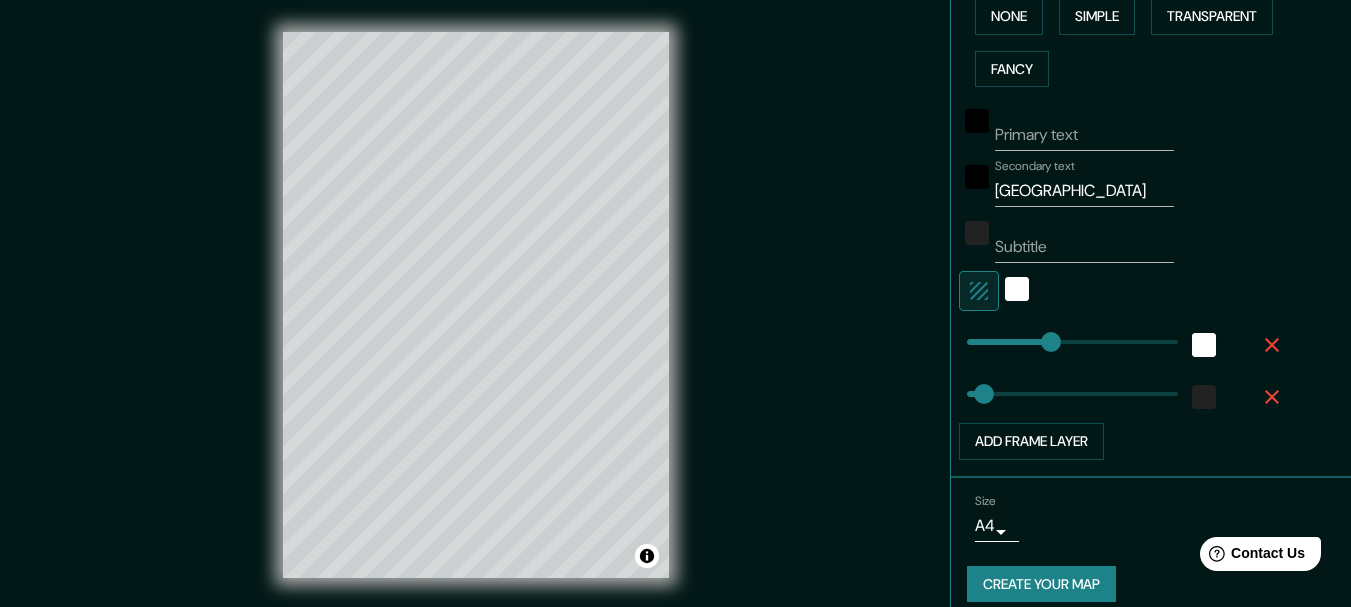 scroll, scrollTop: 531, scrollLeft: 0, axis: vertical 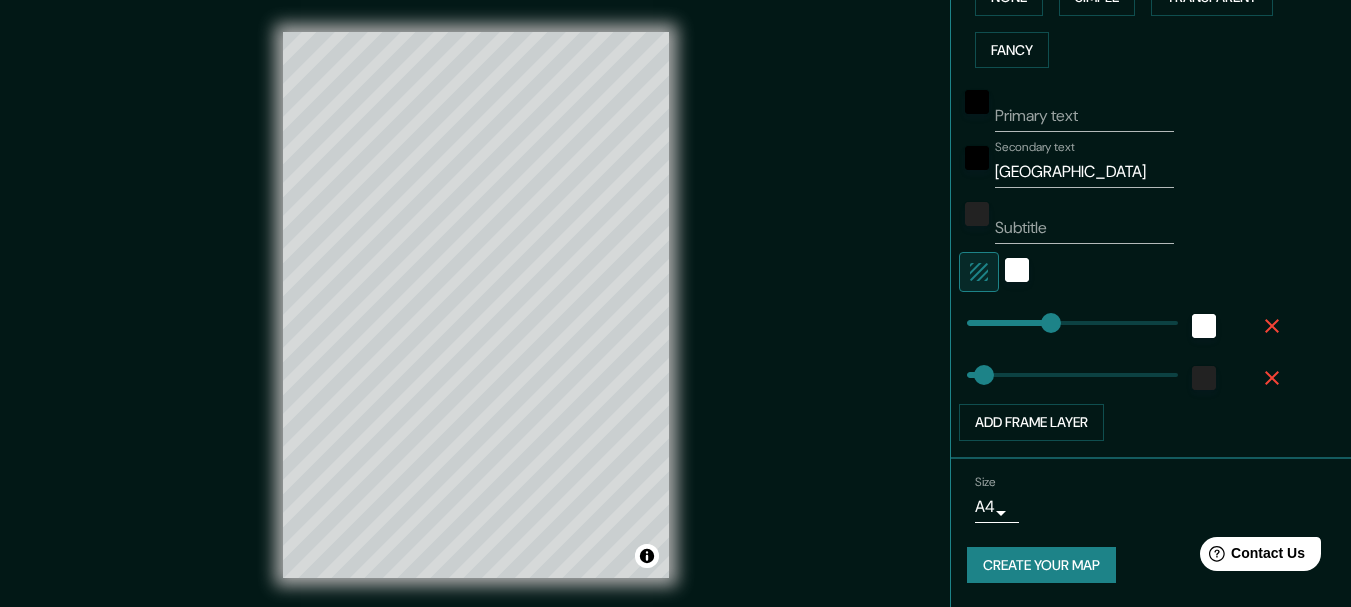 type on "31" 